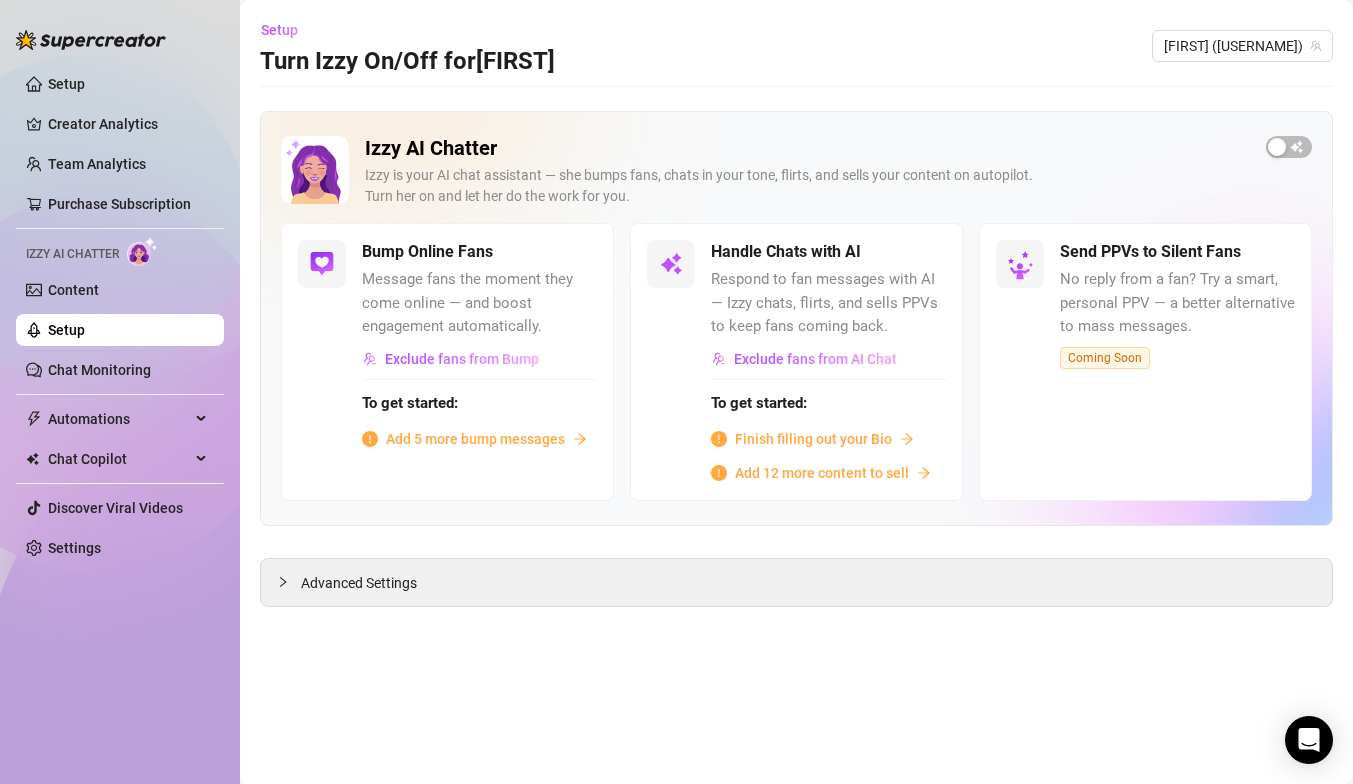scroll, scrollTop: 0, scrollLeft: 0, axis: both 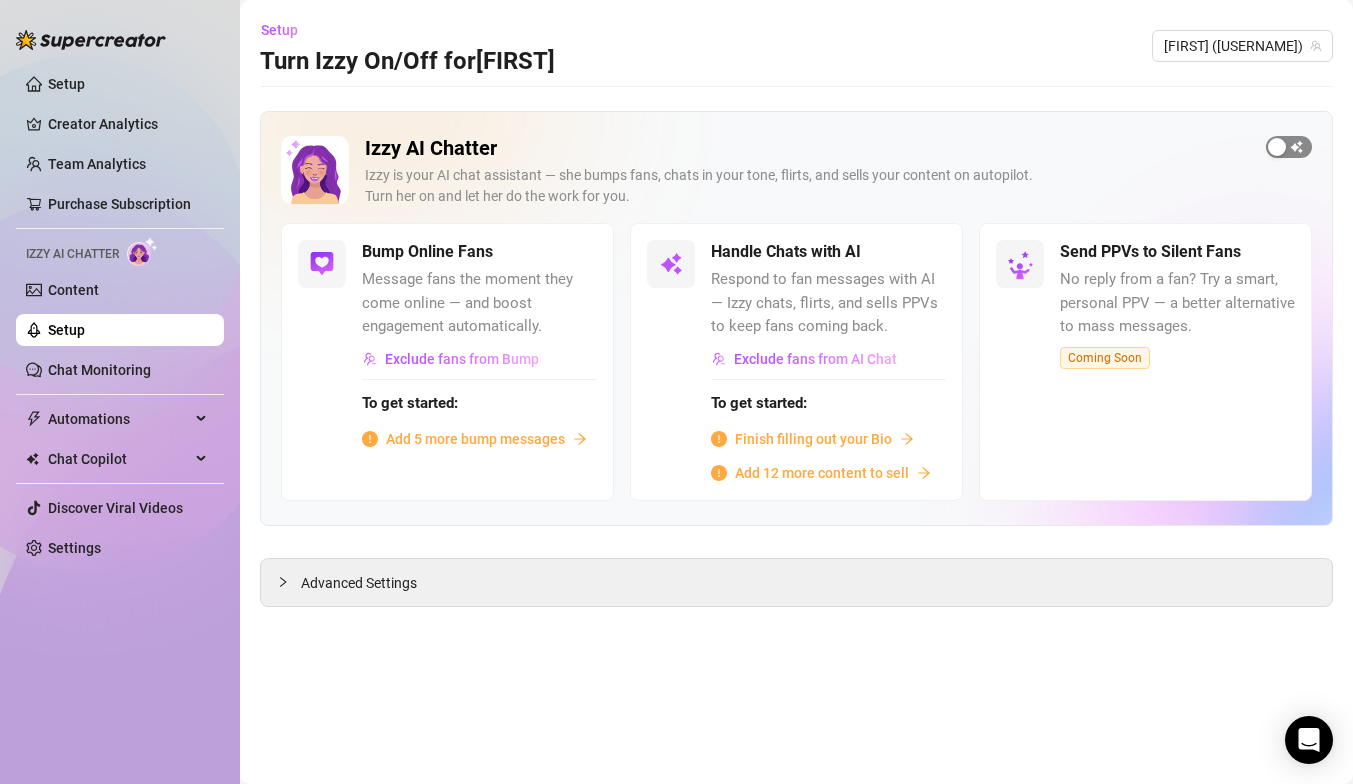 click at bounding box center [1289, 147] 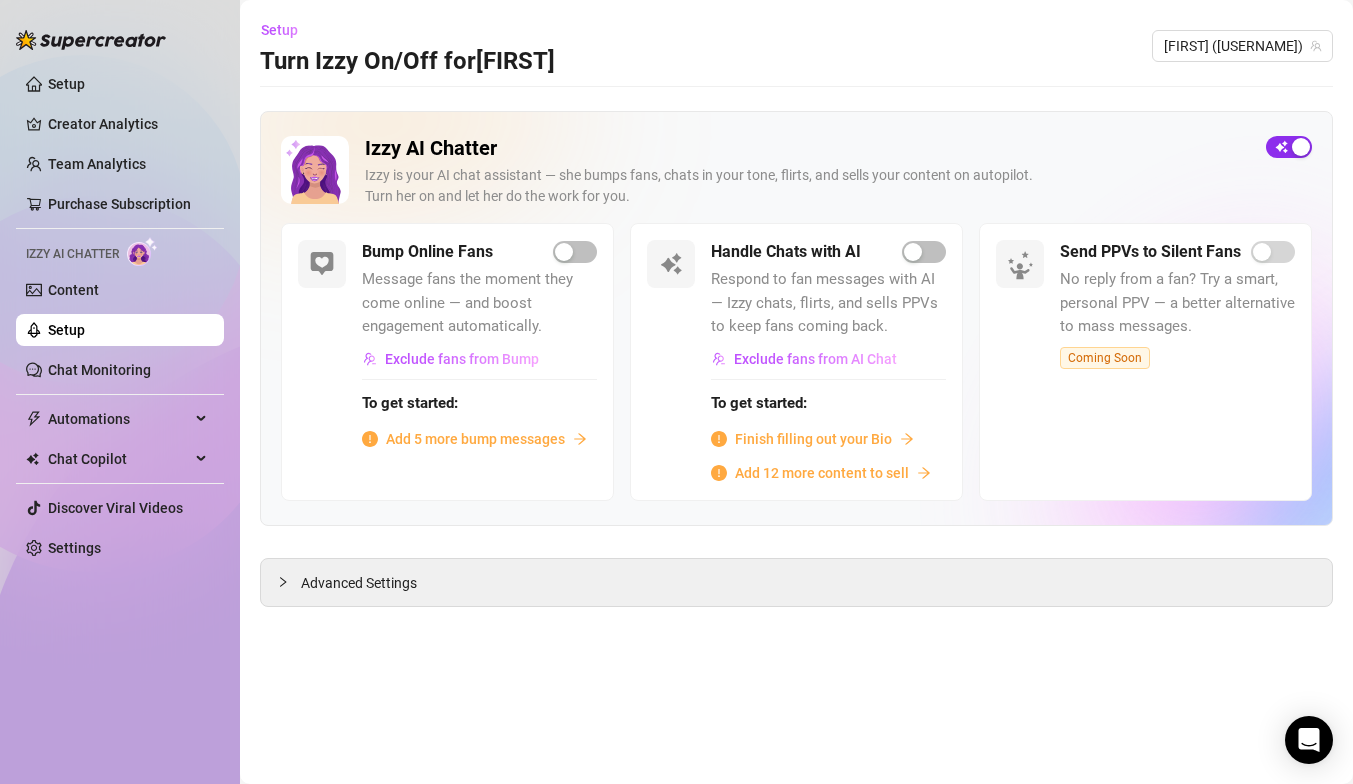 click at bounding box center [1301, 147] 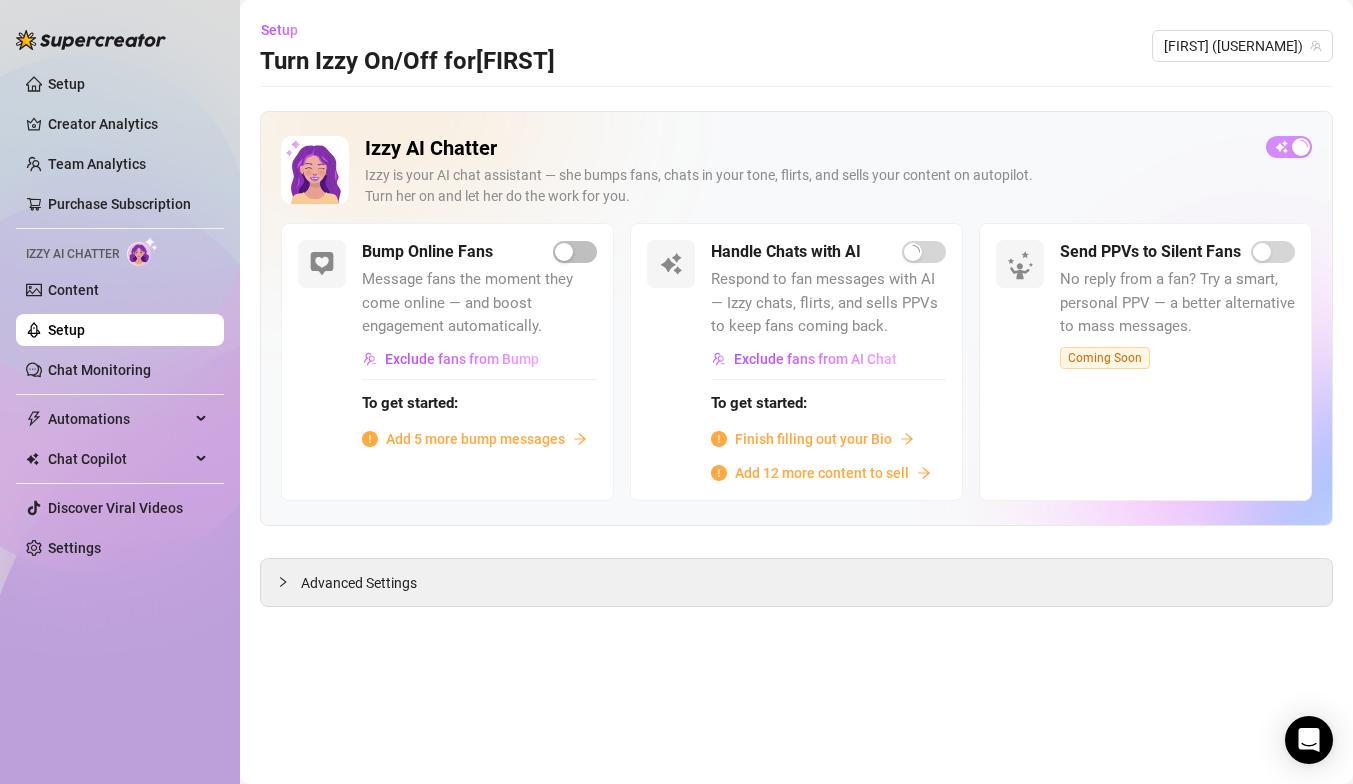 click at bounding box center (1301, 147) 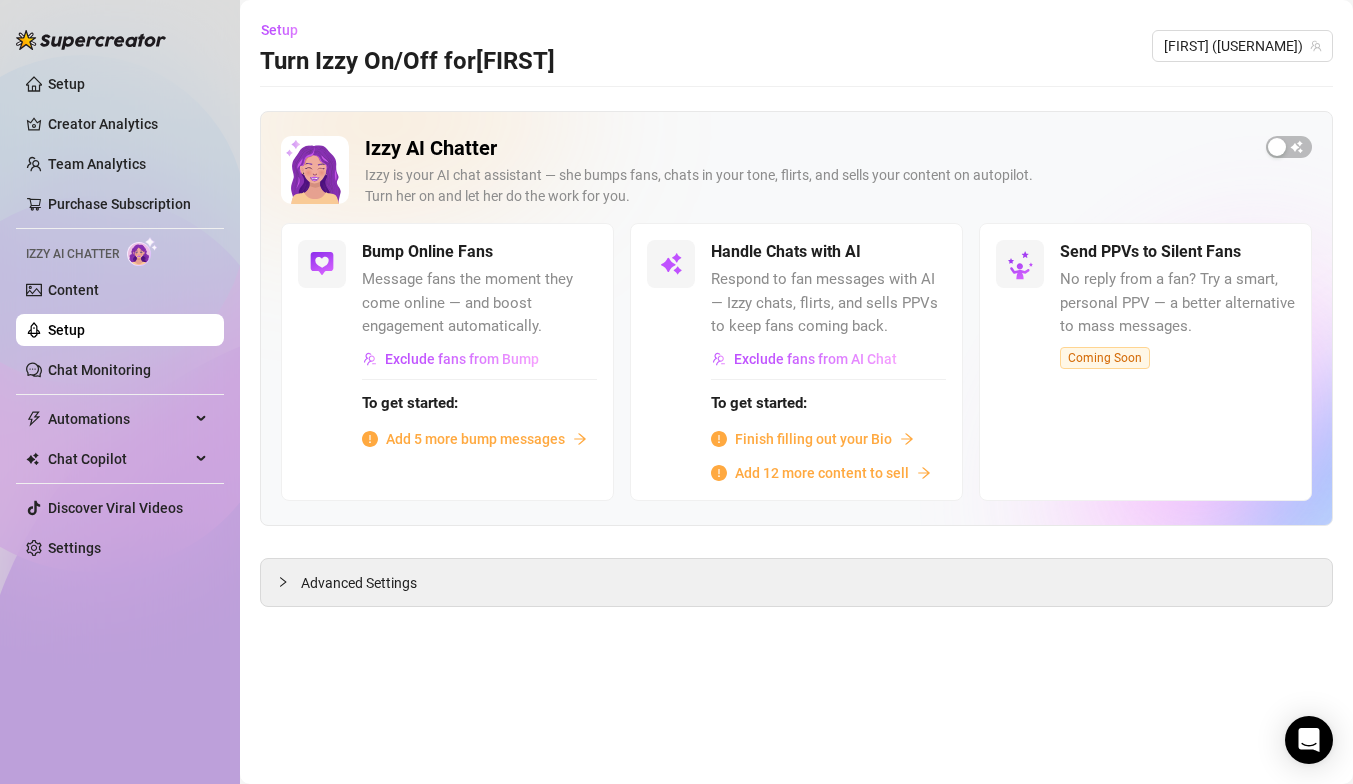 click on "Finish filling out your Bio" at bounding box center (813, 439) 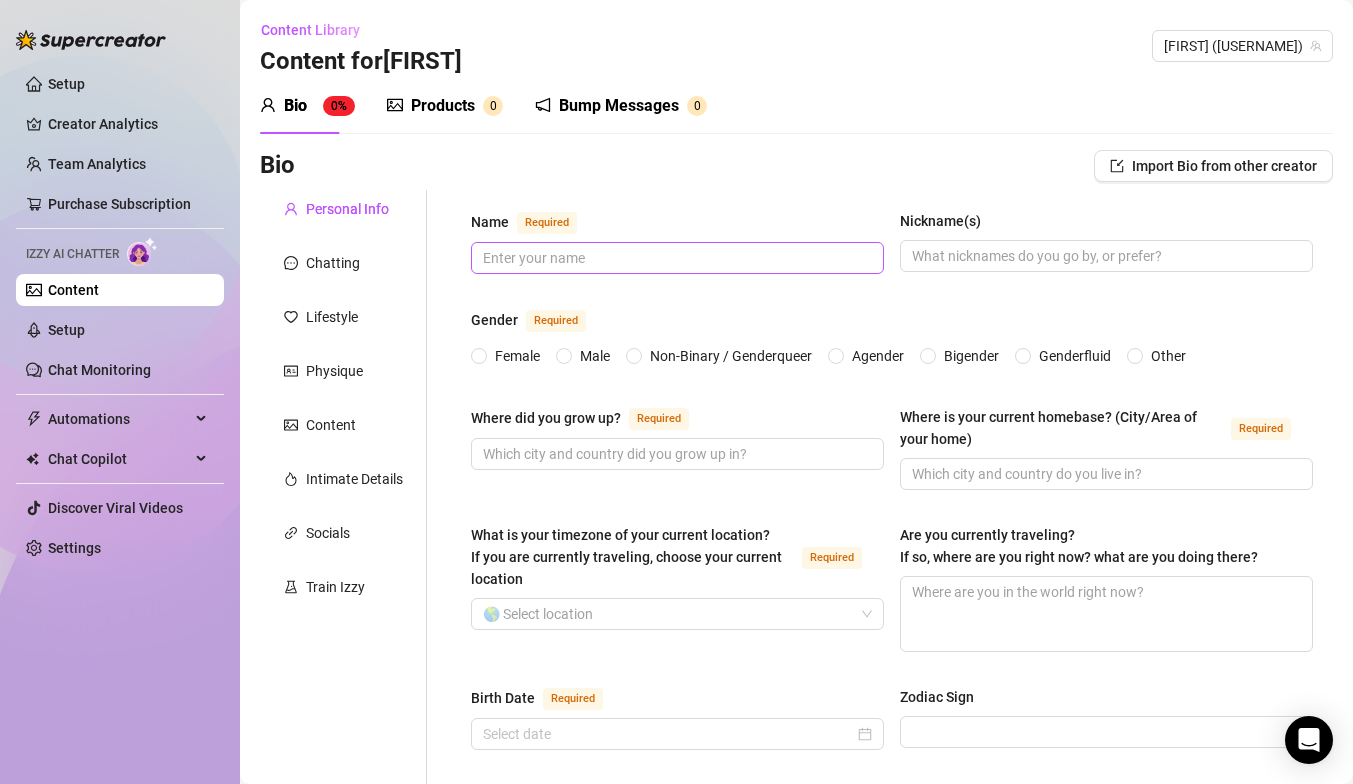 type 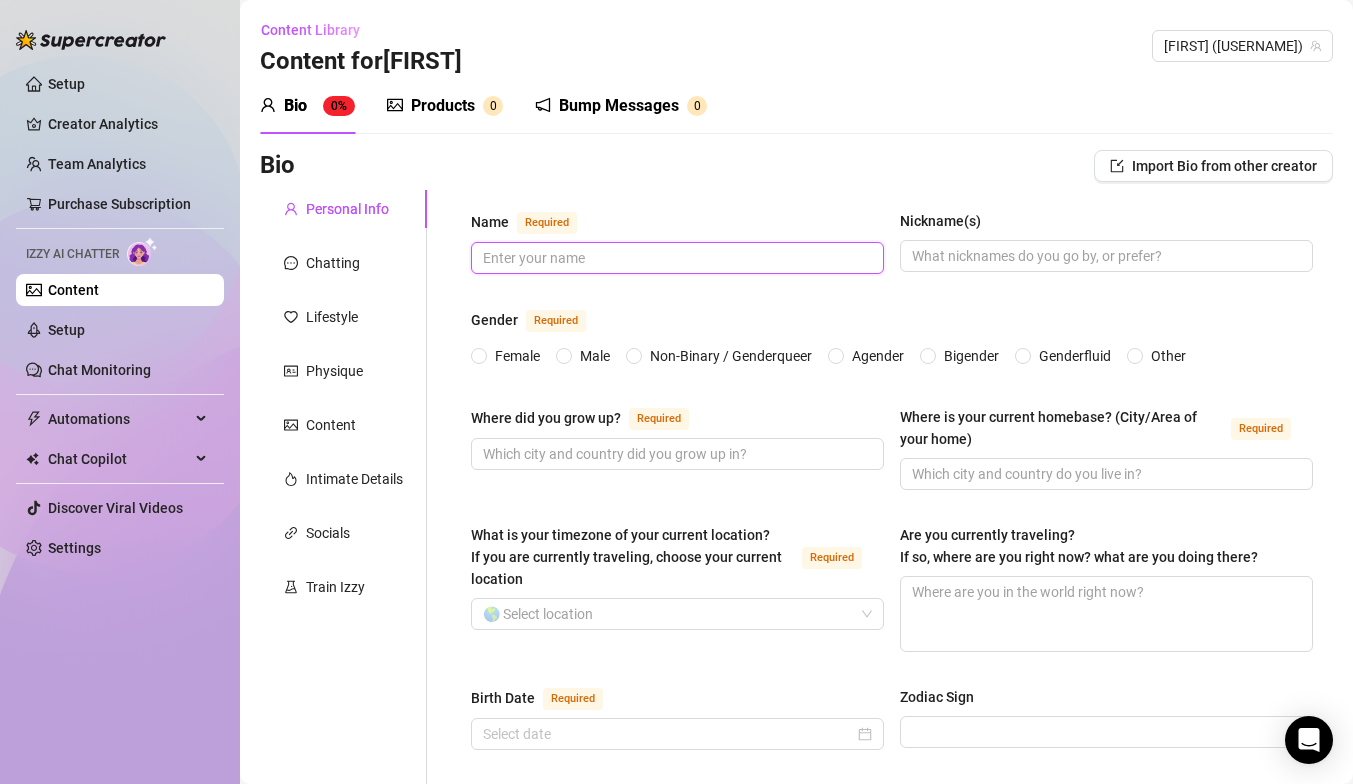 click on "Name Required" at bounding box center [675, 258] 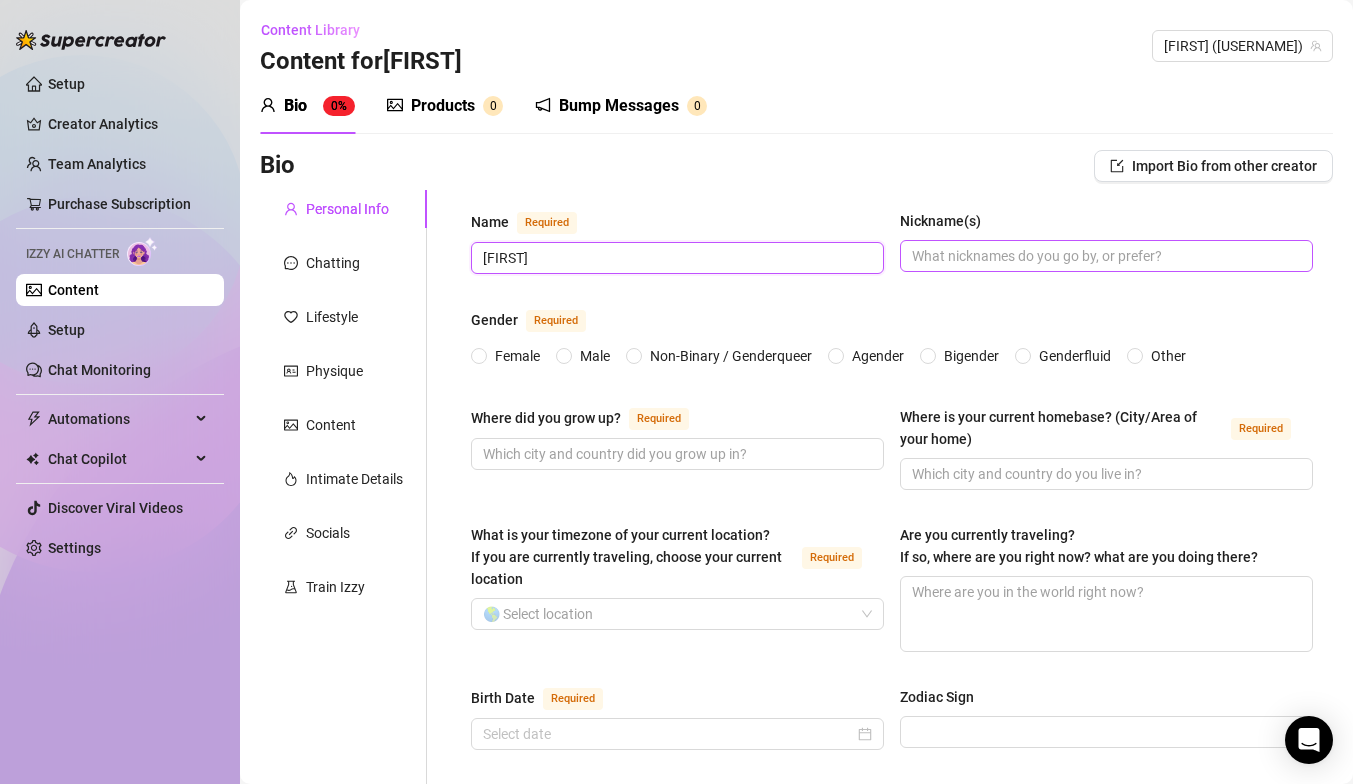 type on "[FIRST]" 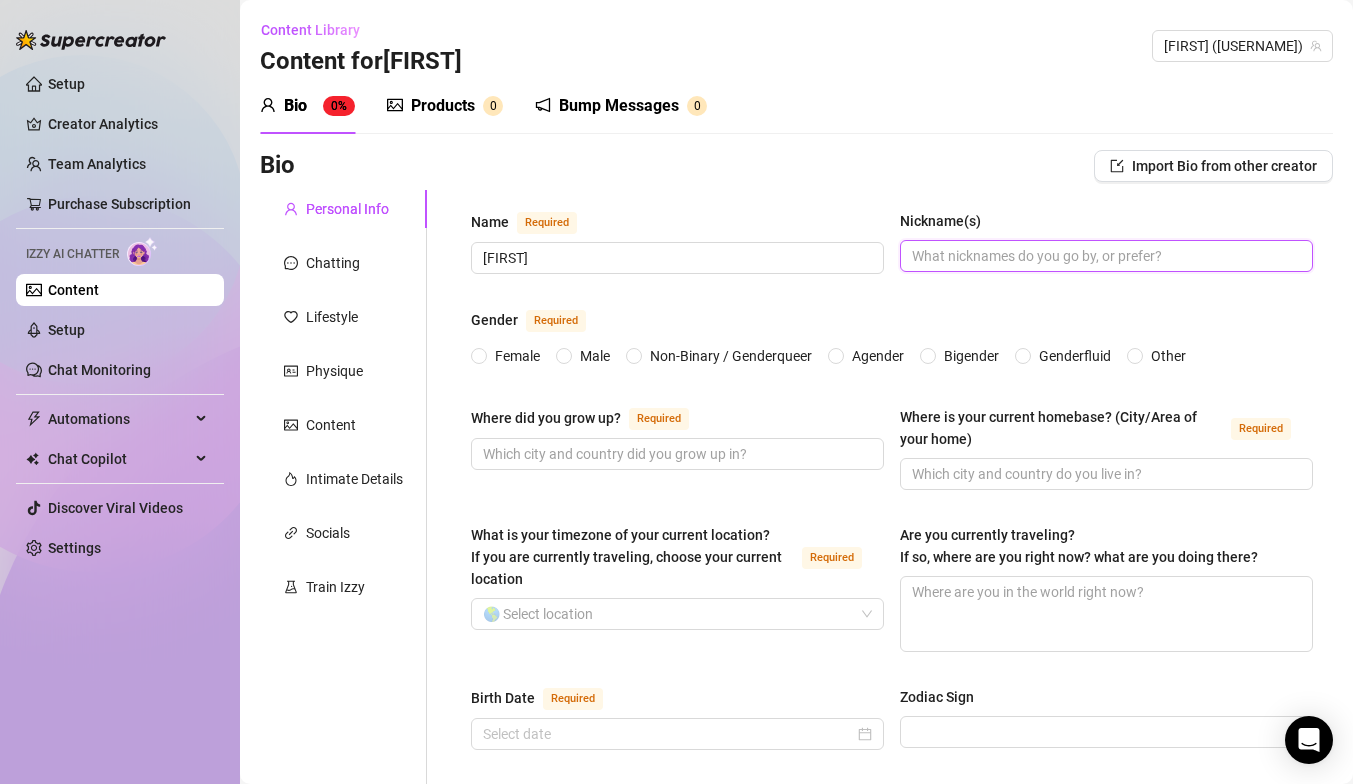 click on "Nickname(s)" at bounding box center [1104, 256] 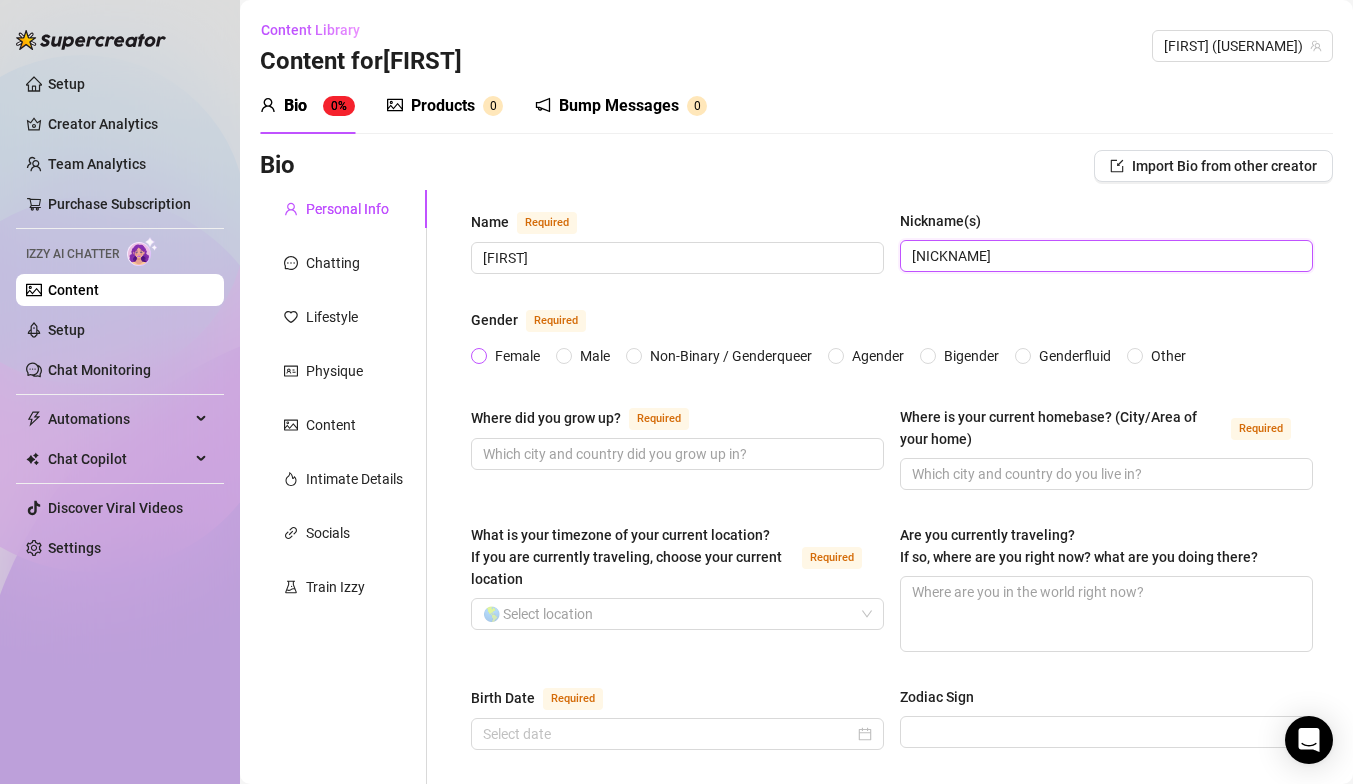 type on "[NICKNAME]" 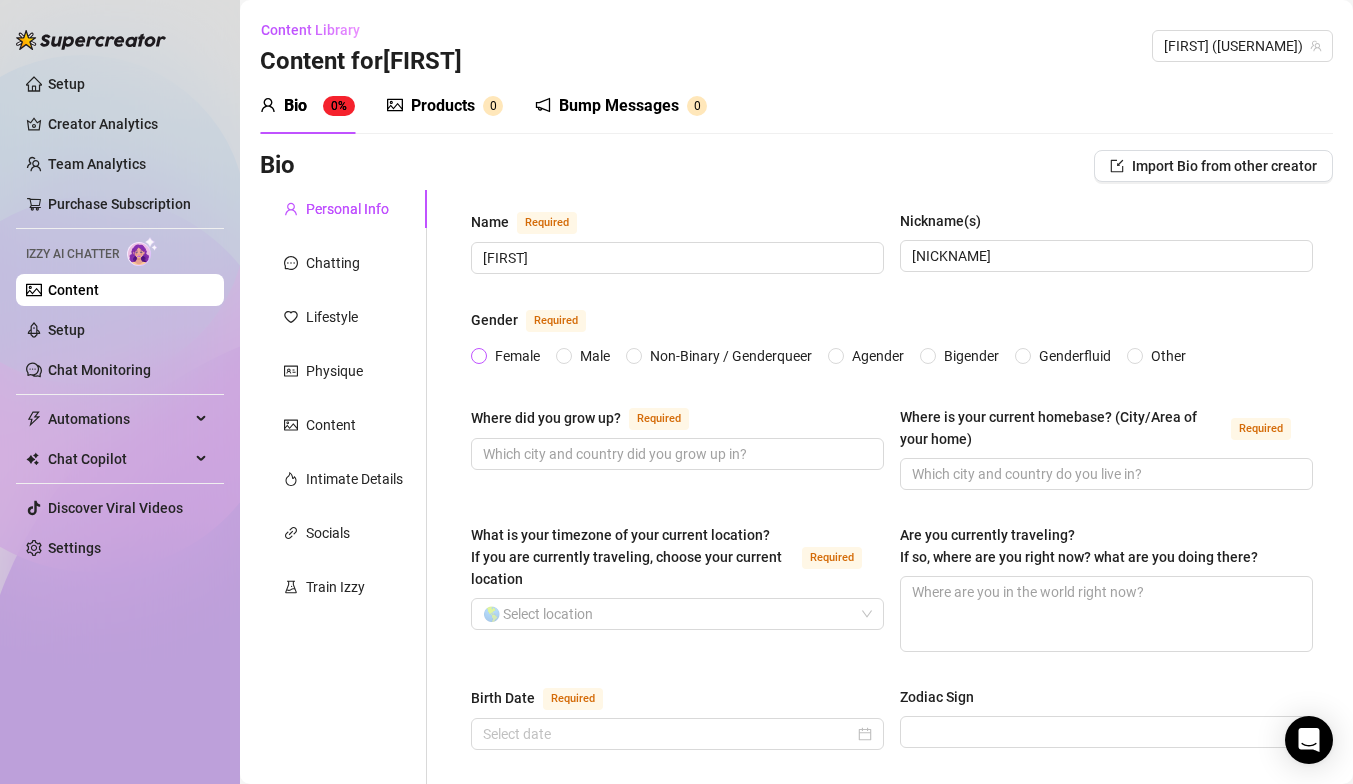 click at bounding box center (479, 356) 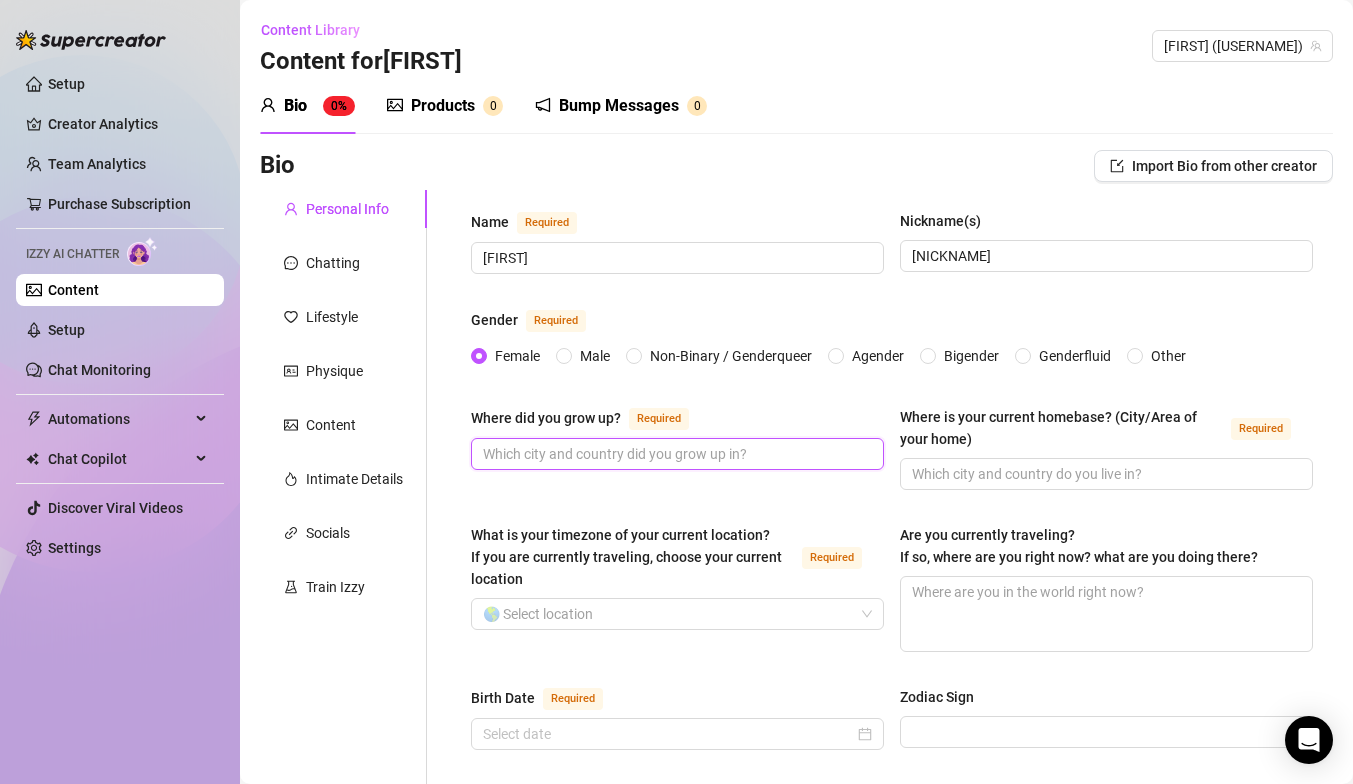 click on "Where did you grow up? Required" at bounding box center (675, 454) 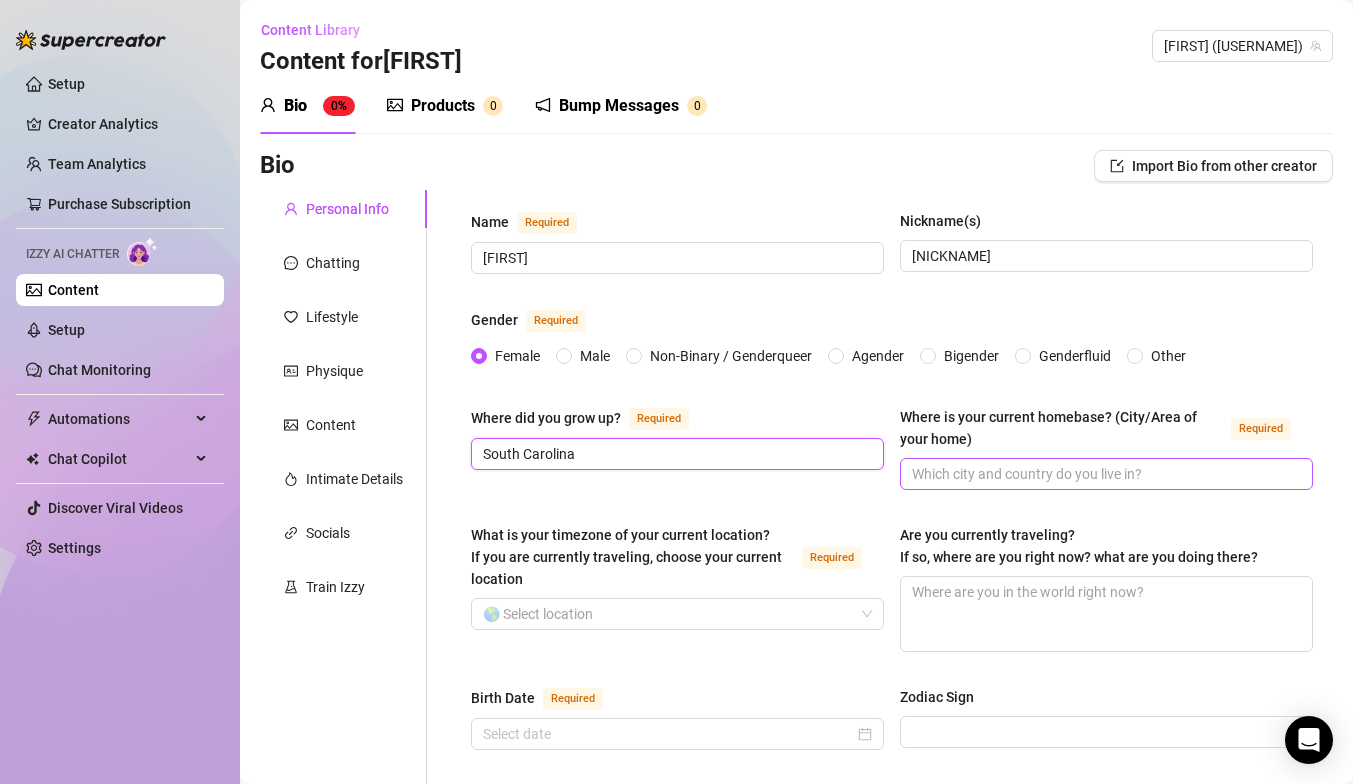 type on "South Carolina" 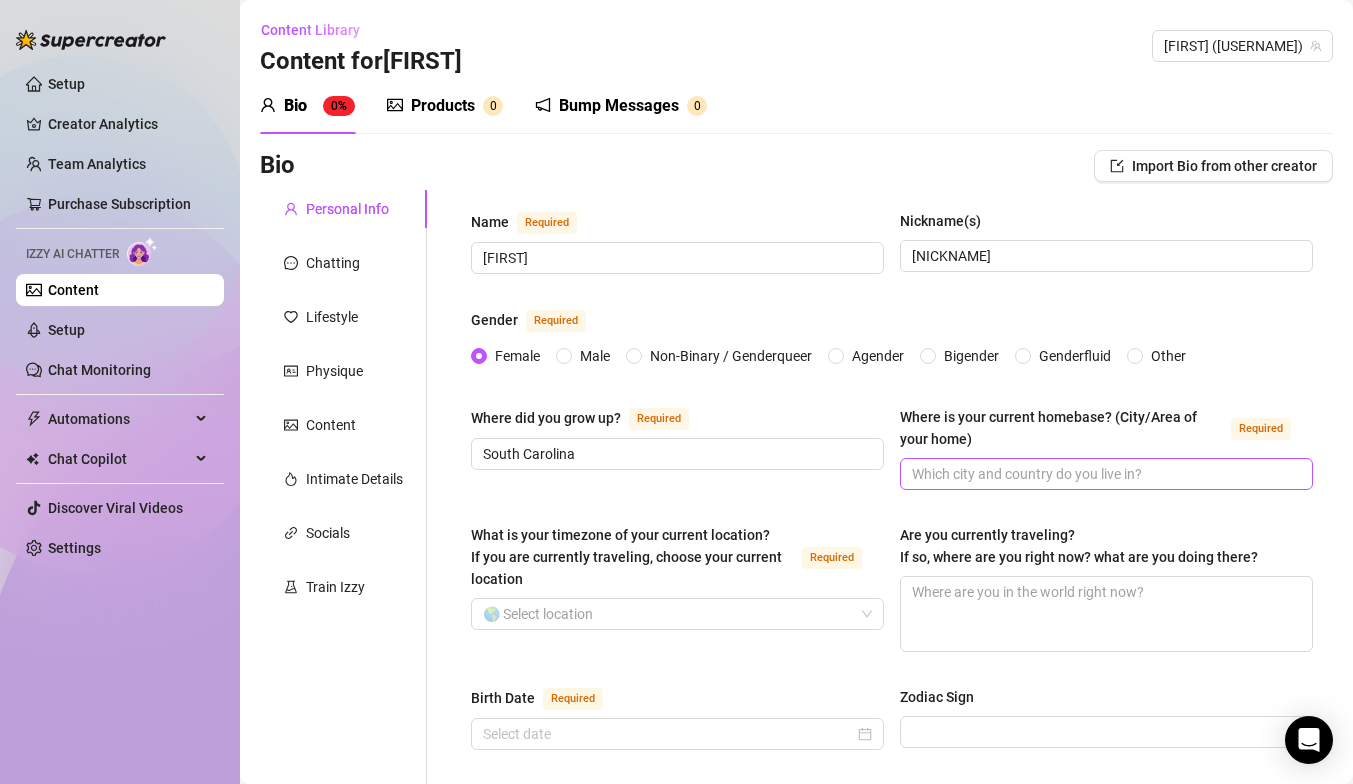 click at bounding box center [1106, 474] 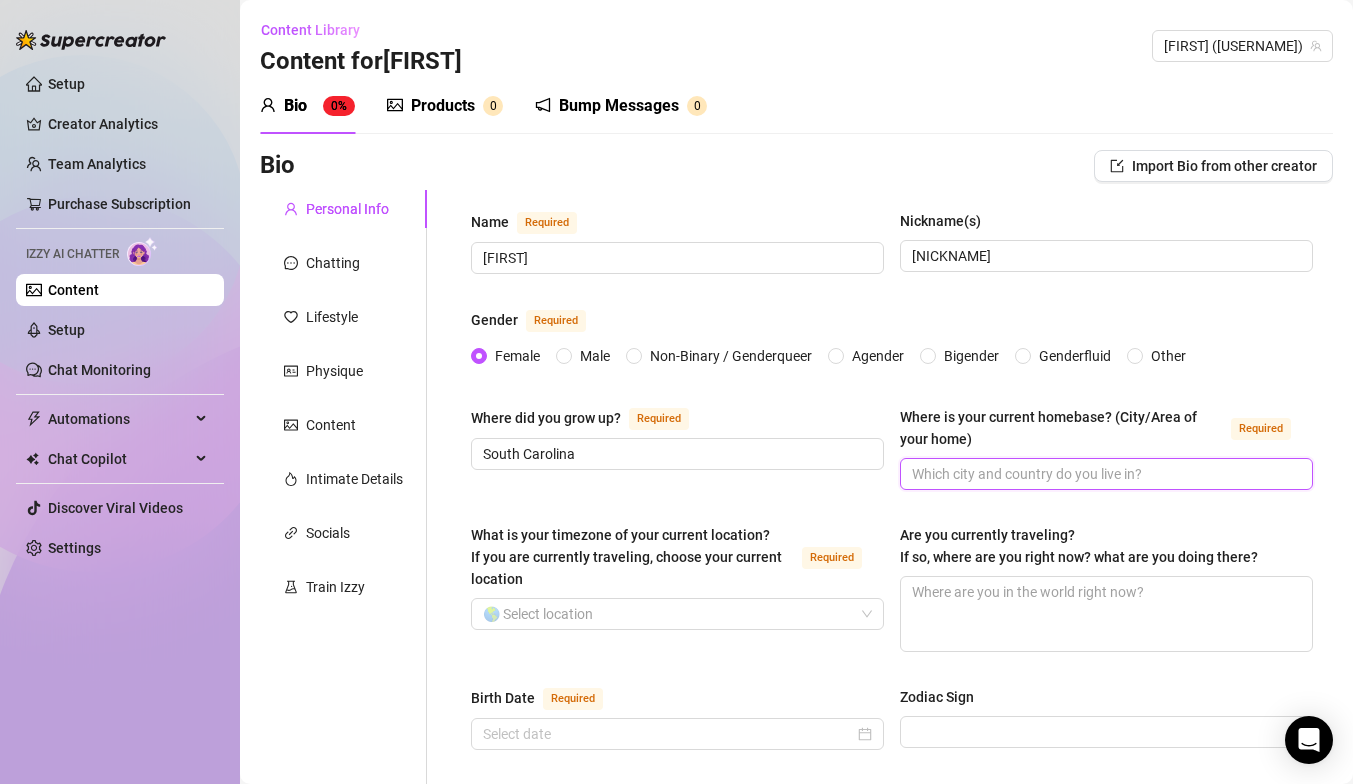click on "Where is your current homebase? (City/Area of your home) Required" at bounding box center (1104, 474) 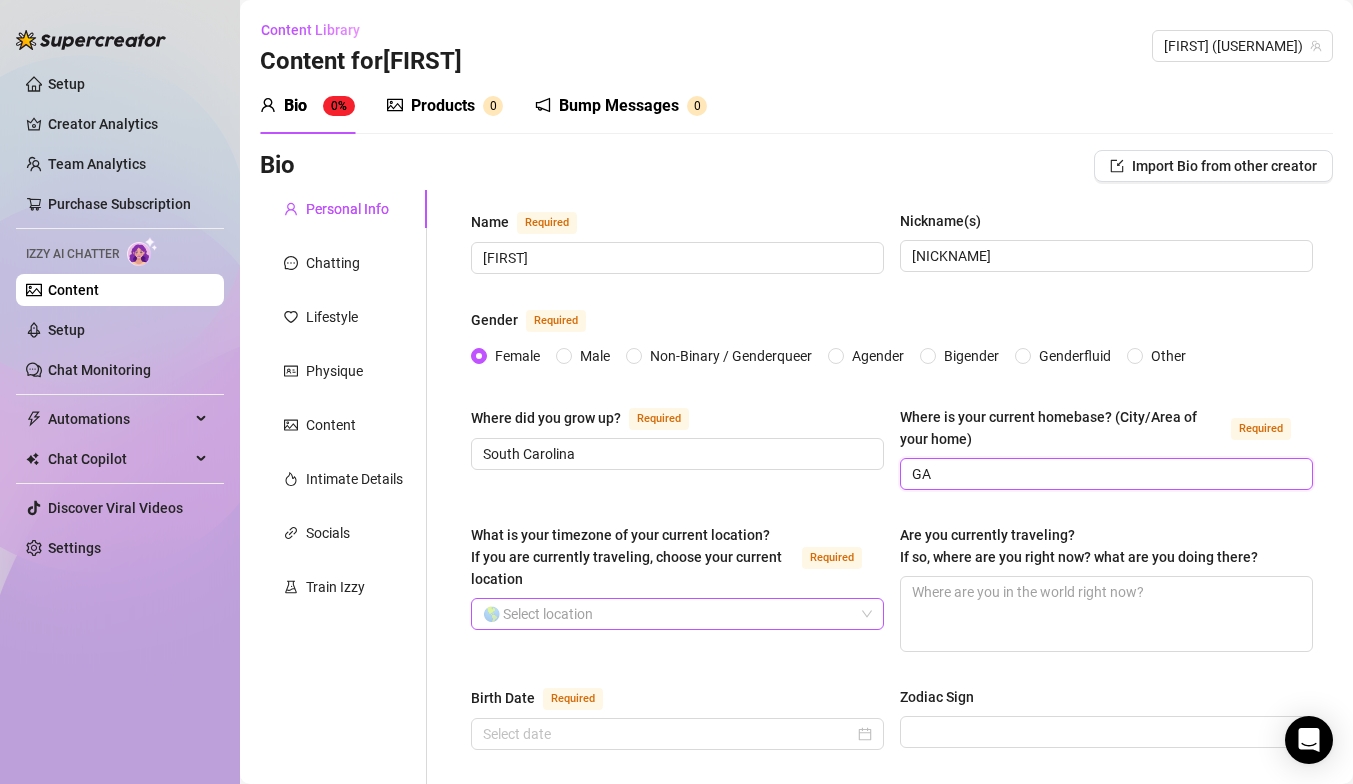 type on "GA" 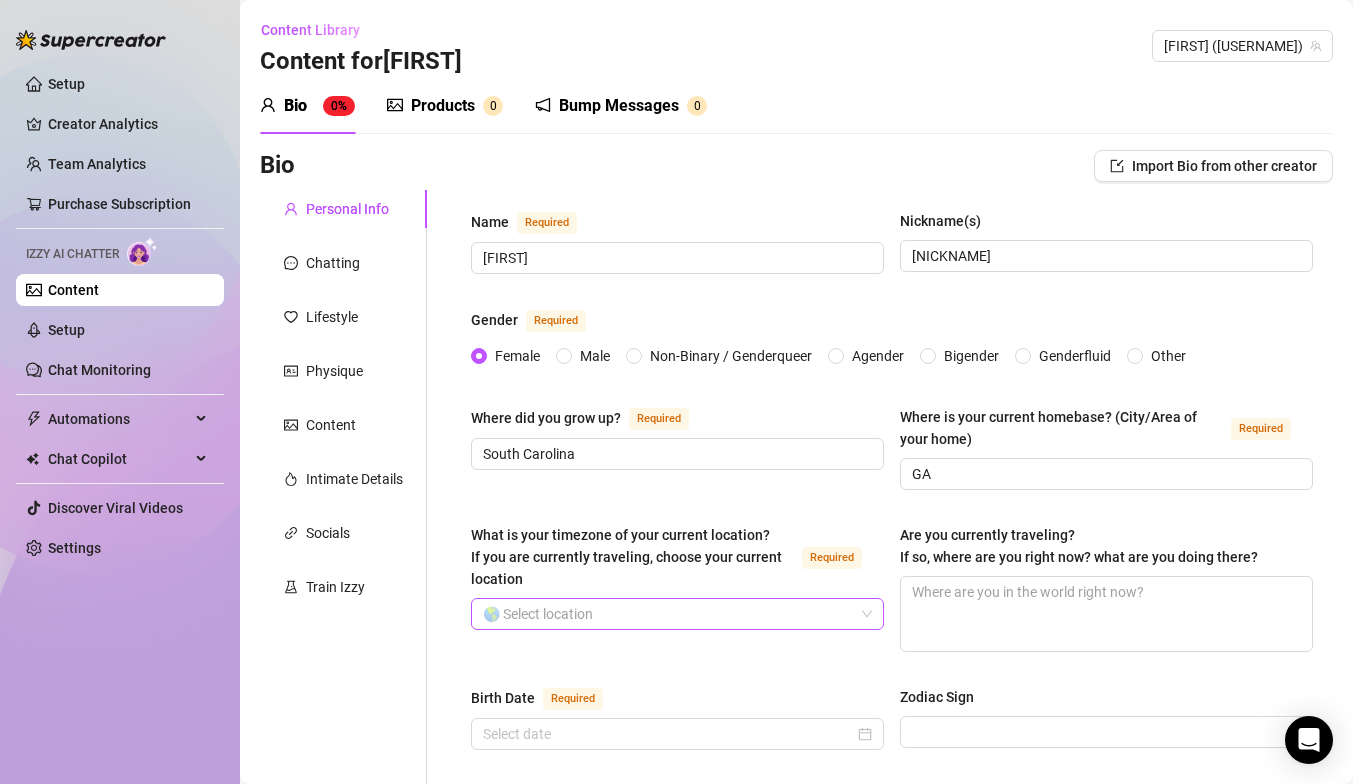 click on "What is your timezone of your current location? If you are currently traveling, choose your current location Required" at bounding box center [668, 614] 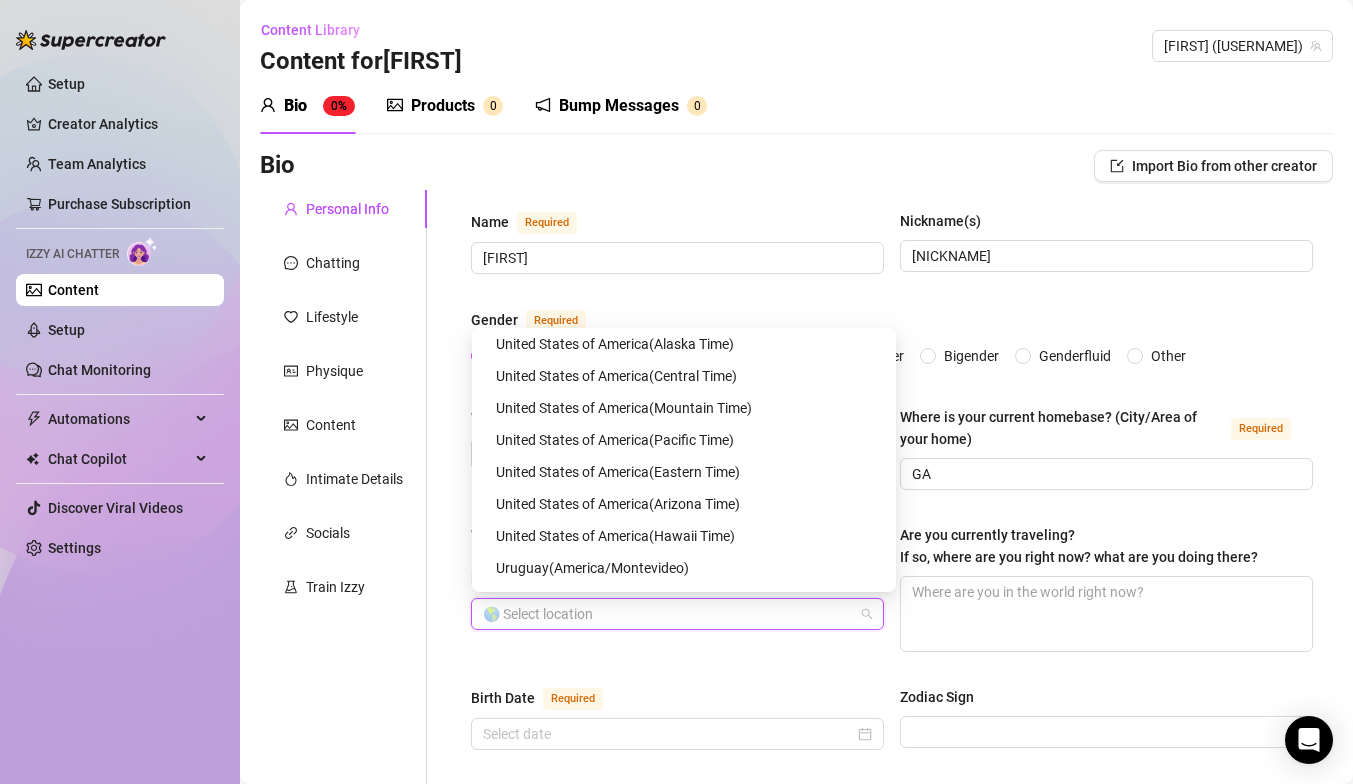 scroll, scrollTop: 9892, scrollLeft: 0, axis: vertical 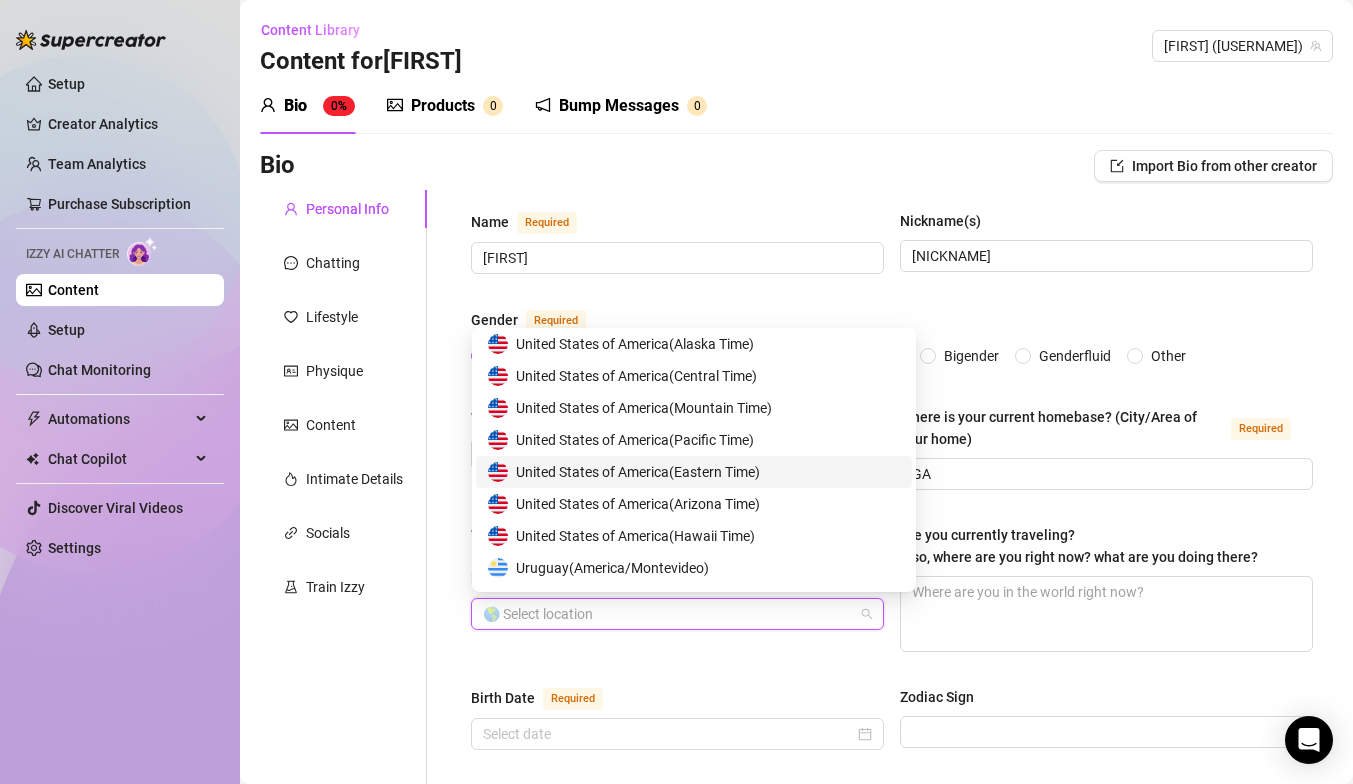 click on "United States of America  ( Eastern Time )" at bounding box center (638, 472) 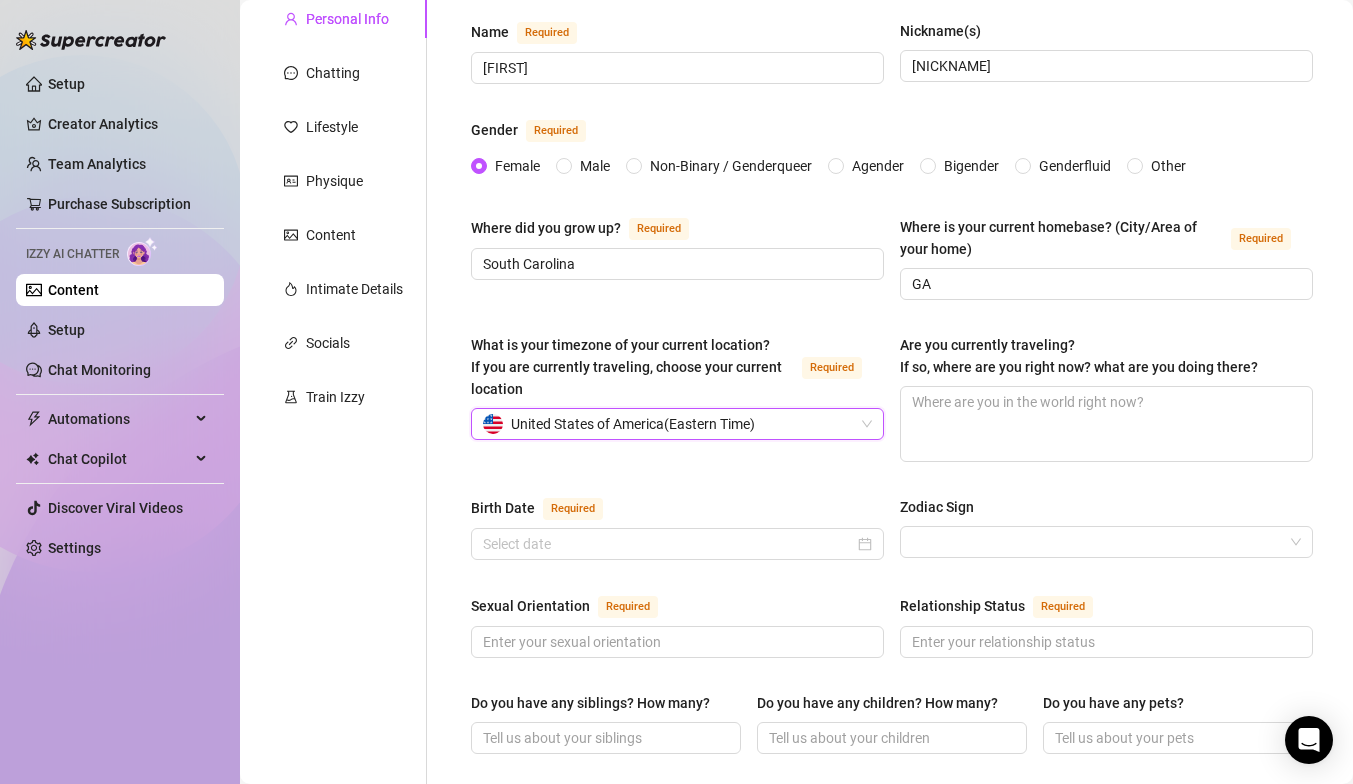 scroll, scrollTop: 197, scrollLeft: 0, axis: vertical 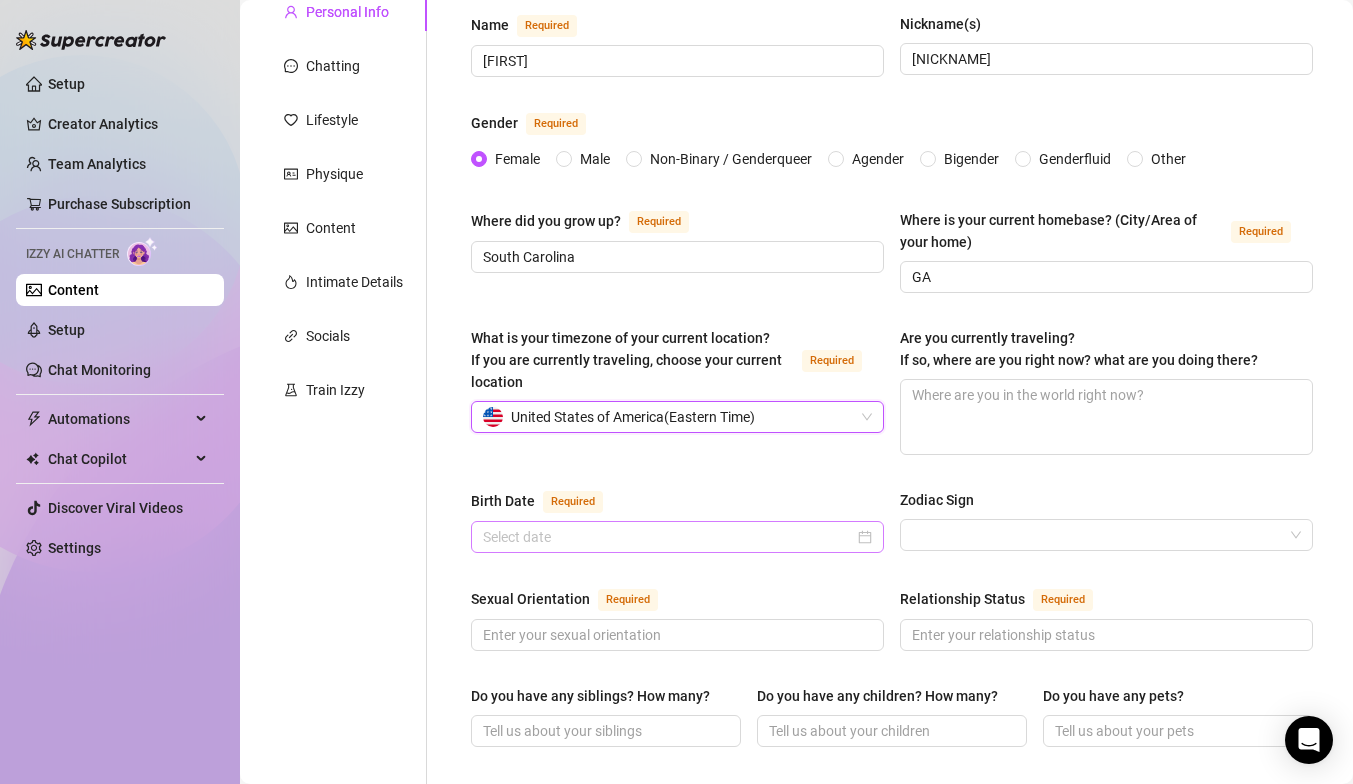 click at bounding box center [677, 537] 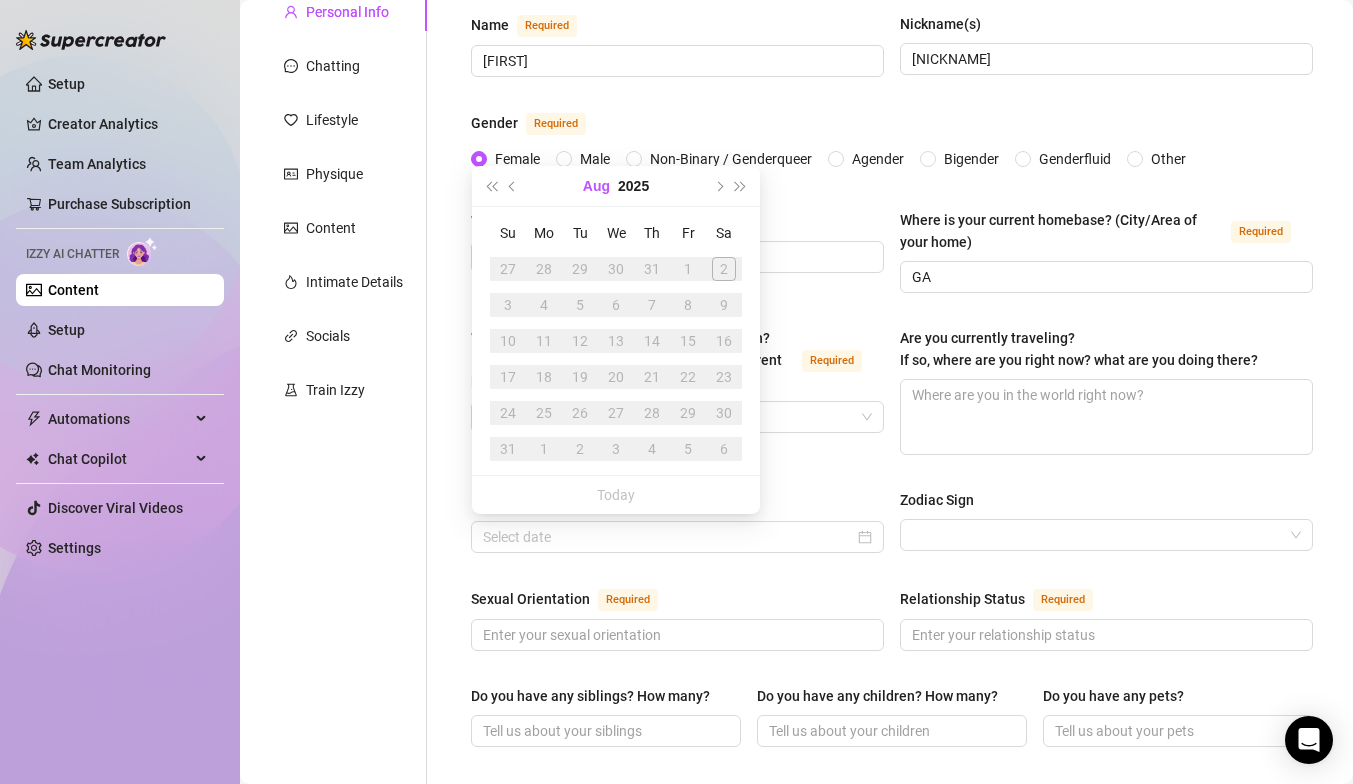 click on "Aug" at bounding box center [596, 186] 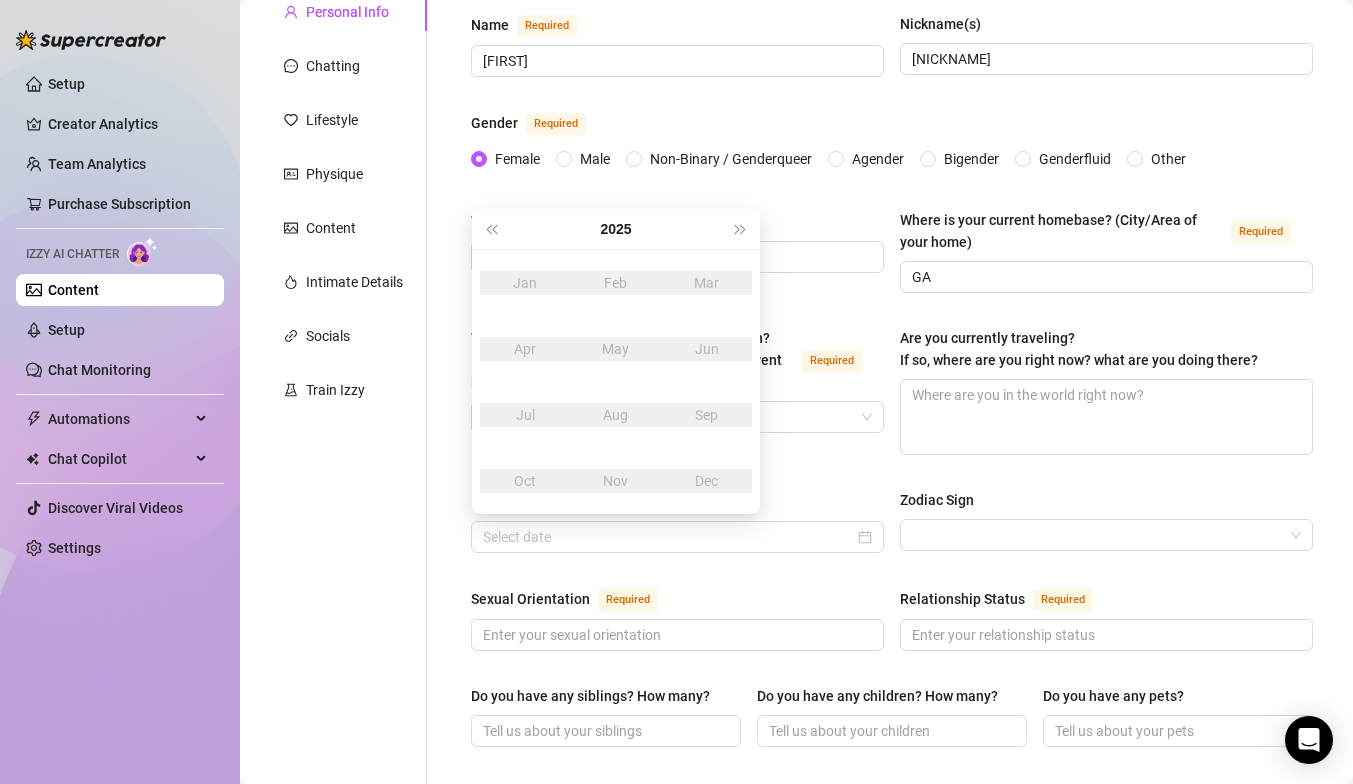 click on "Dec" at bounding box center [707, 481] 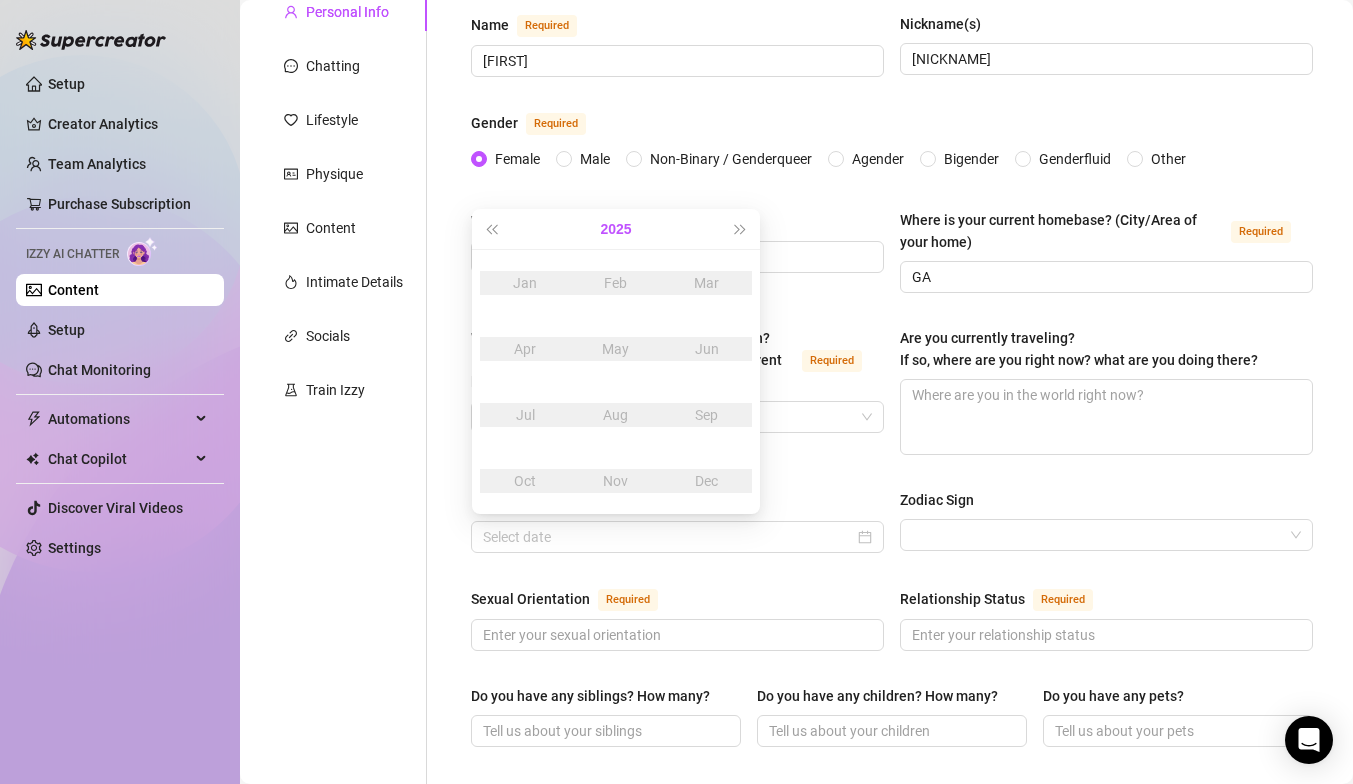 click on "2025" at bounding box center [615, 229] 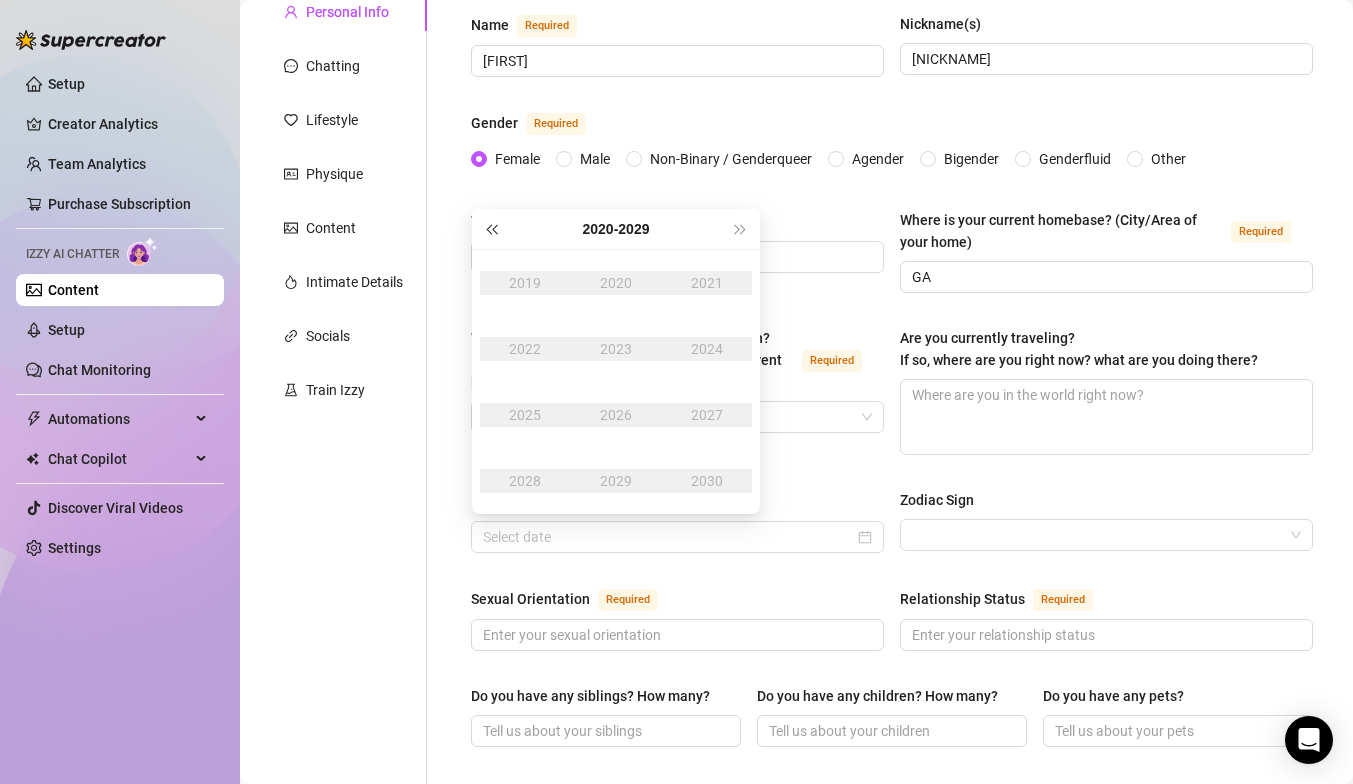 click at bounding box center (491, 229) 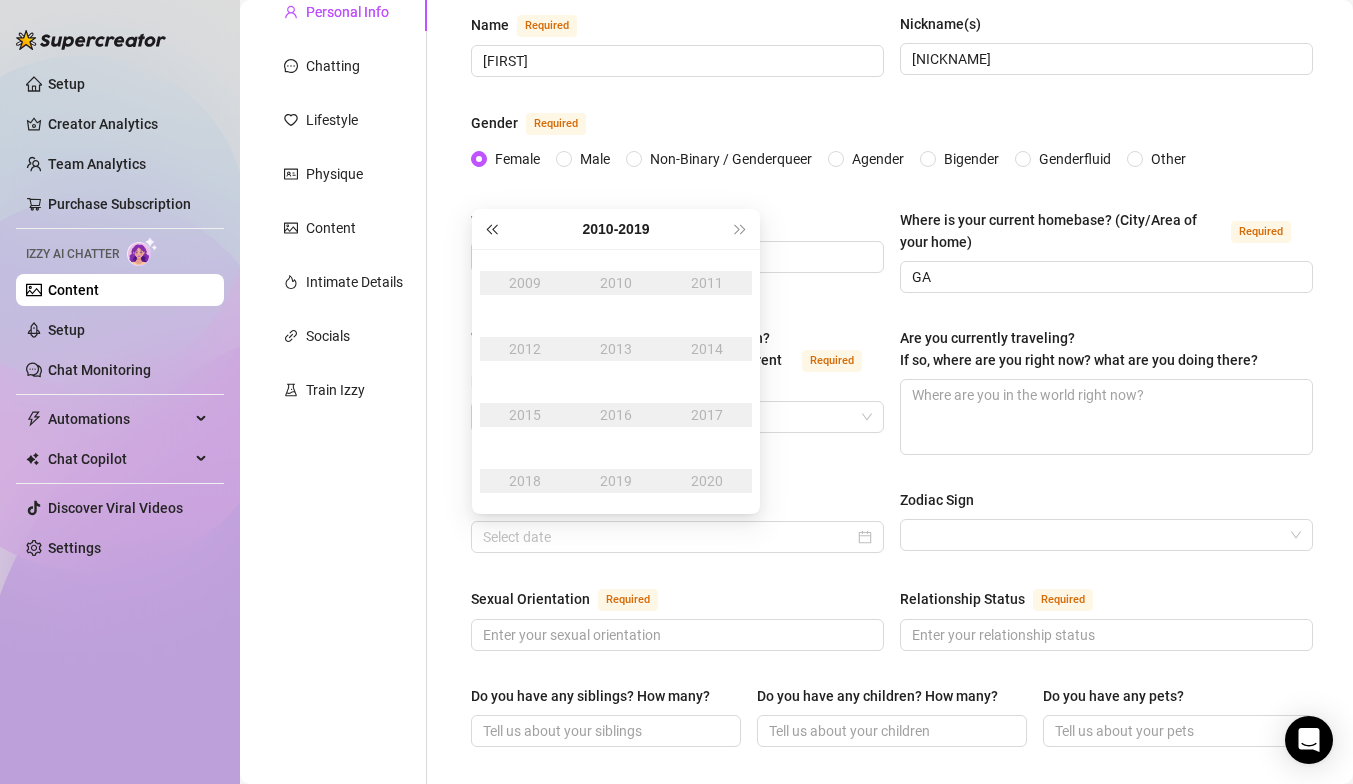 click at bounding box center [491, 229] 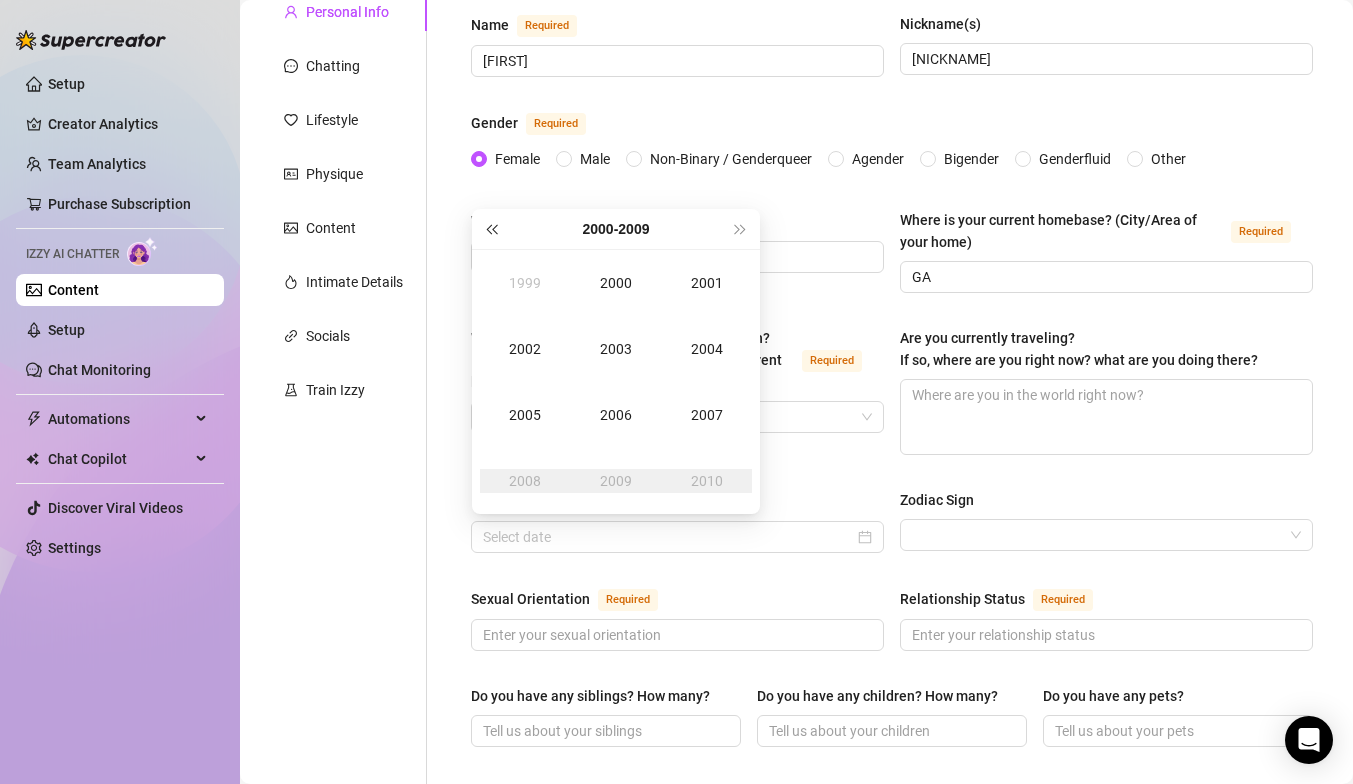 click at bounding box center (491, 229) 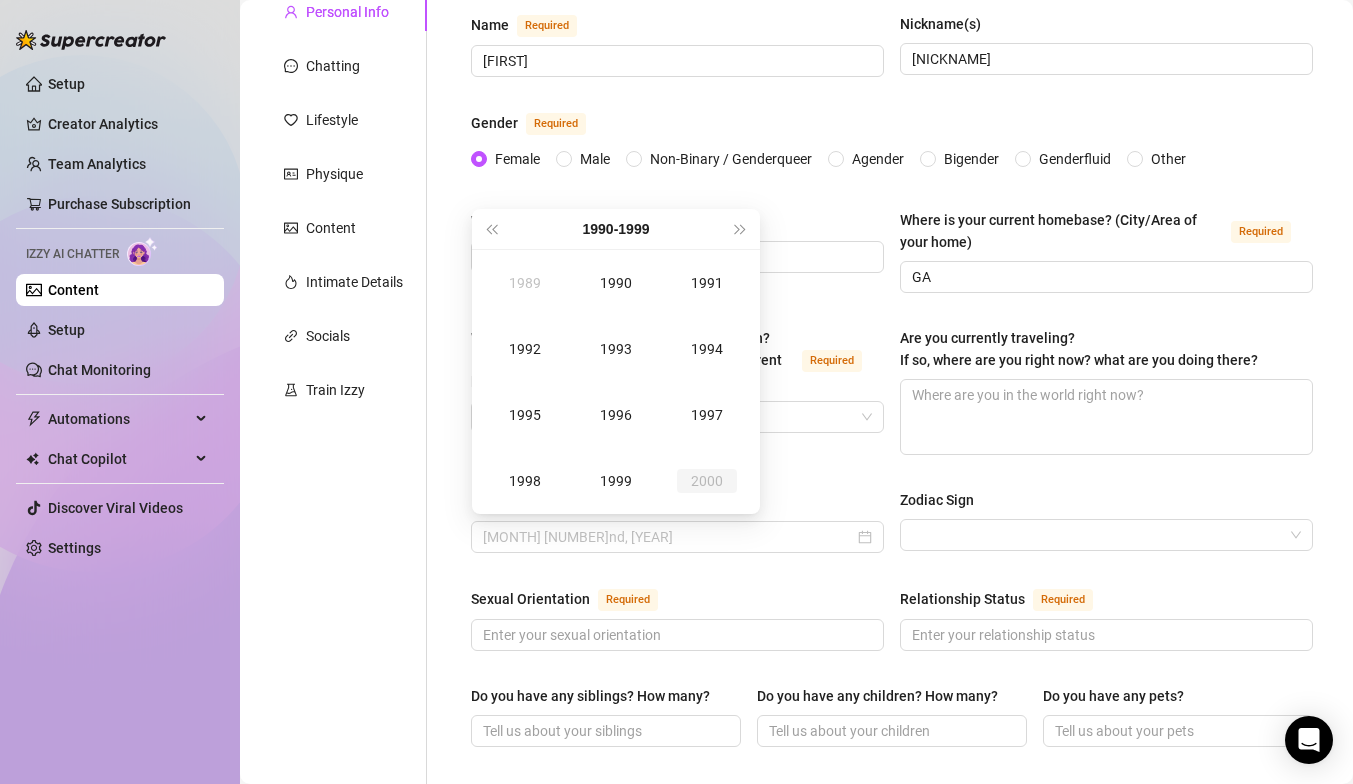 click on "2000" at bounding box center (707, 481) 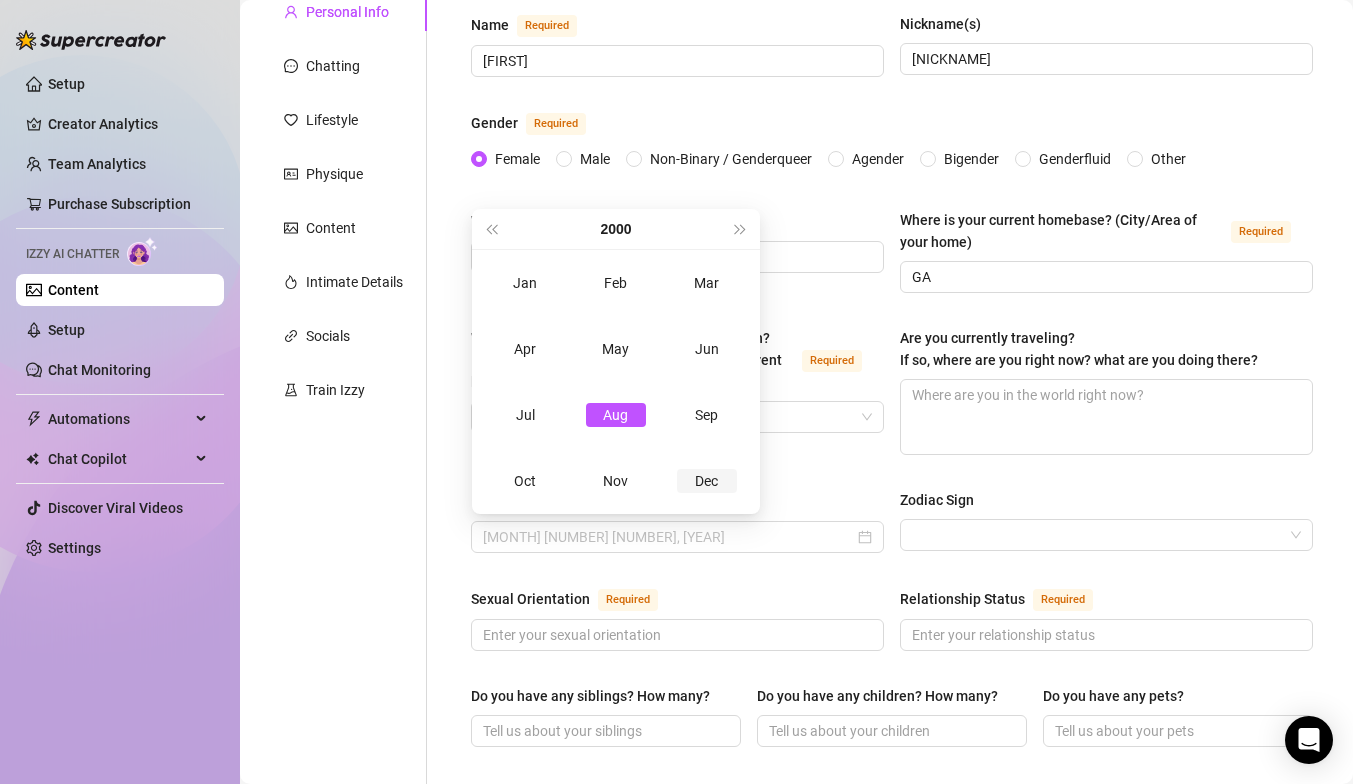 click on "Dec" at bounding box center [707, 481] 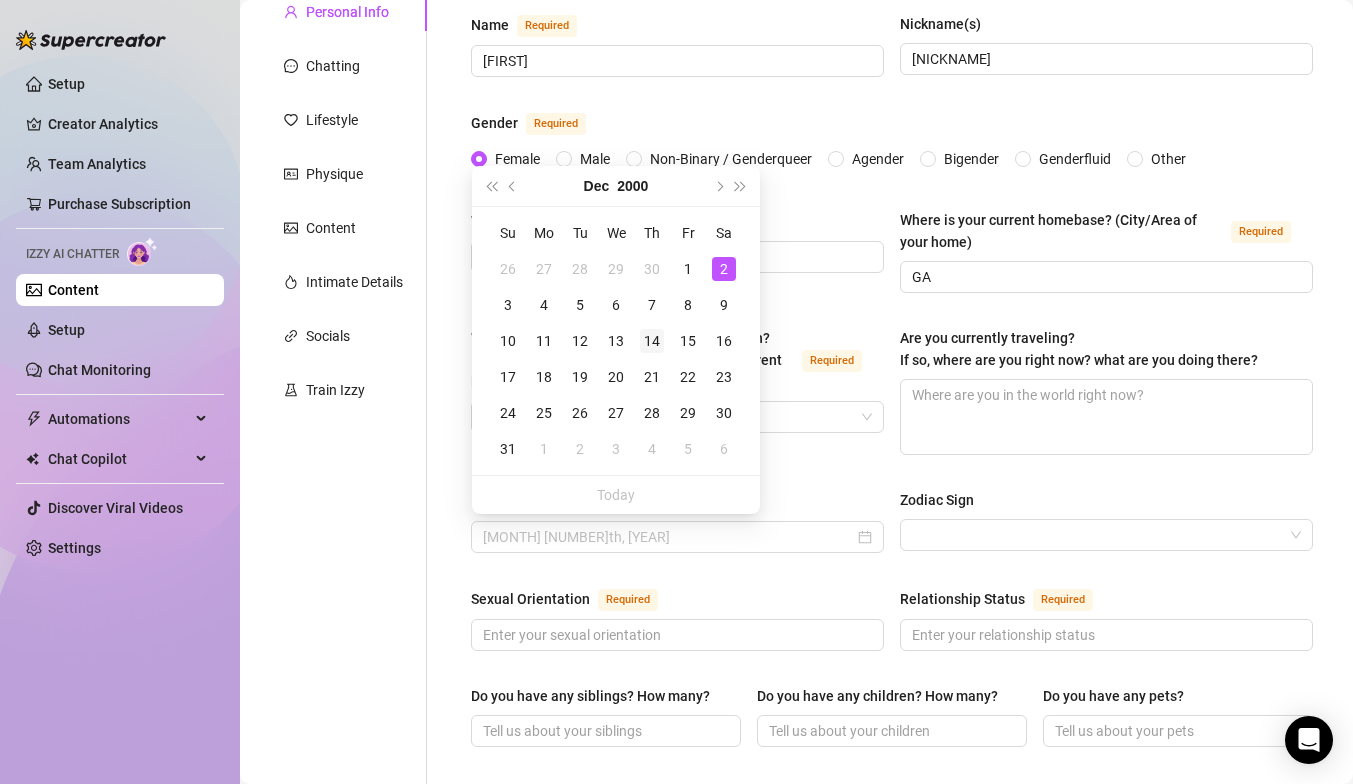 type on "[MONTH] [NUMBER]th, [YEAR]" 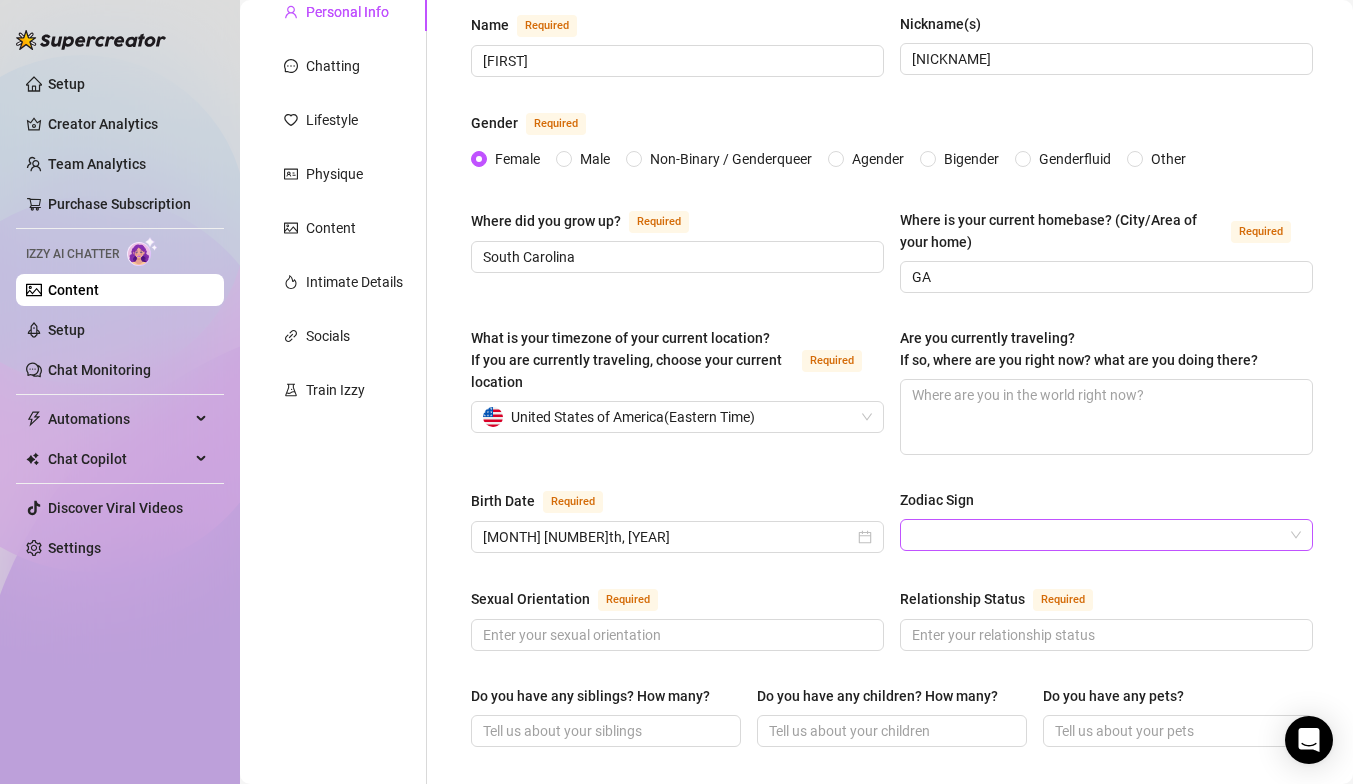 click on "Zodiac Sign" at bounding box center [1097, 535] 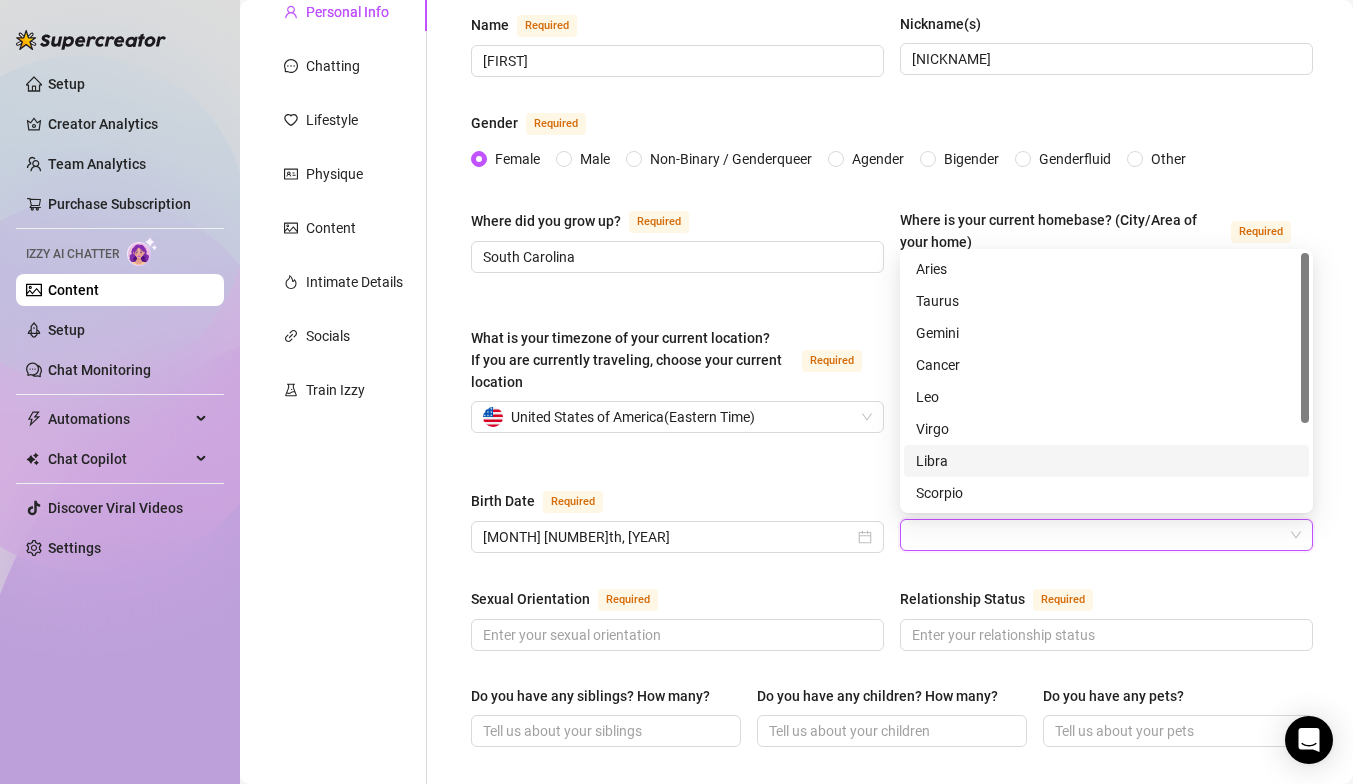 scroll, scrollTop: 128, scrollLeft: 0, axis: vertical 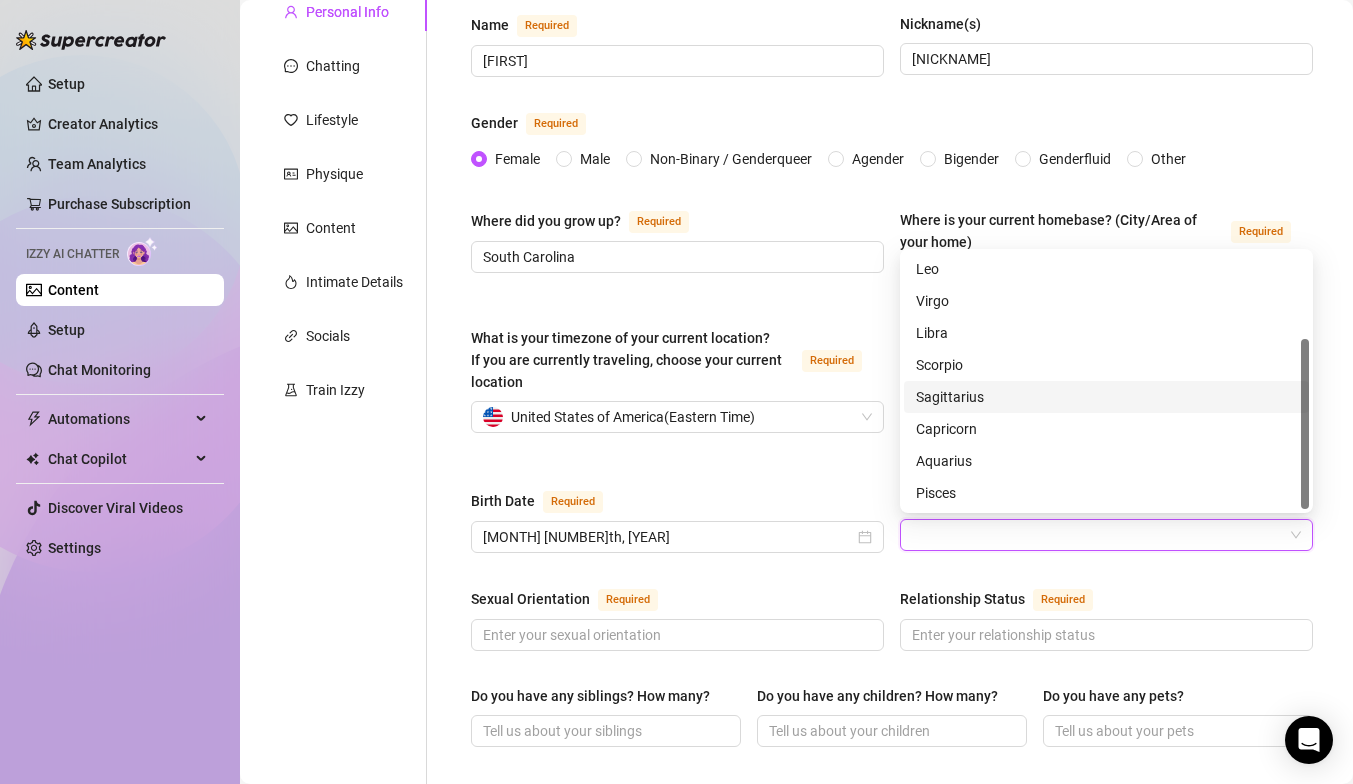 click on "Sagittarius" at bounding box center (1106, 397) 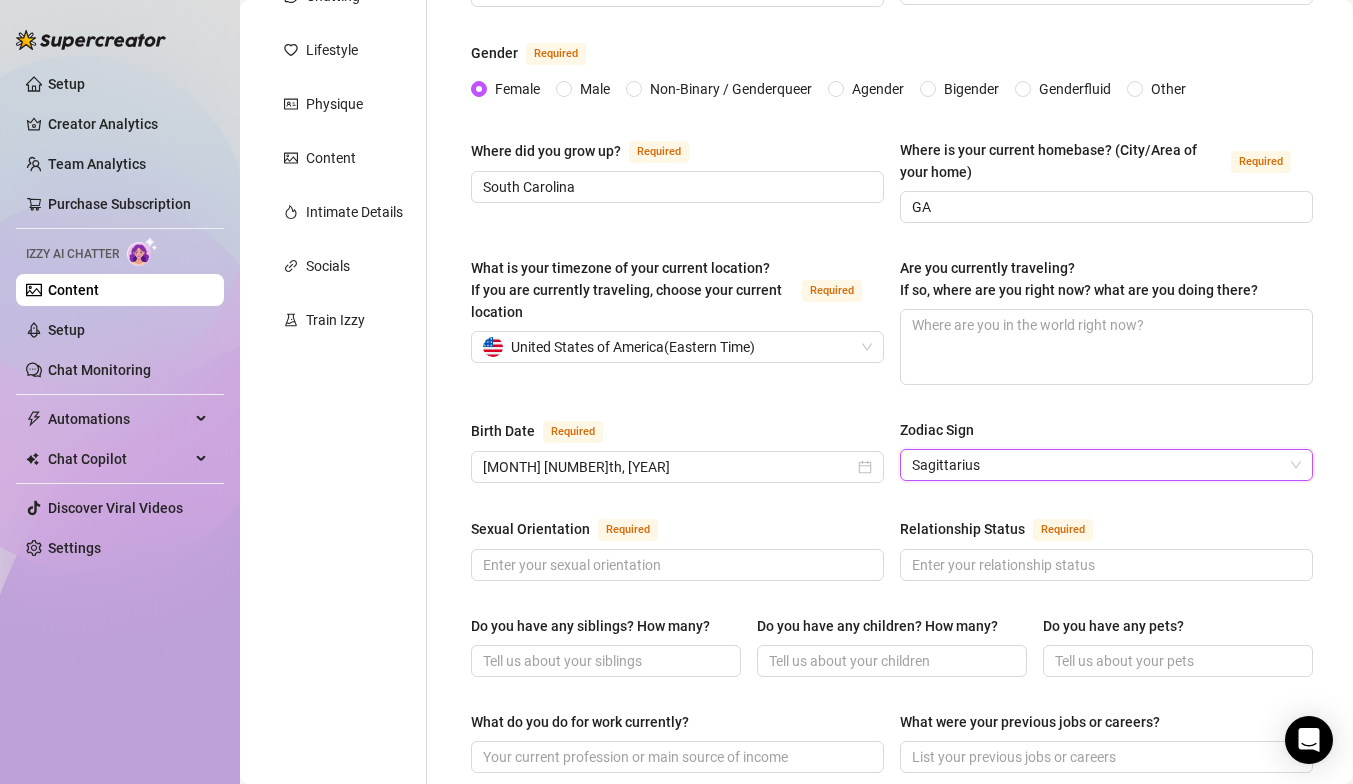 scroll, scrollTop: 268, scrollLeft: 0, axis: vertical 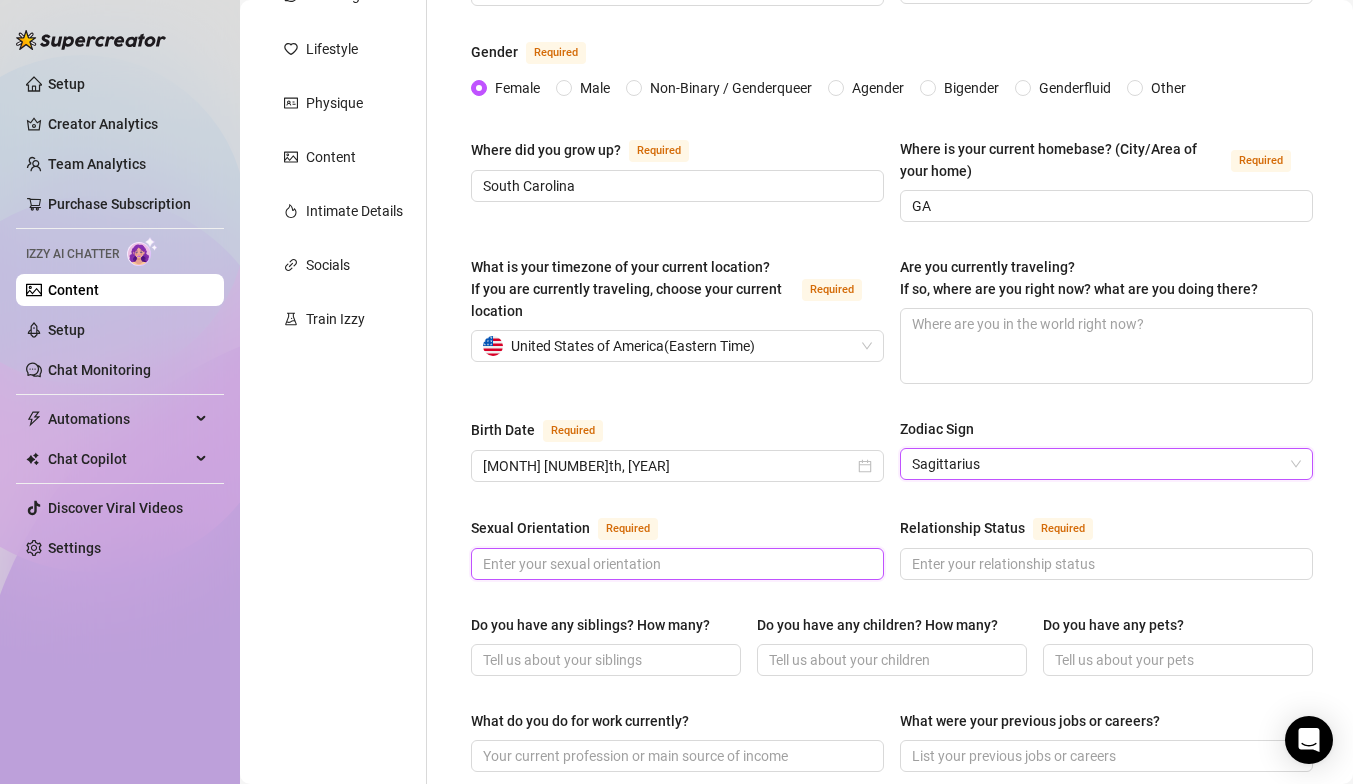 click on "Sexual Orientation Required" at bounding box center [675, 564] 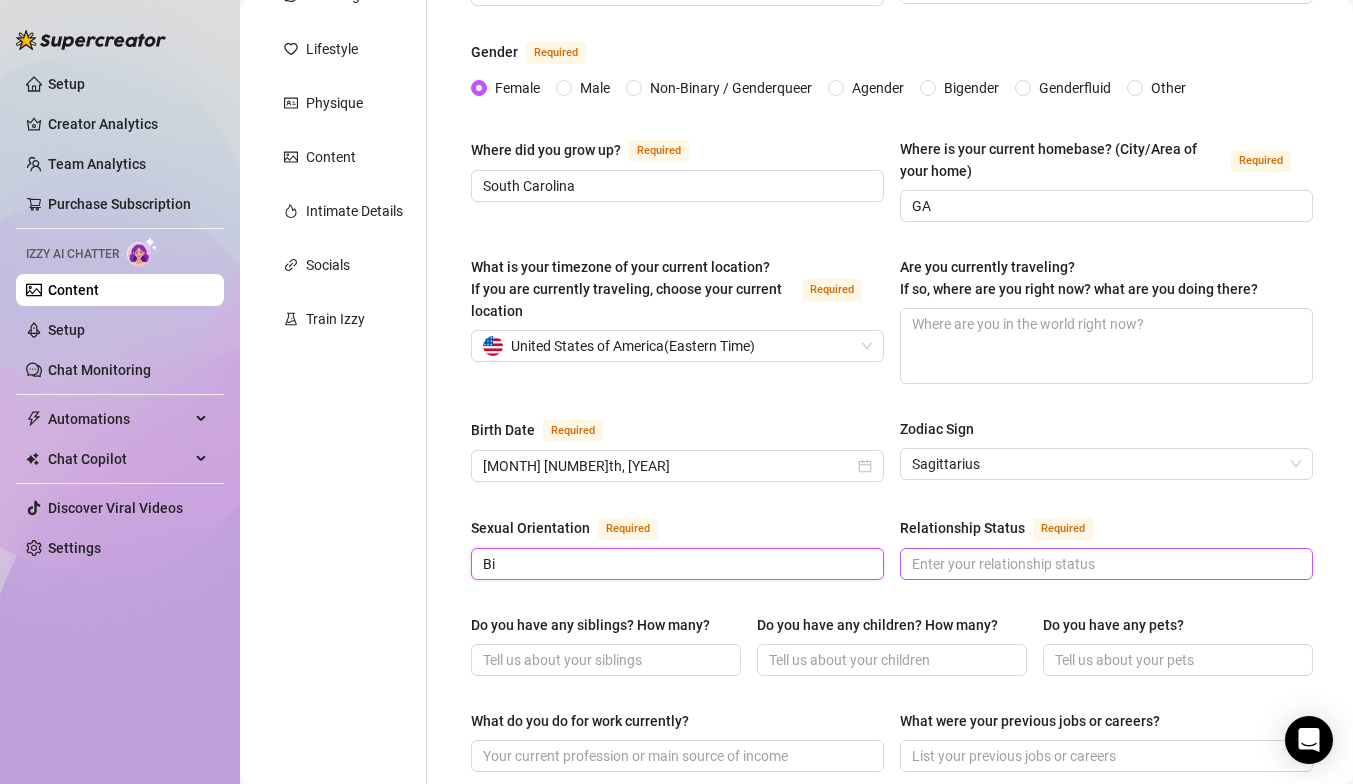 type on "Bi" 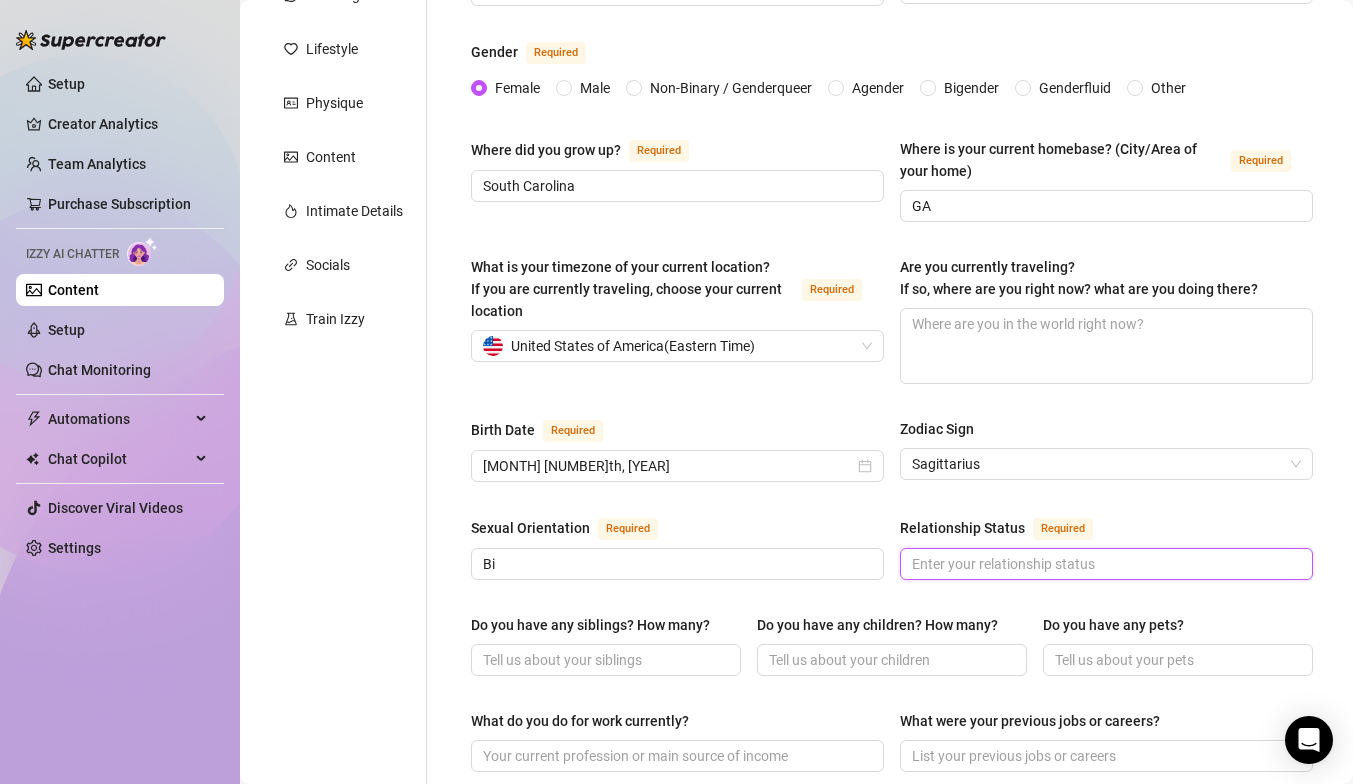 click on "Relationship Status Required" at bounding box center (1104, 564) 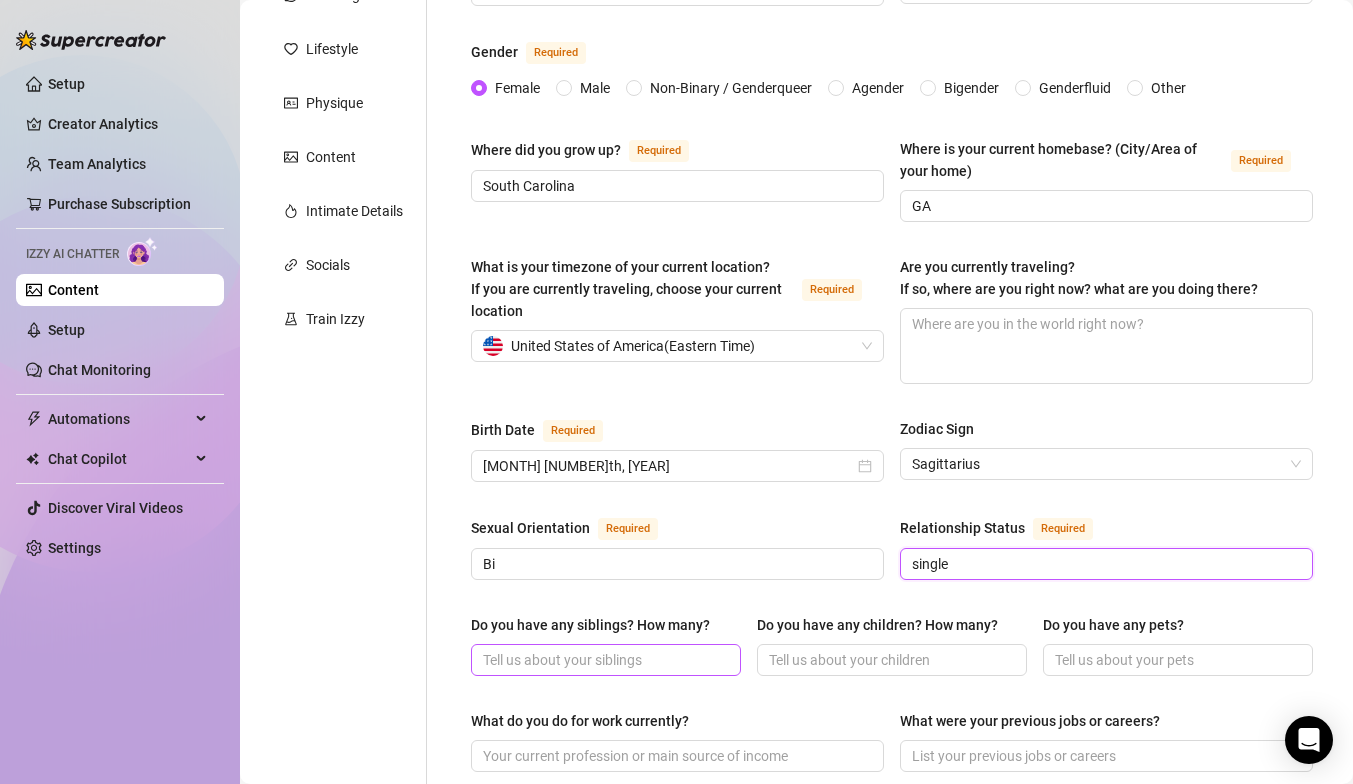 type on "single" 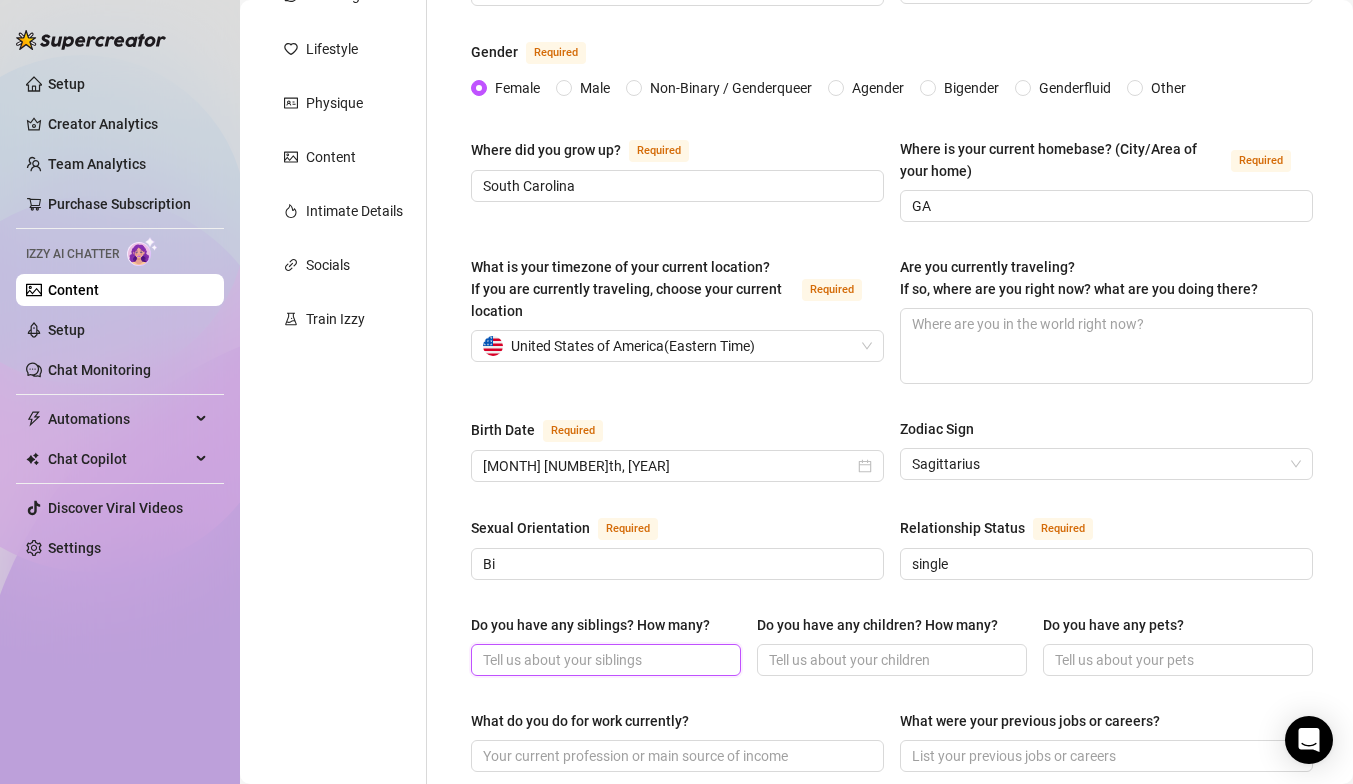 click on "Do you have any siblings? How many?" at bounding box center [604, 660] 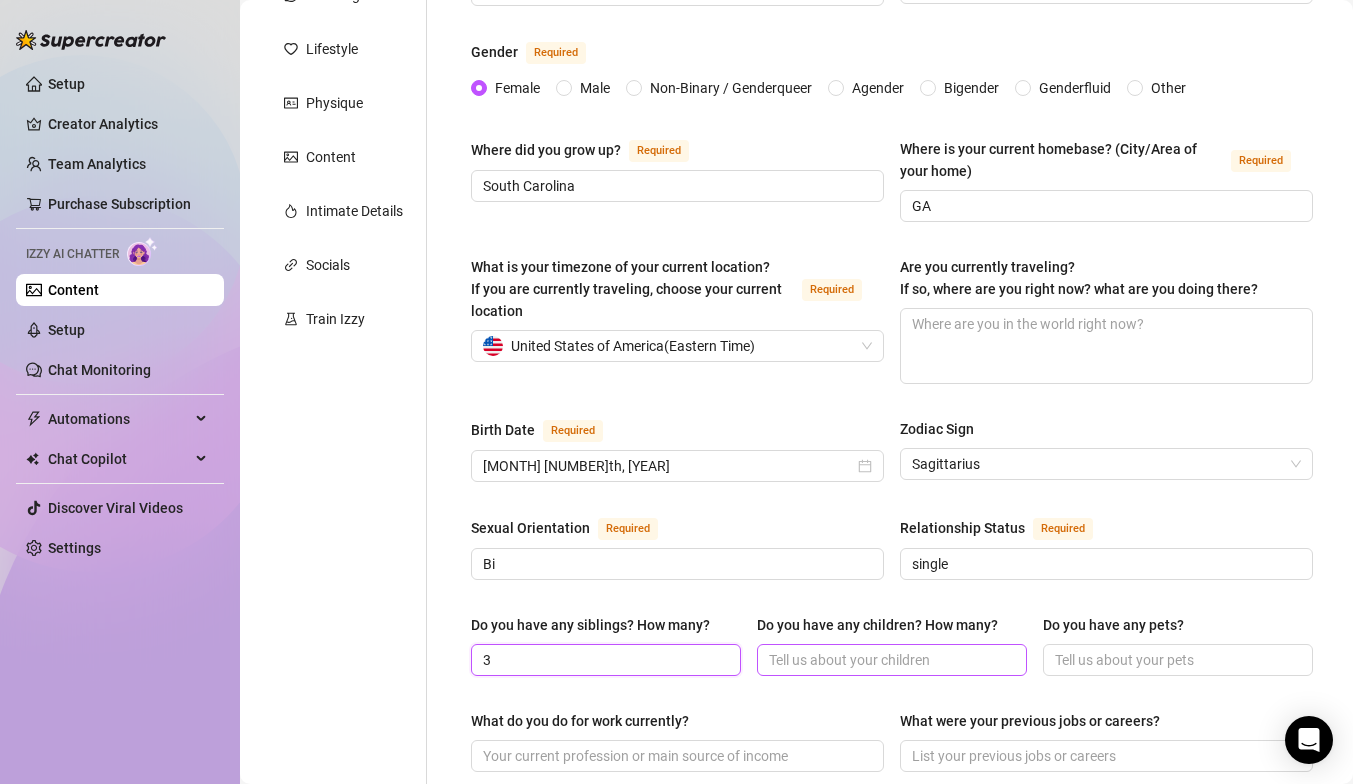 type on "3" 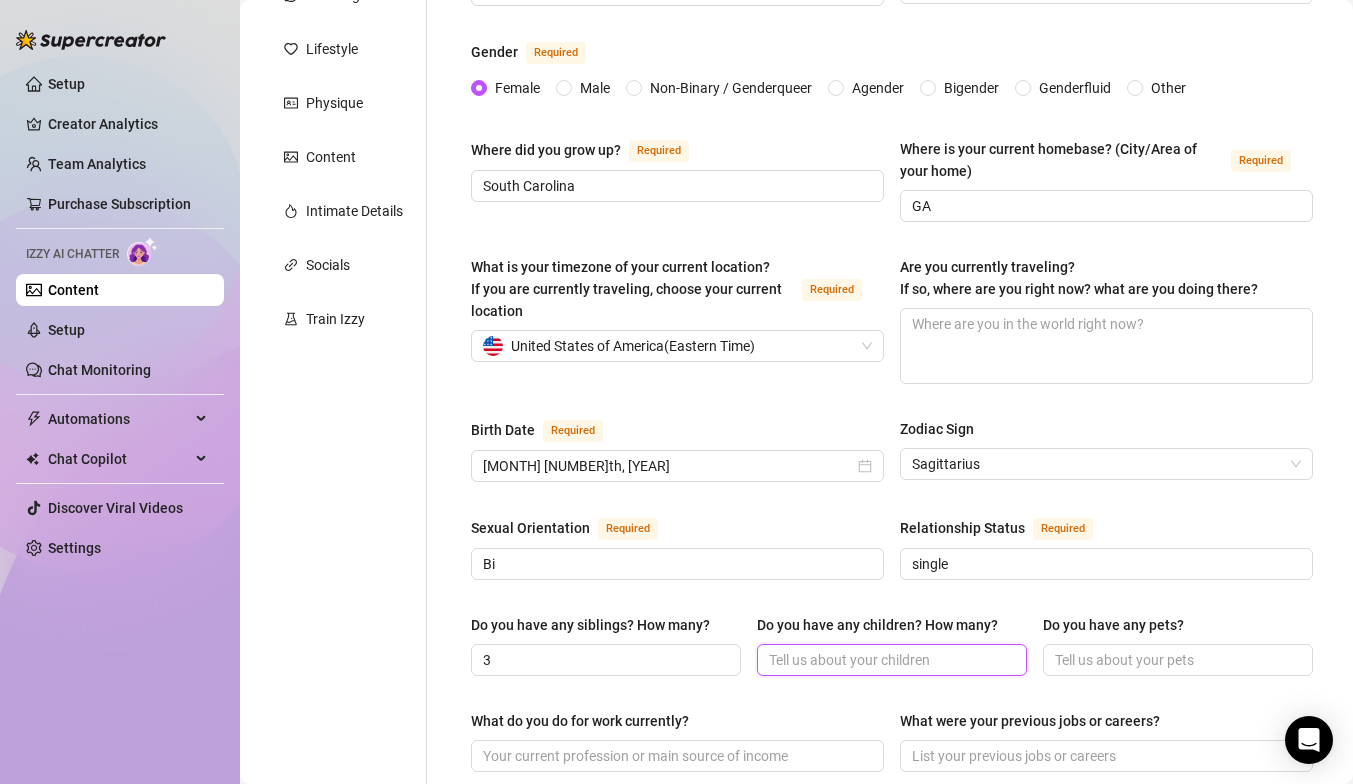 click on "Do you have any children? How many?" at bounding box center [890, 660] 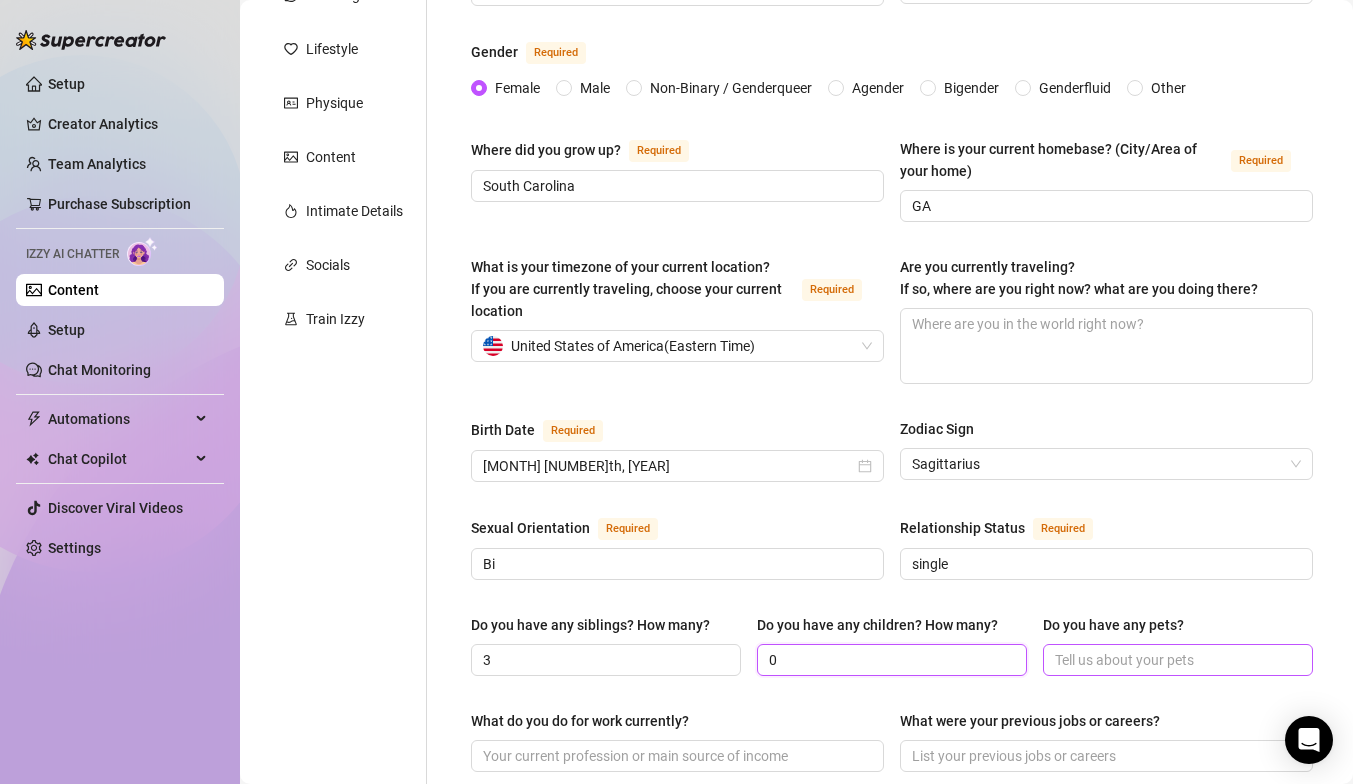 type on "0" 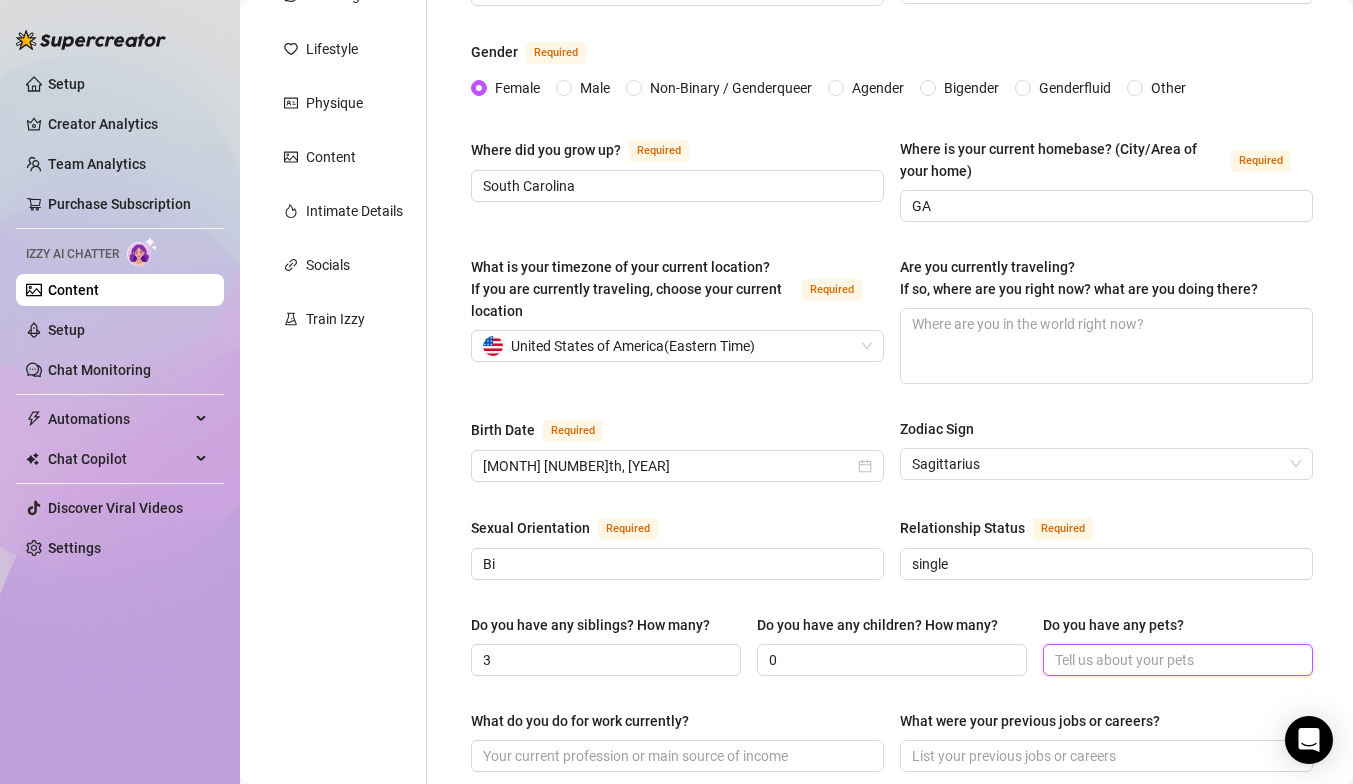 click on "Do you have any pets?" at bounding box center [1176, 660] 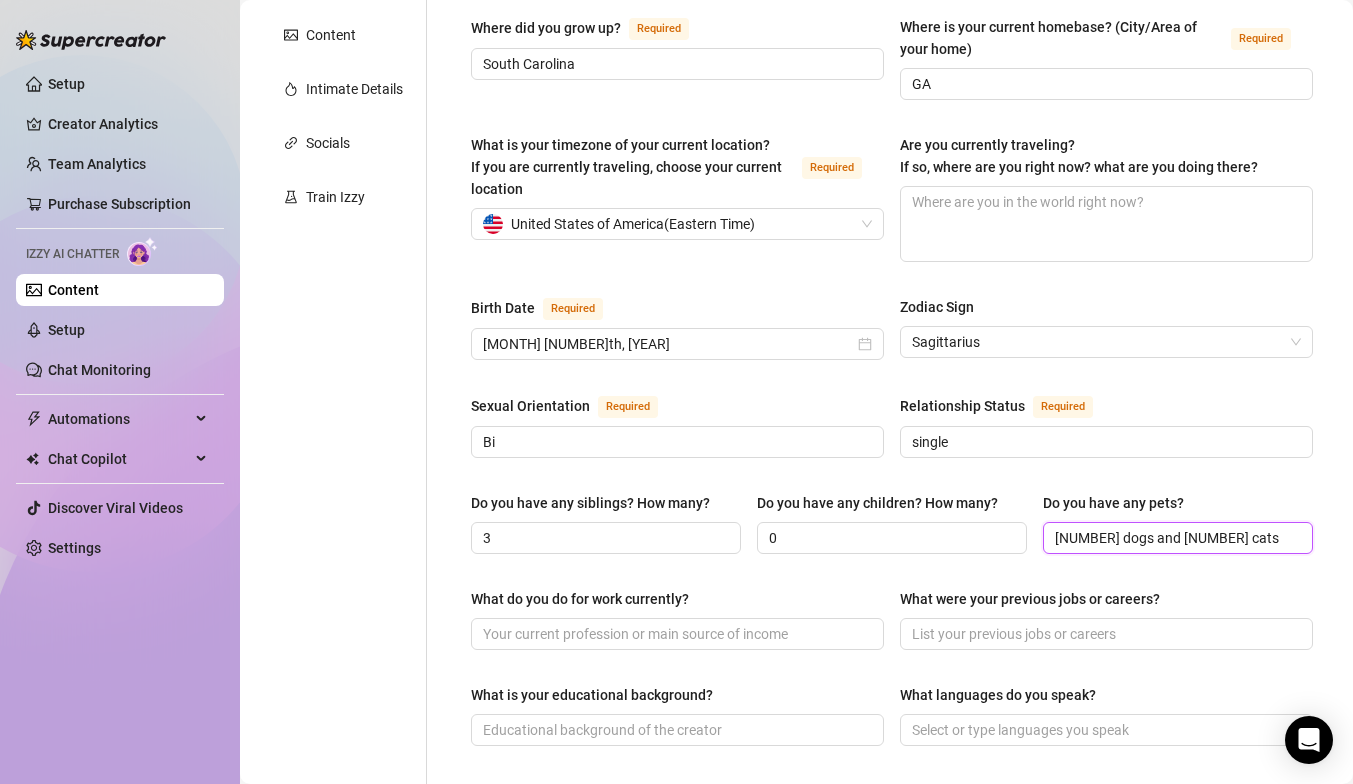 scroll, scrollTop: 391, scrollLeft: 0, axis: vertical 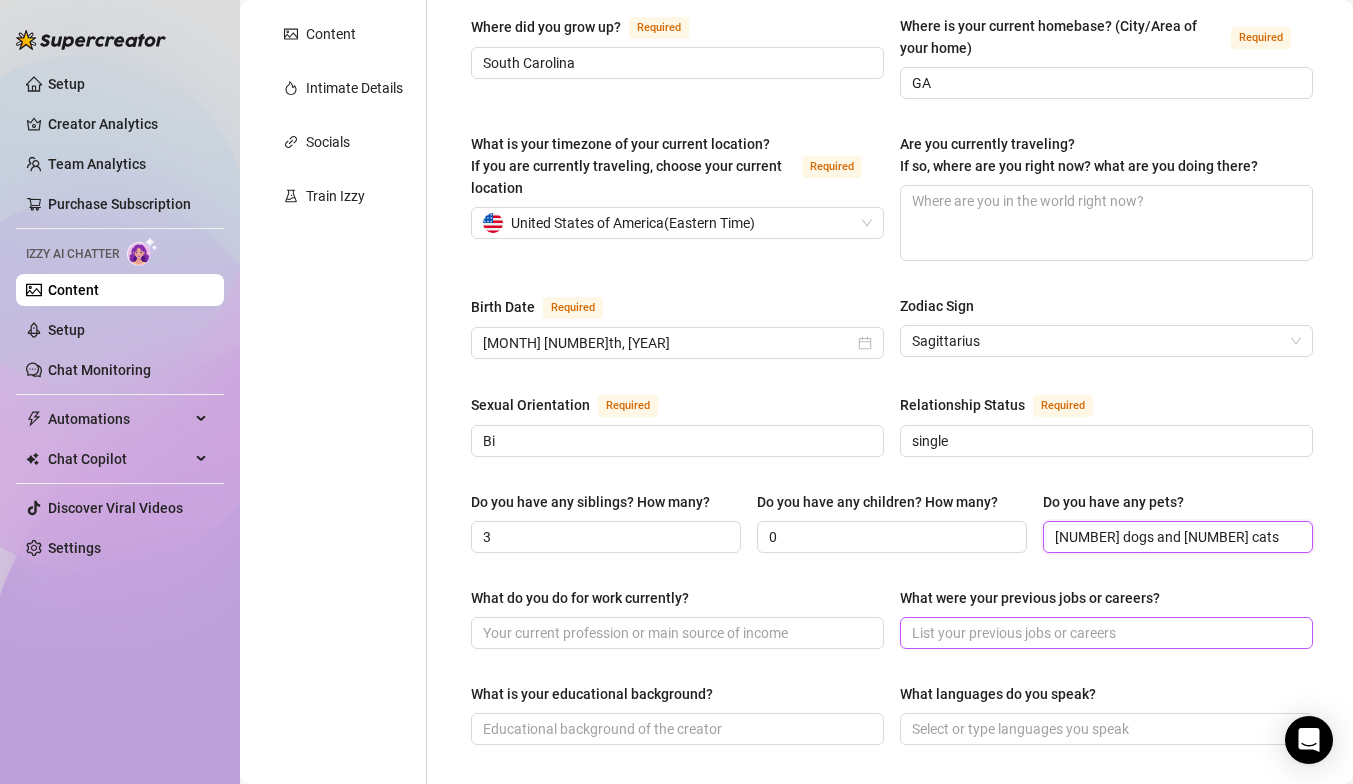type on "[NUMBER] dogs and [NUMBER] cats" 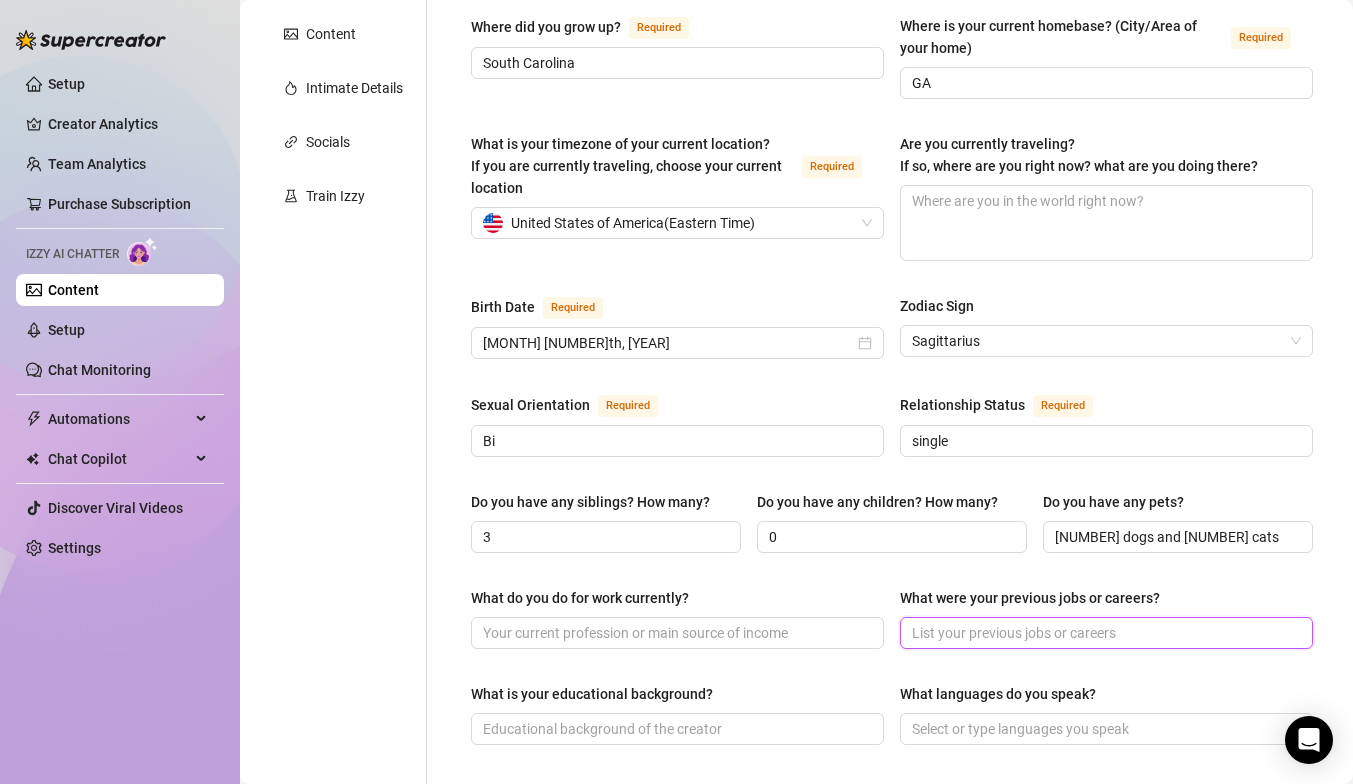 click on "What were your previous jobs or careers?" at bounding box center (1104, 633) 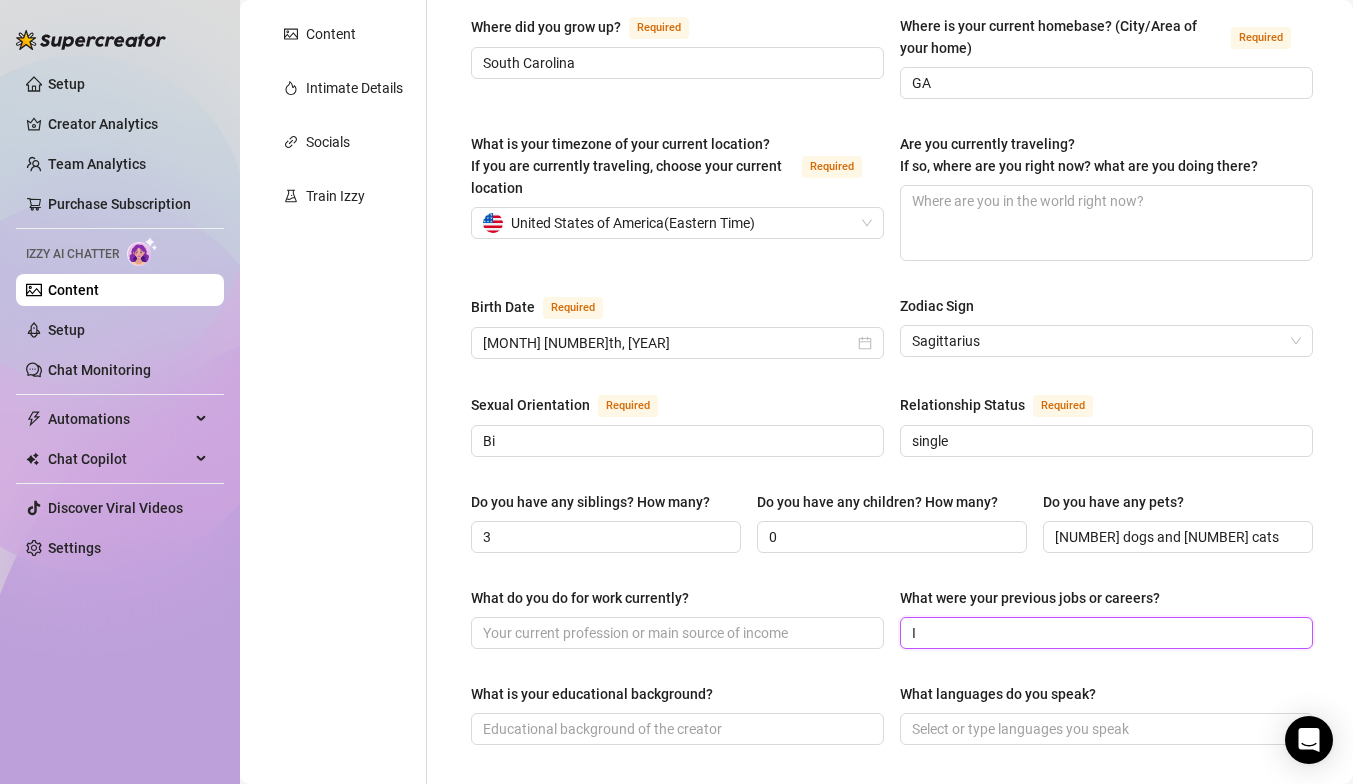type on "I" 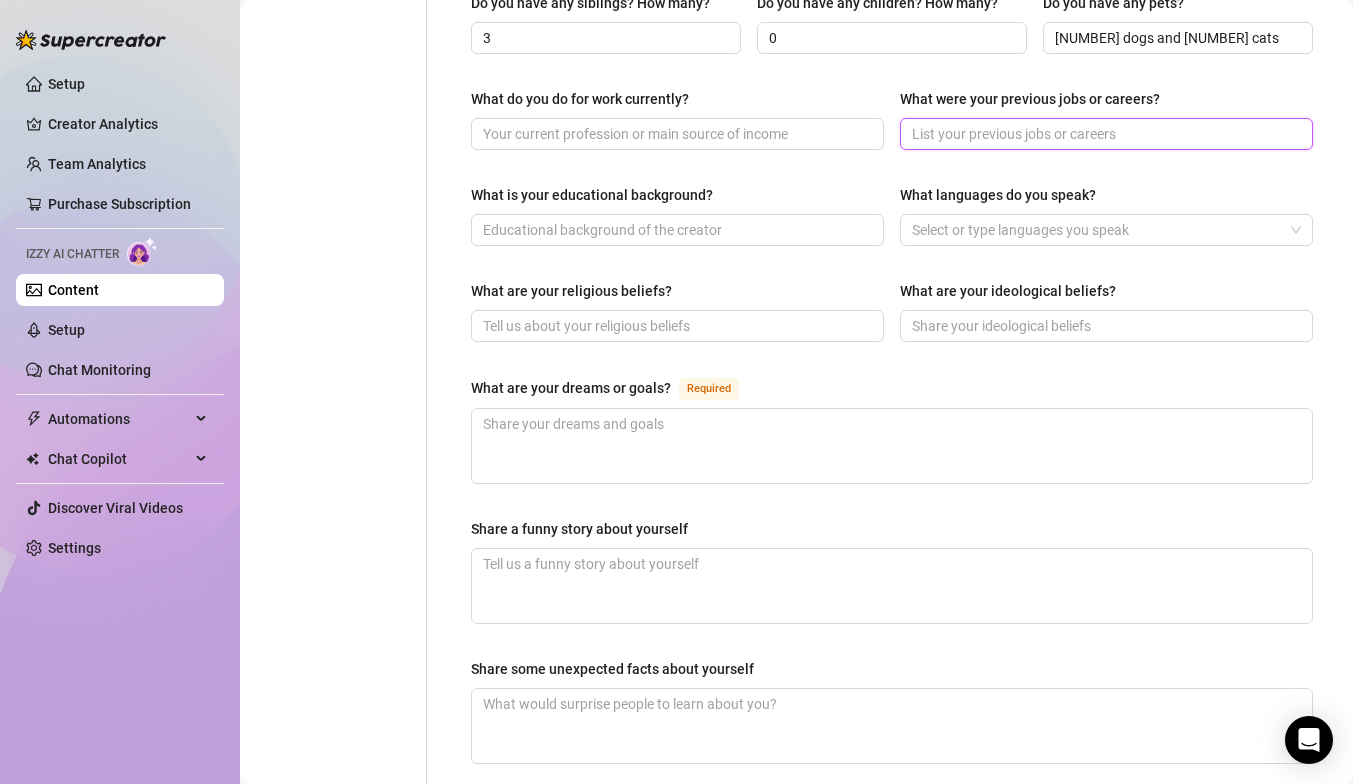 scroll, scrollTop: 888, scrollLeft: 0, axis: vertical 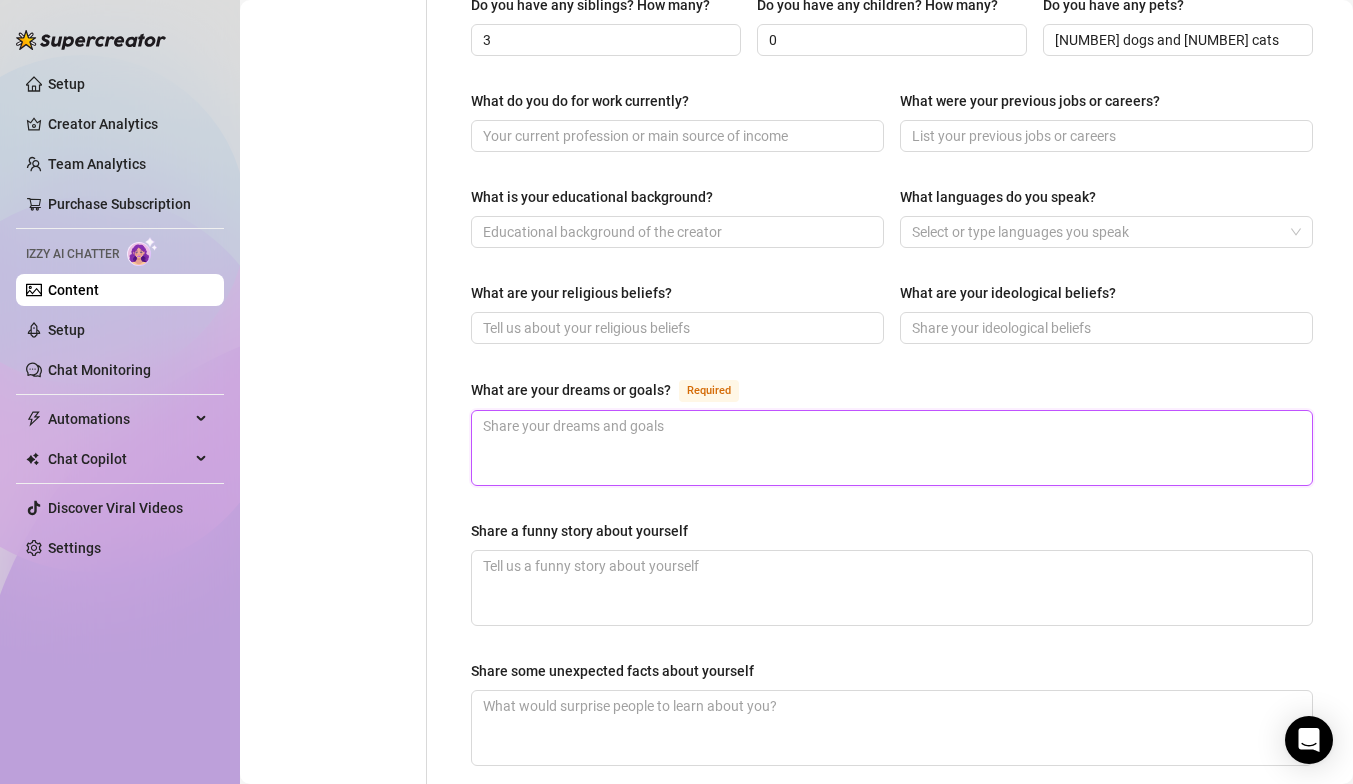 click on "What are your dreams or goals? Required" at bounding box center [892, 448] 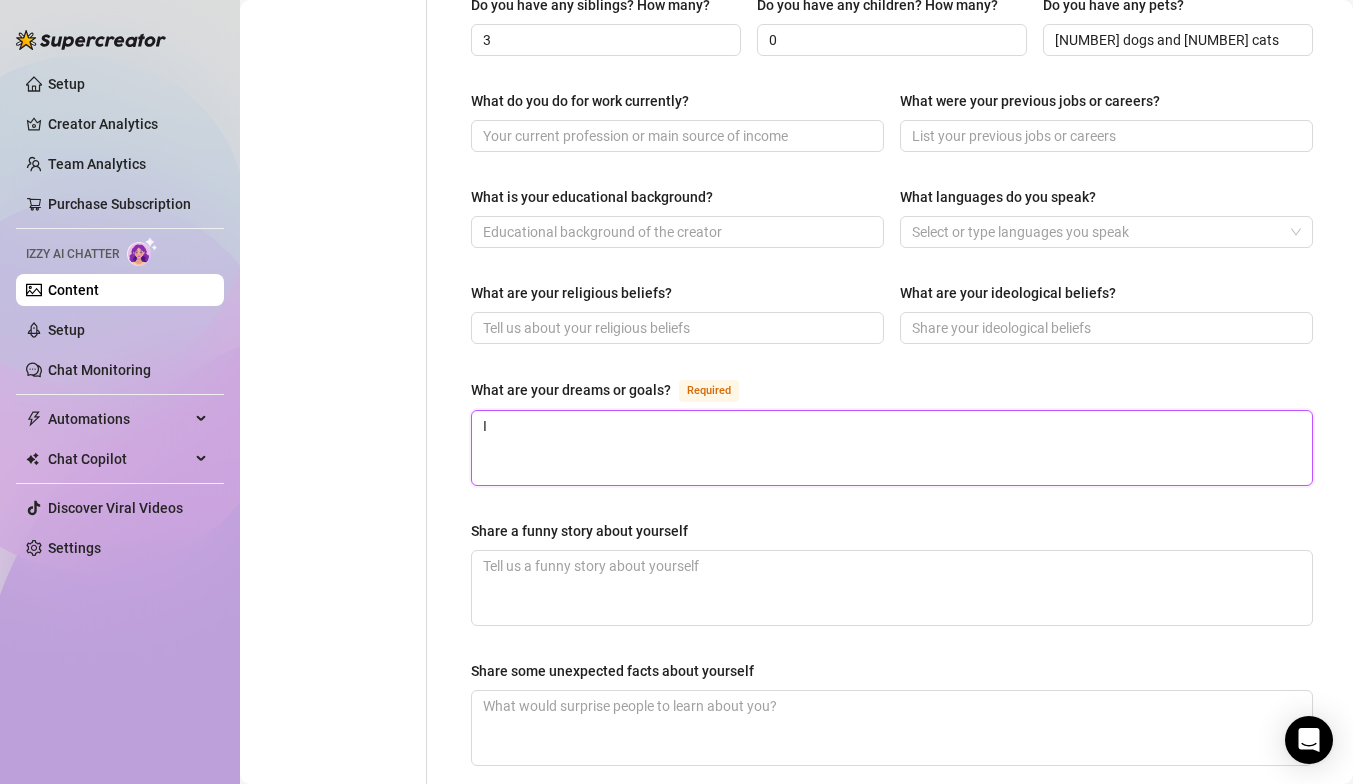 type 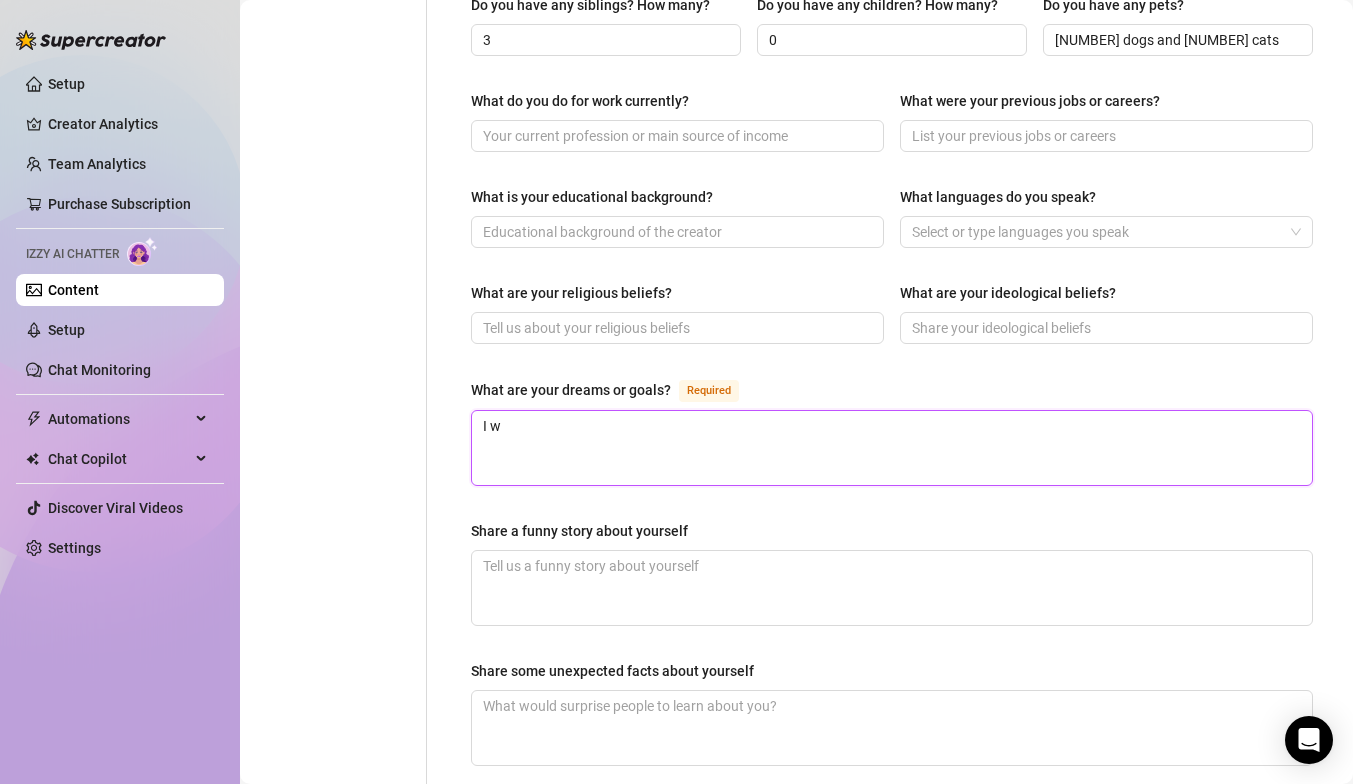 type 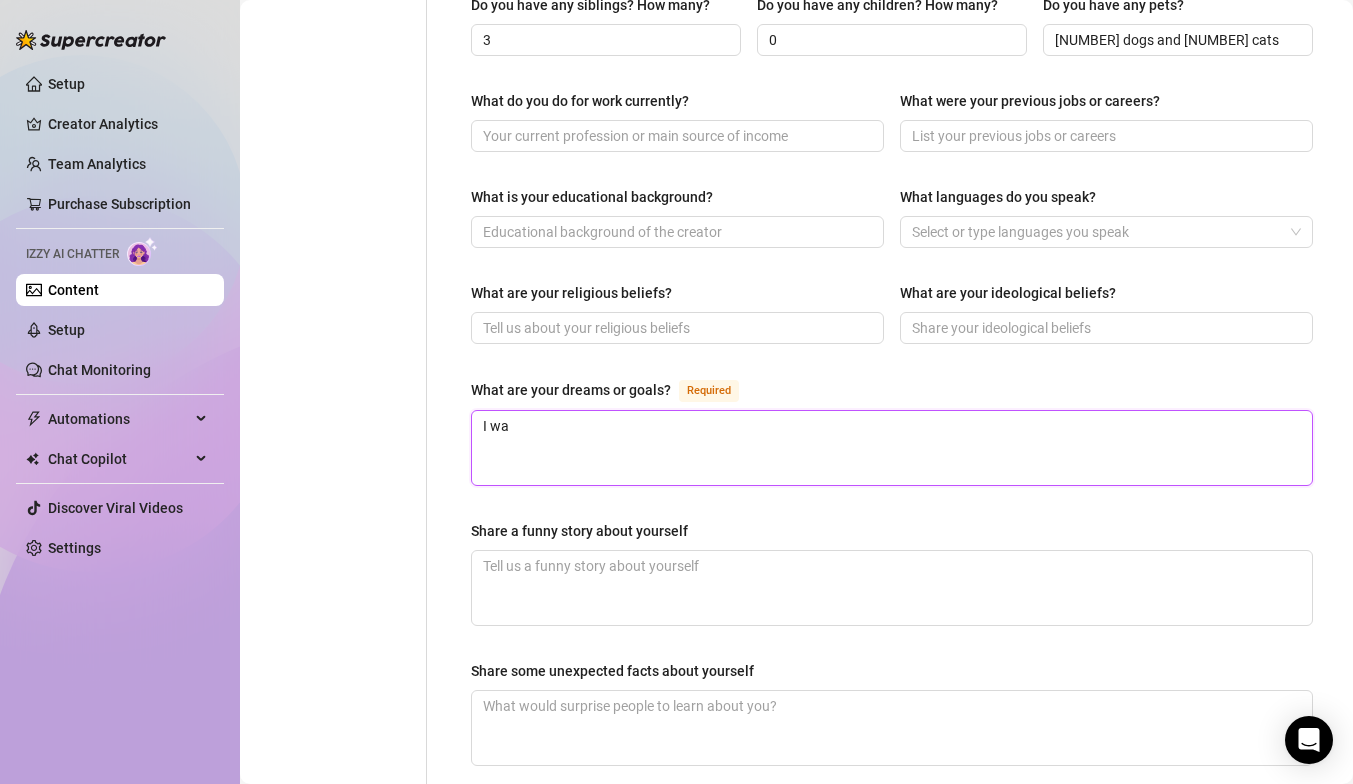 type on "I wan" 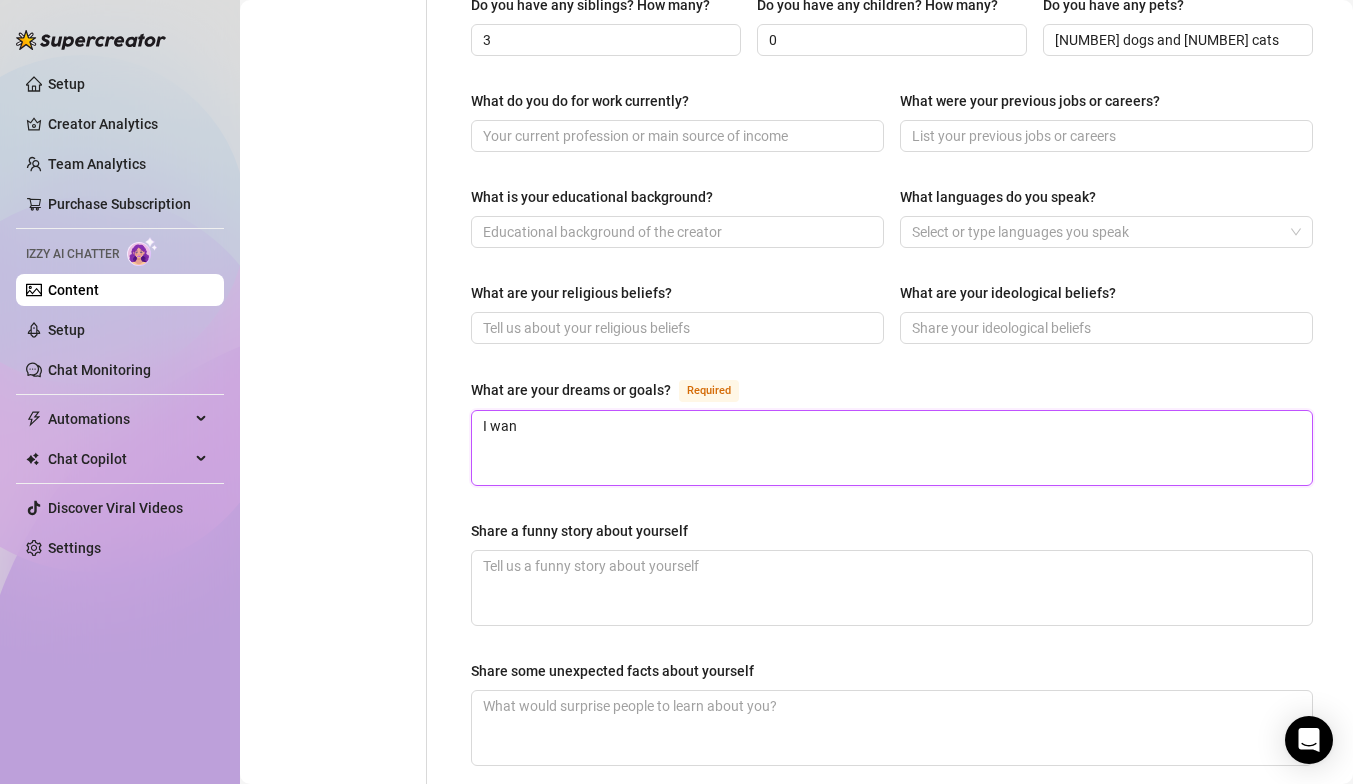 type 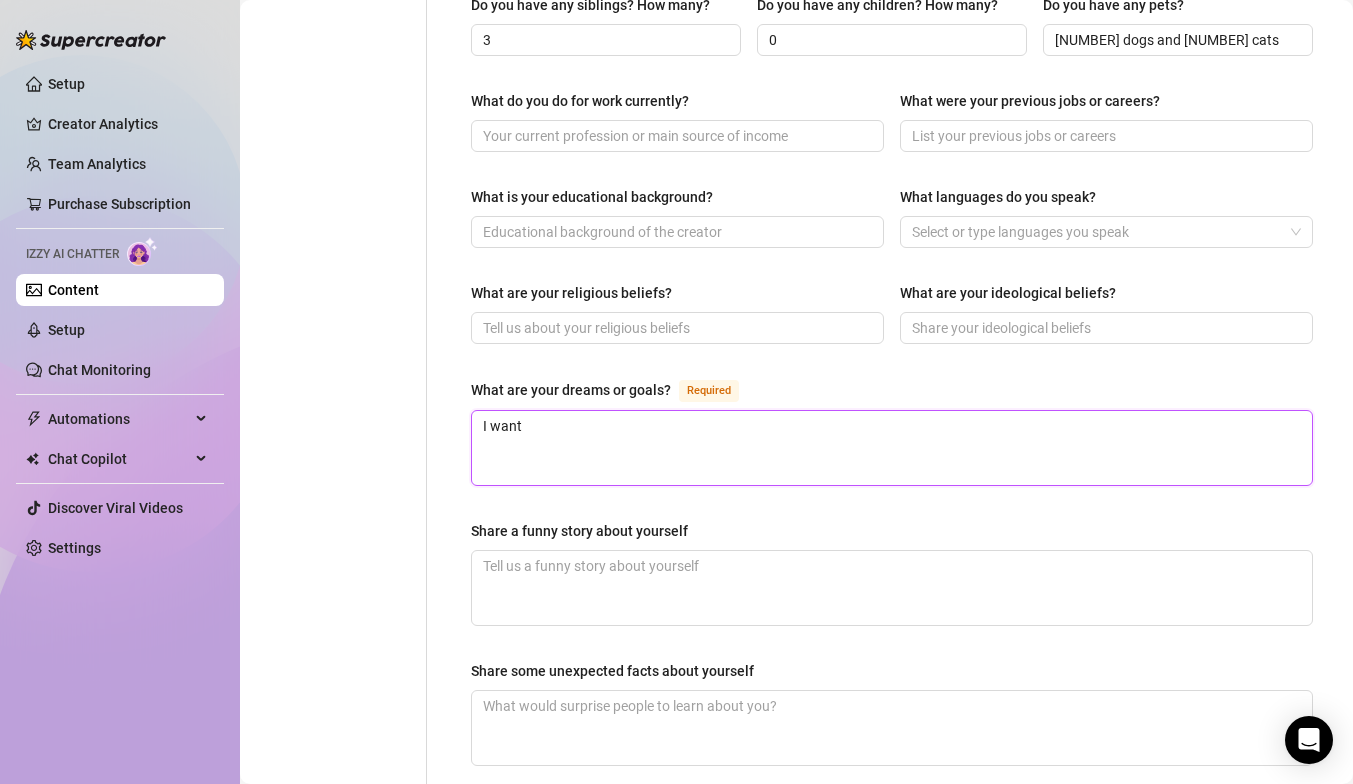 type 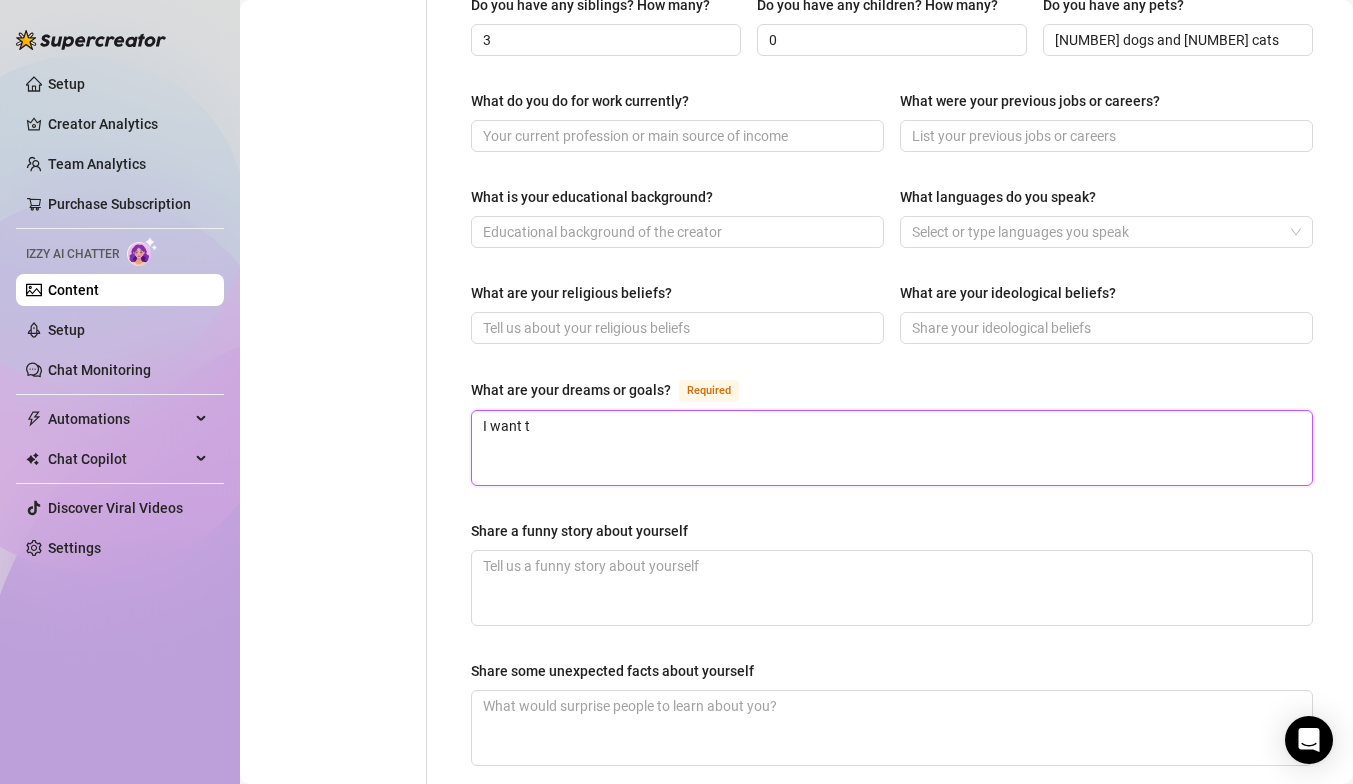 type 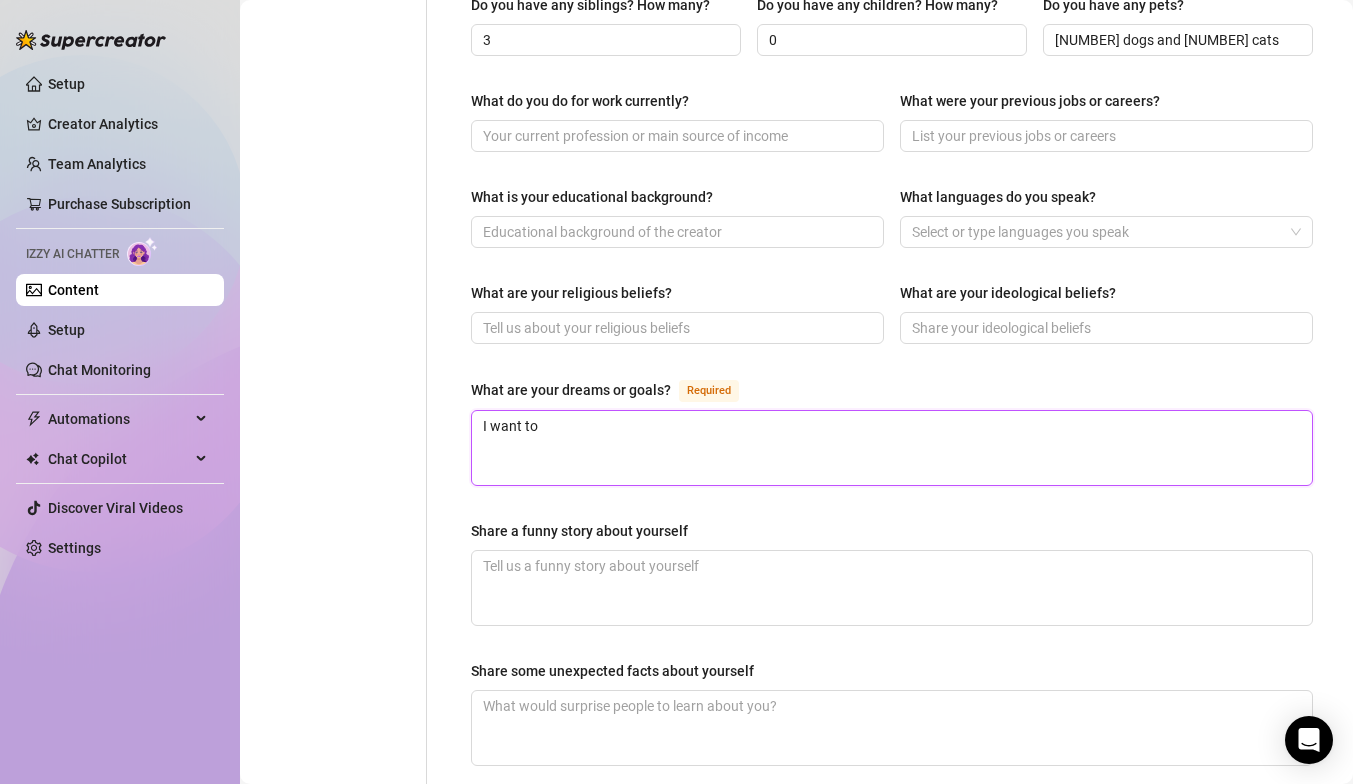 type 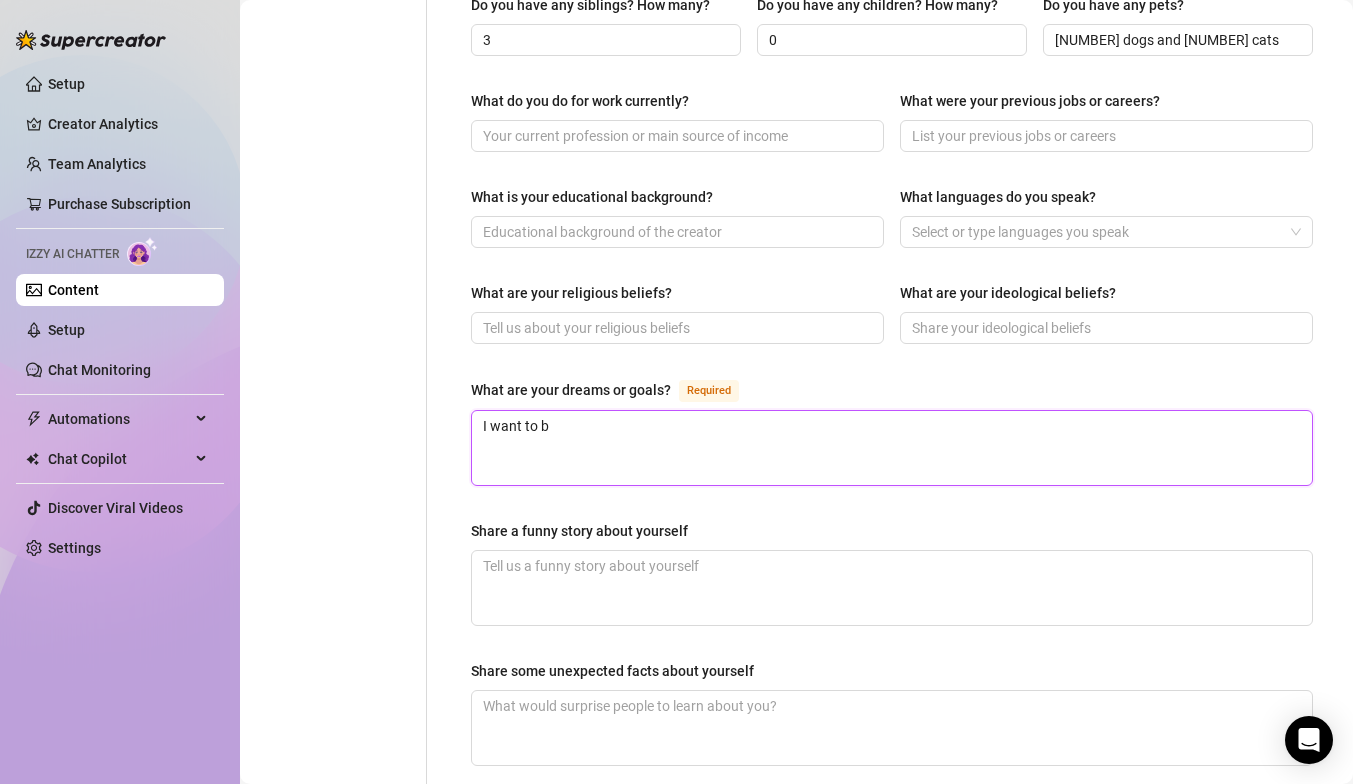 type 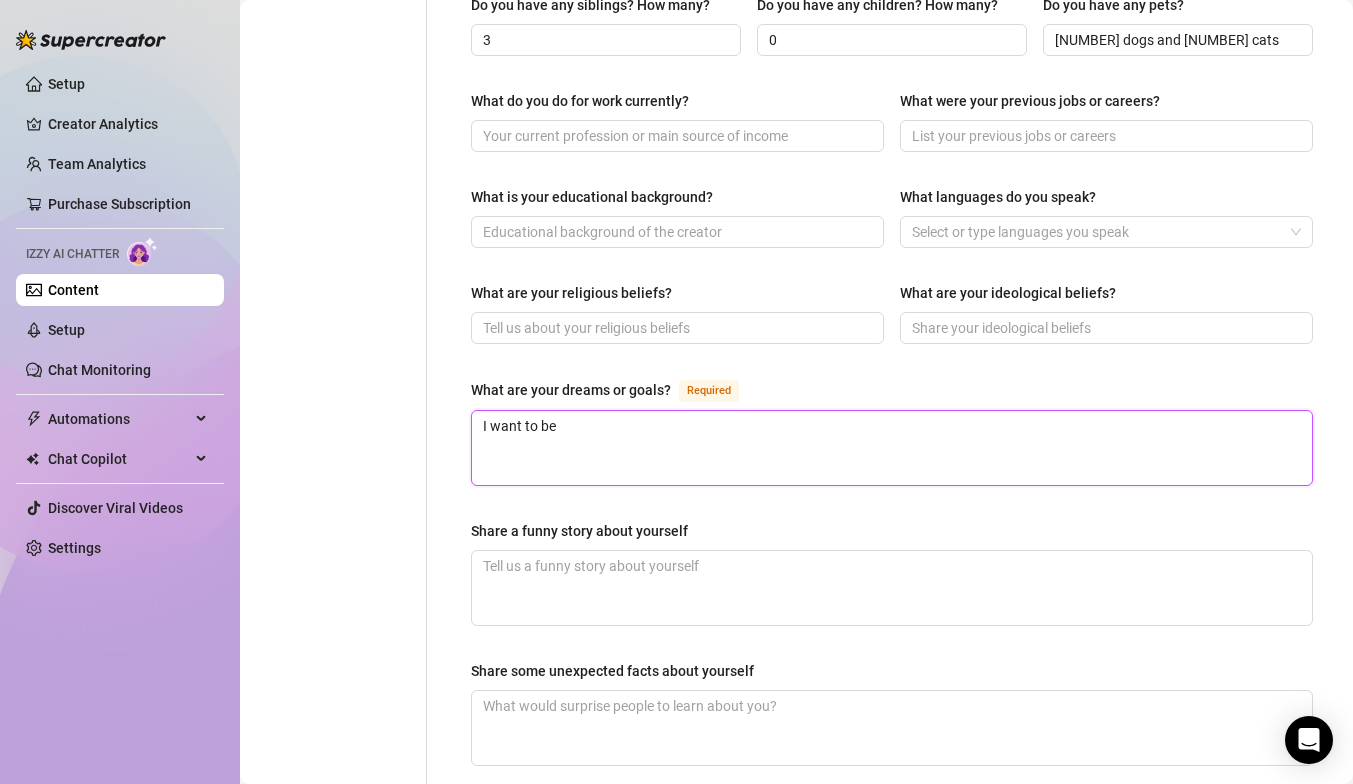 type 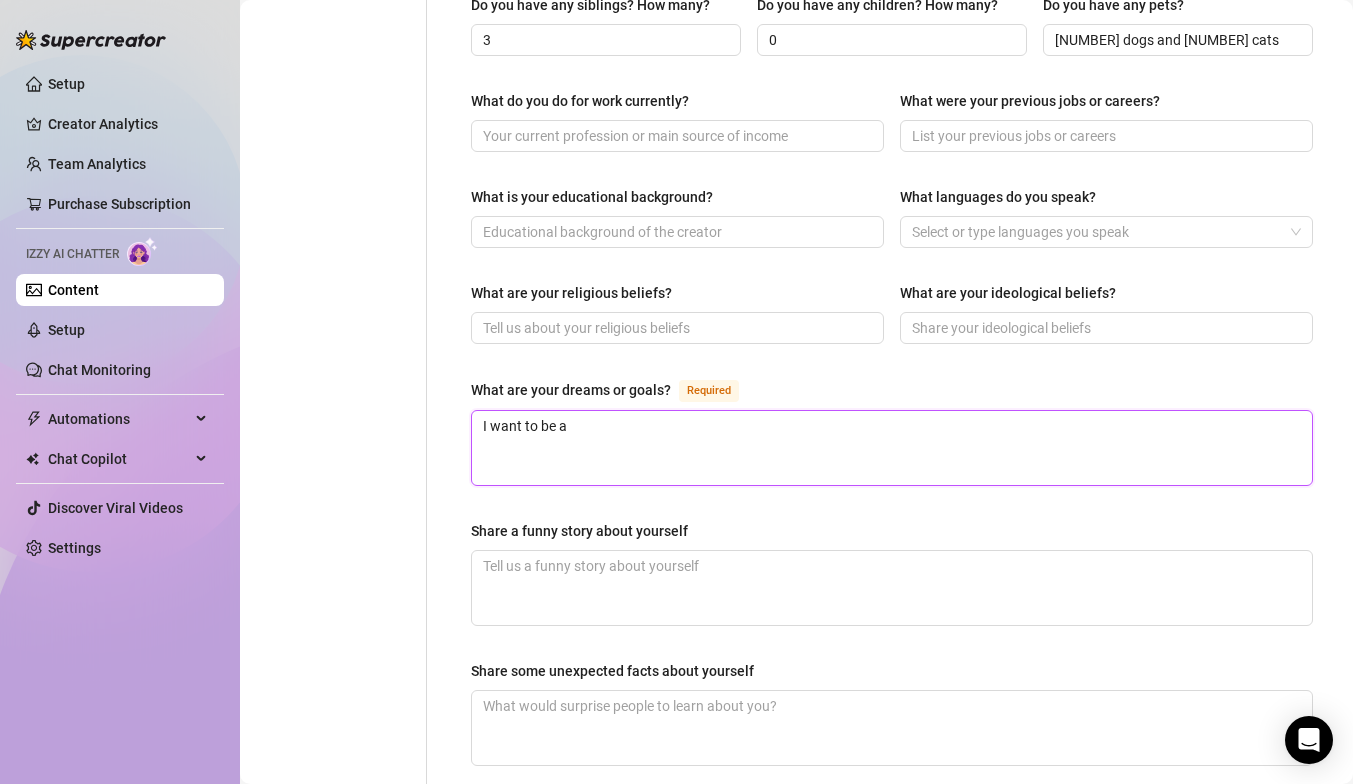 type 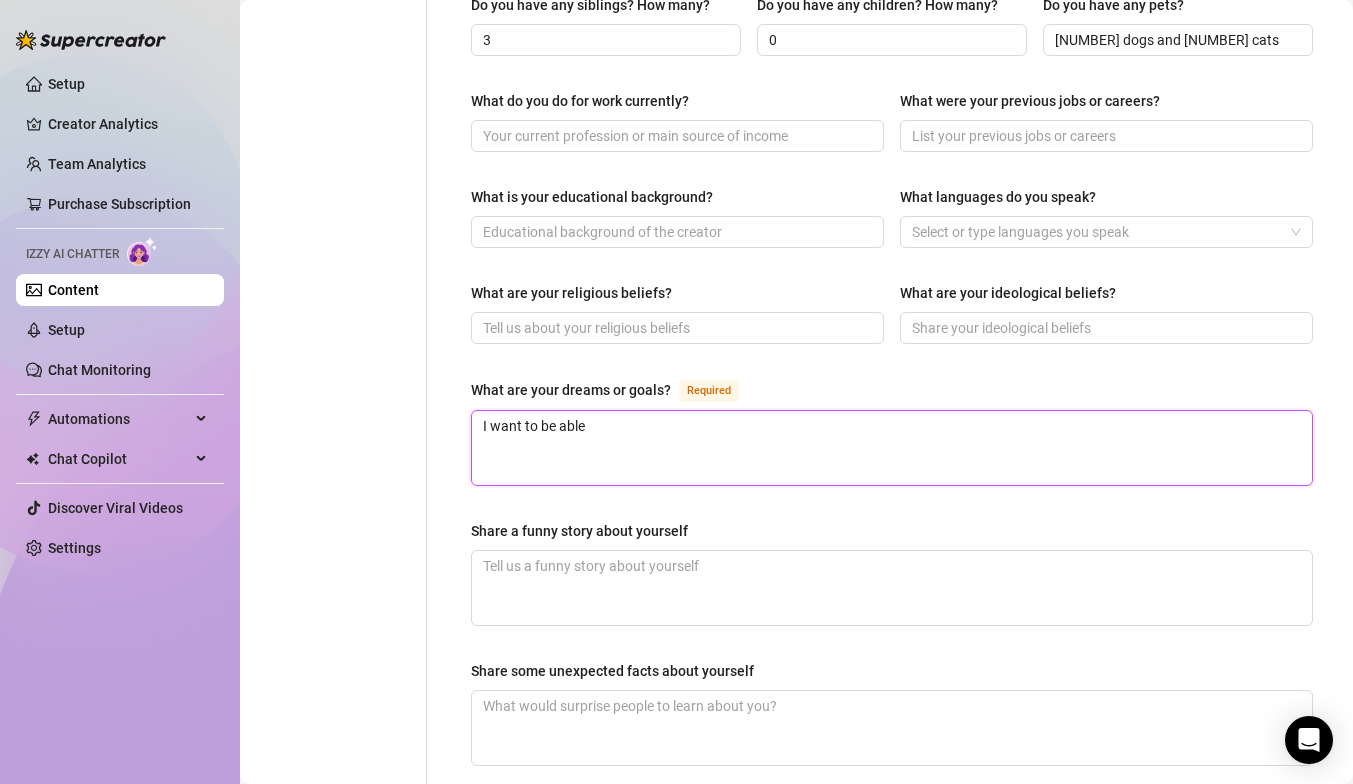 type 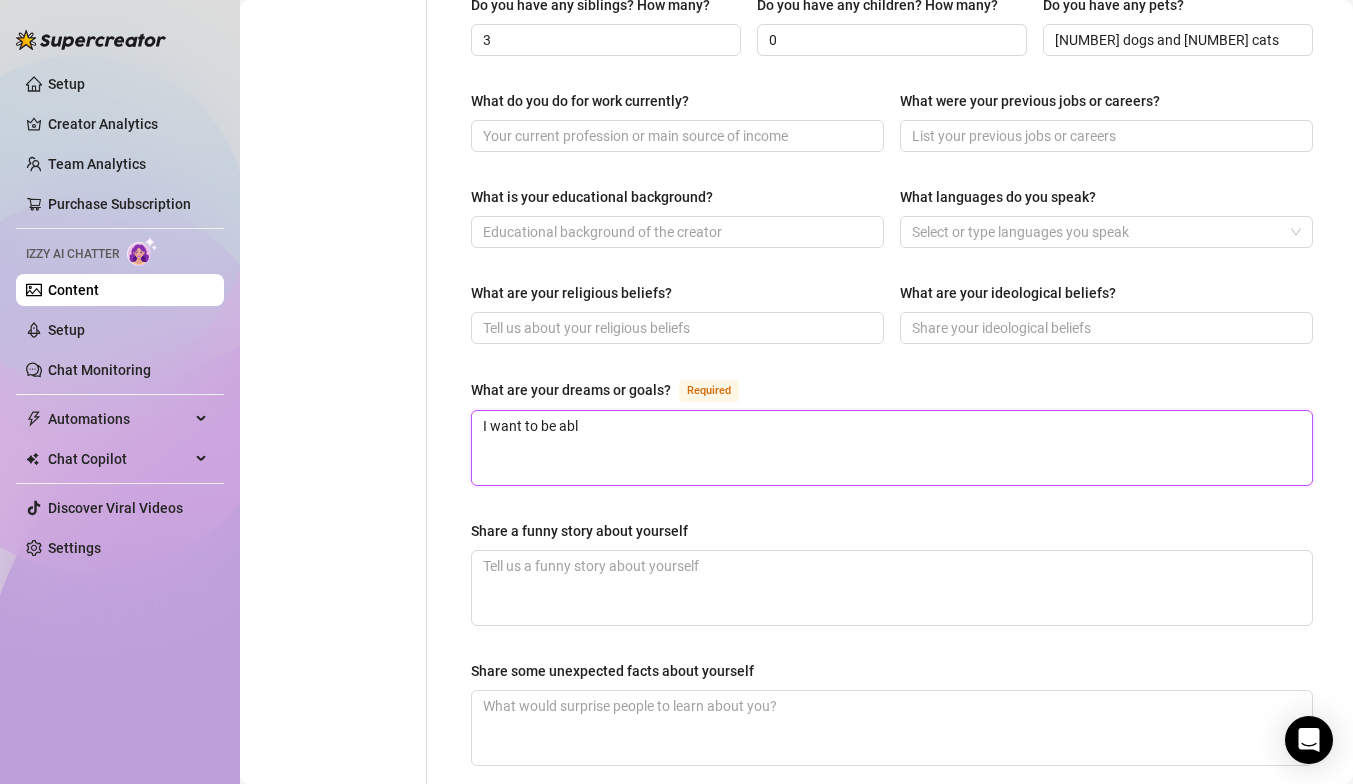 type on "I want to be able" 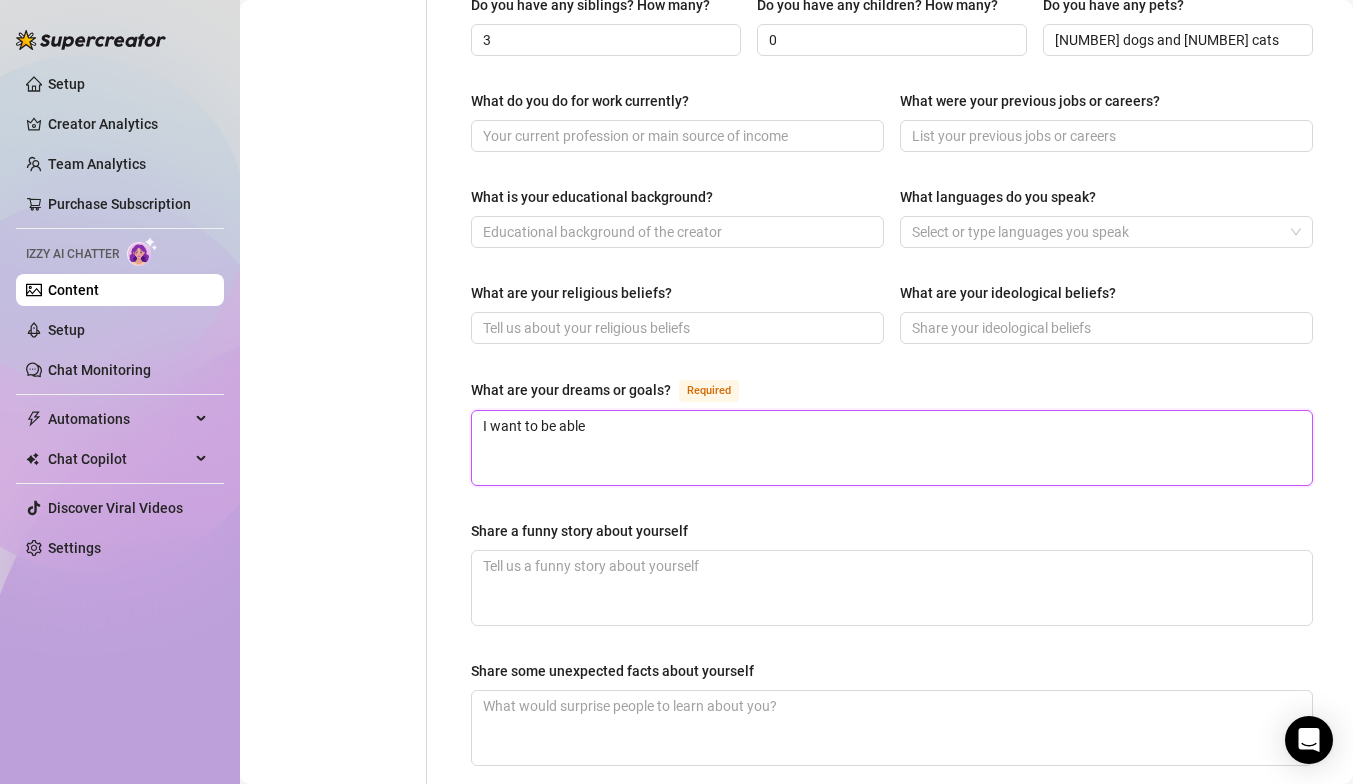 type 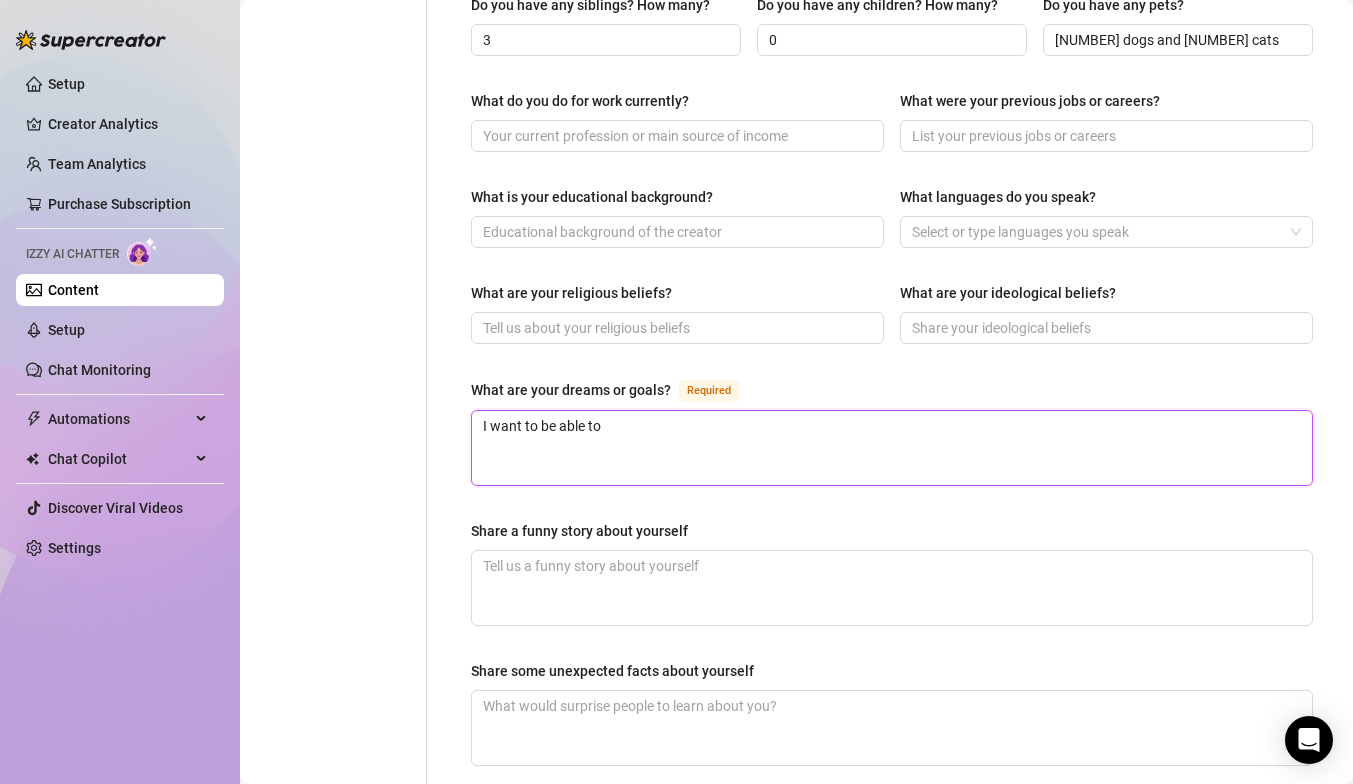 type on "I want to be able" 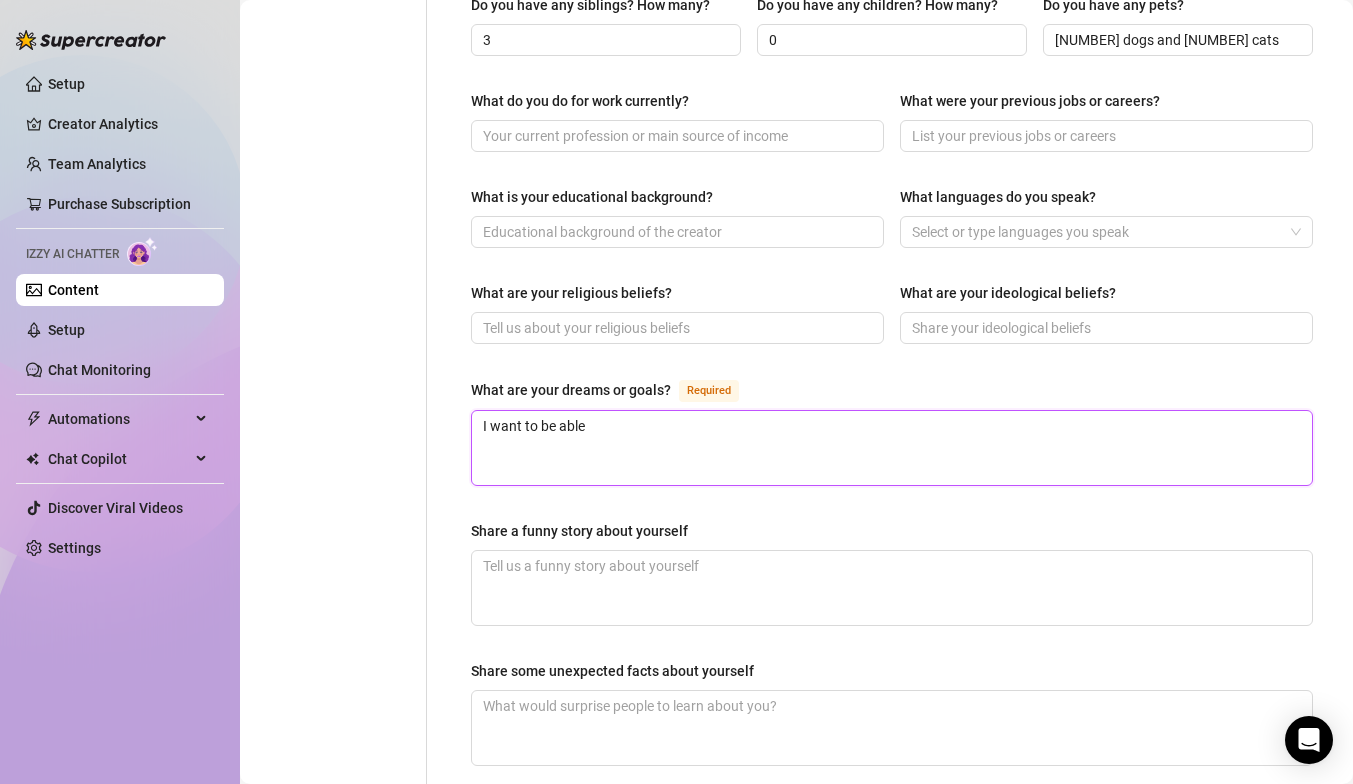 type 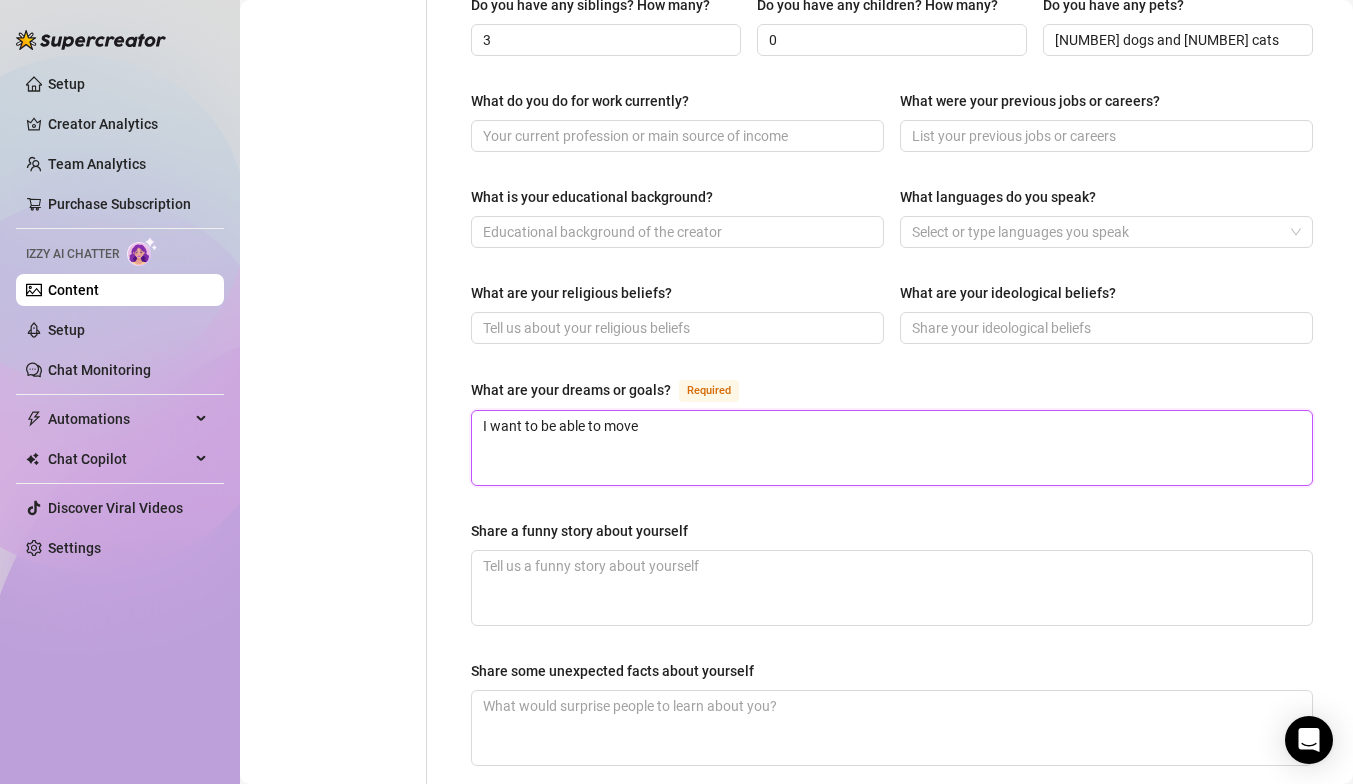 type 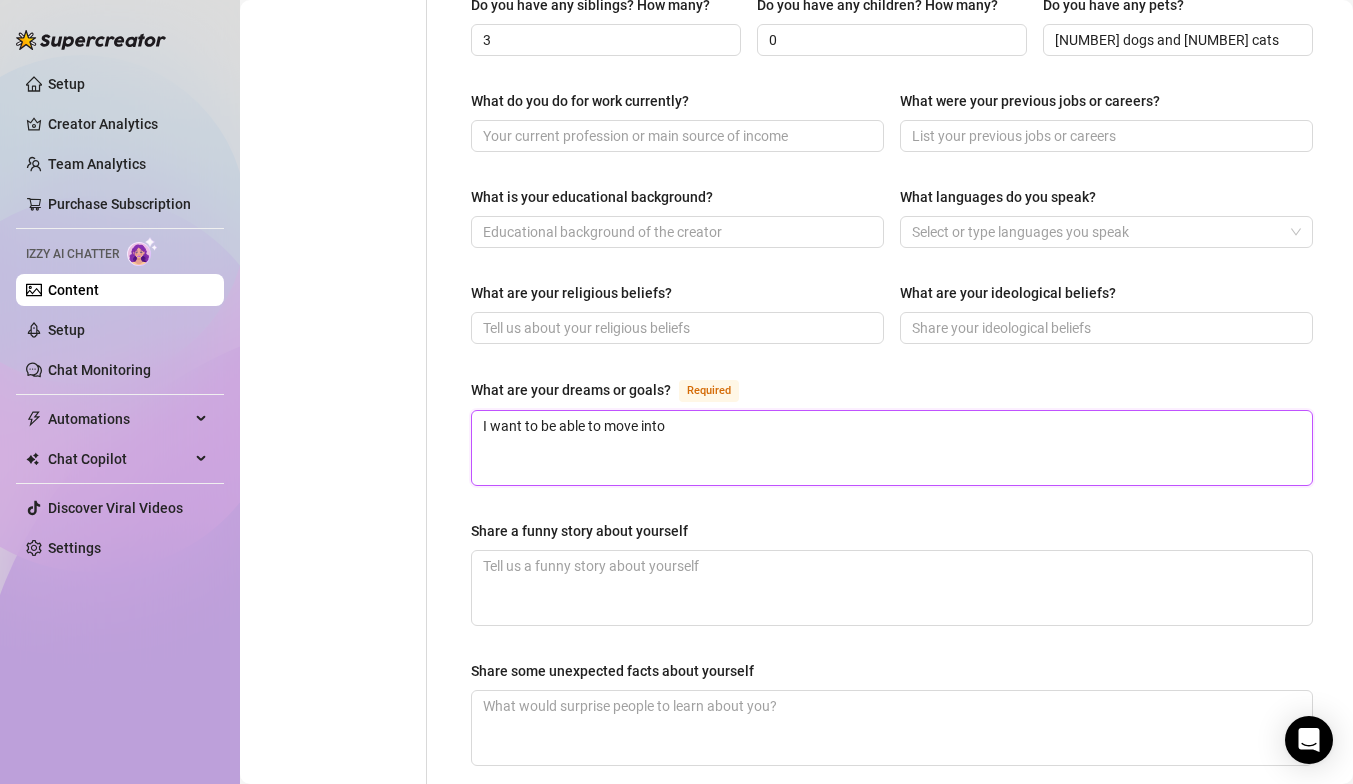 type 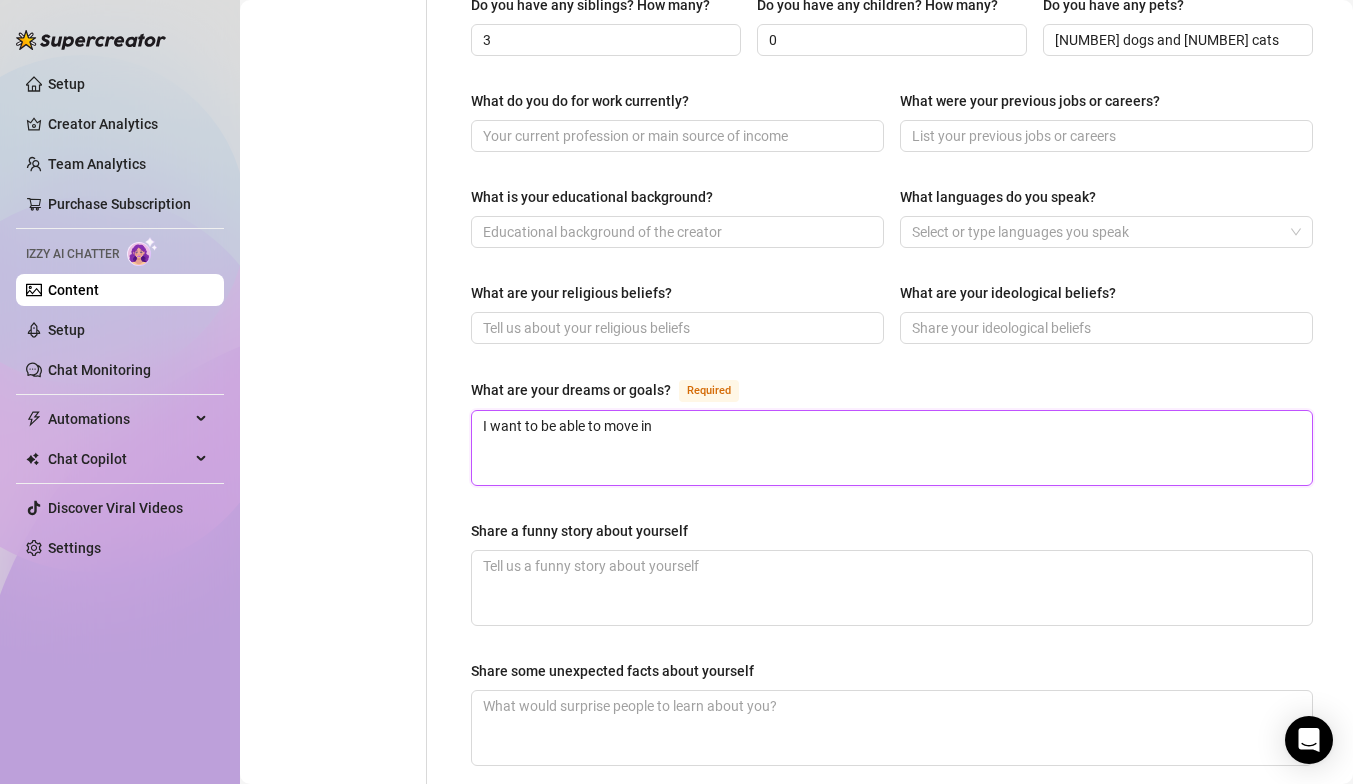 type 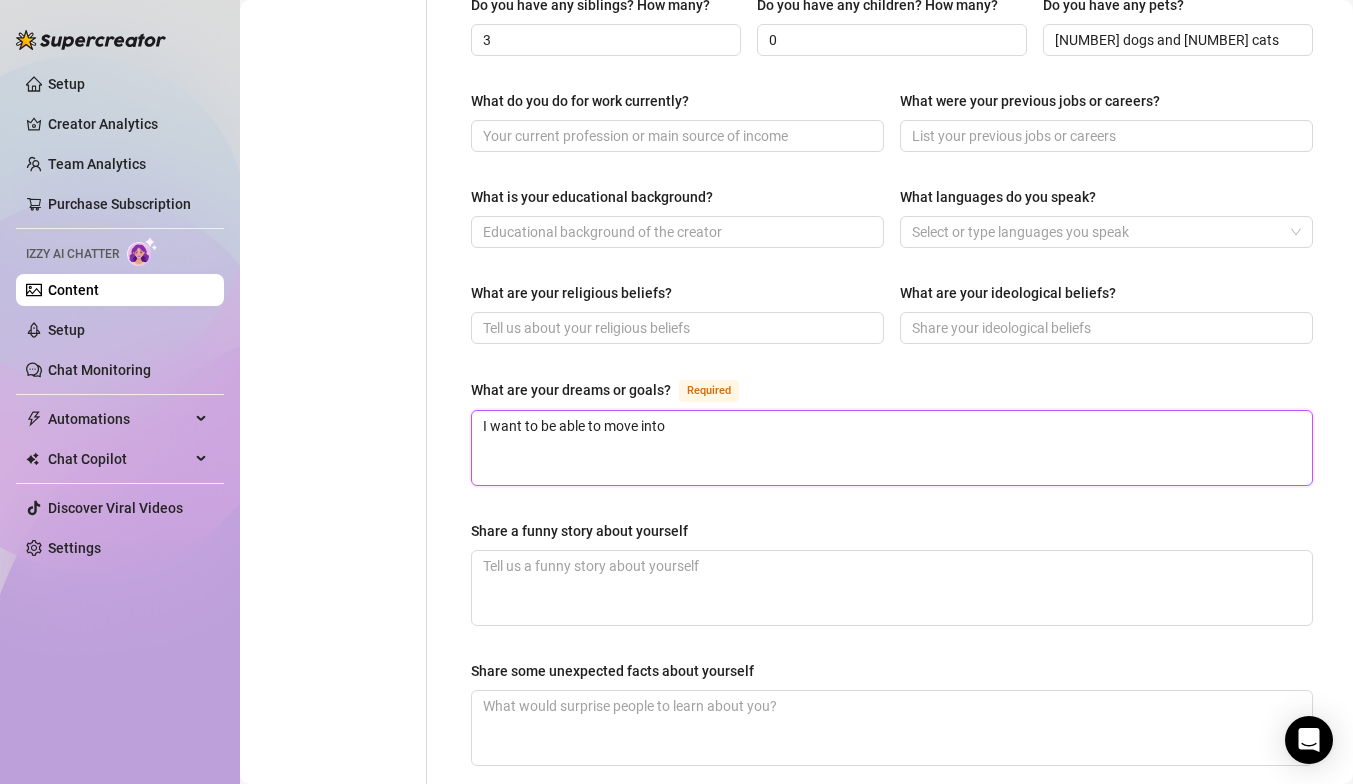 type 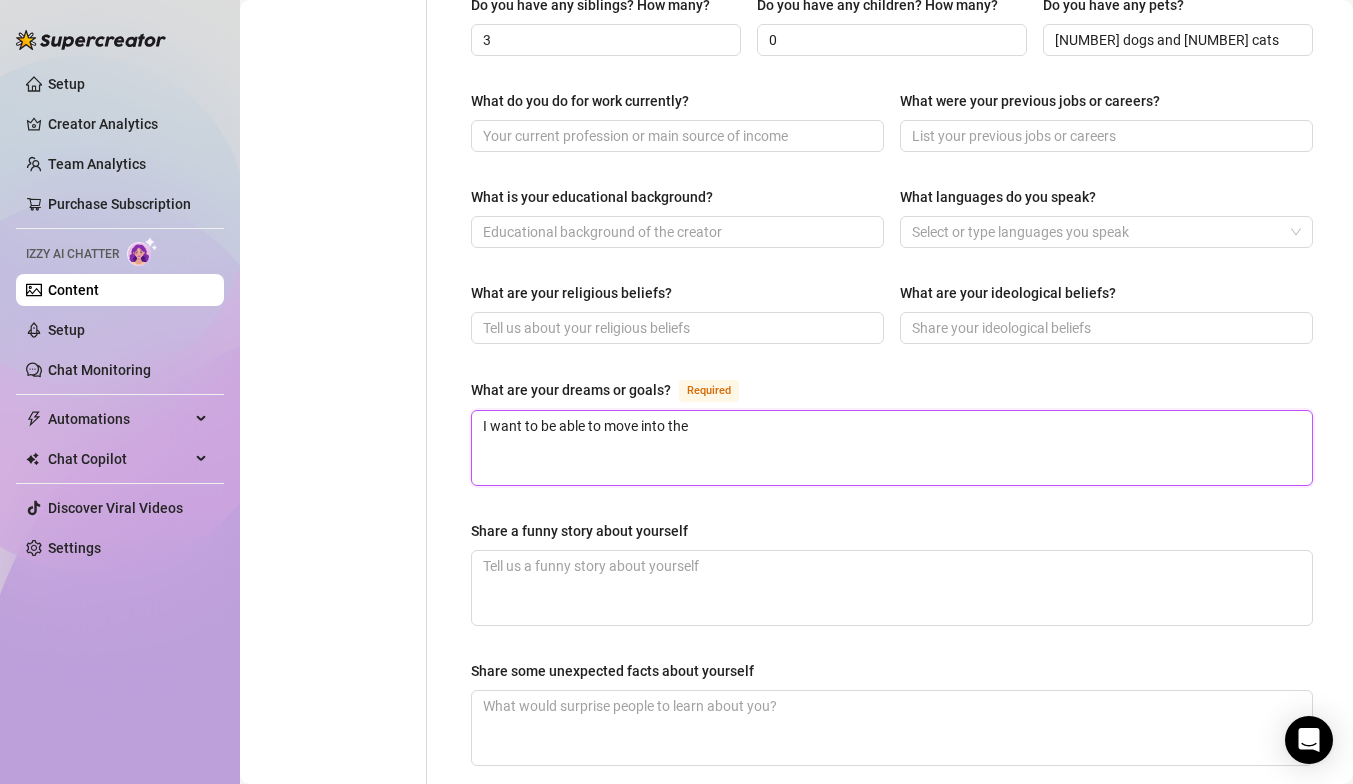 type 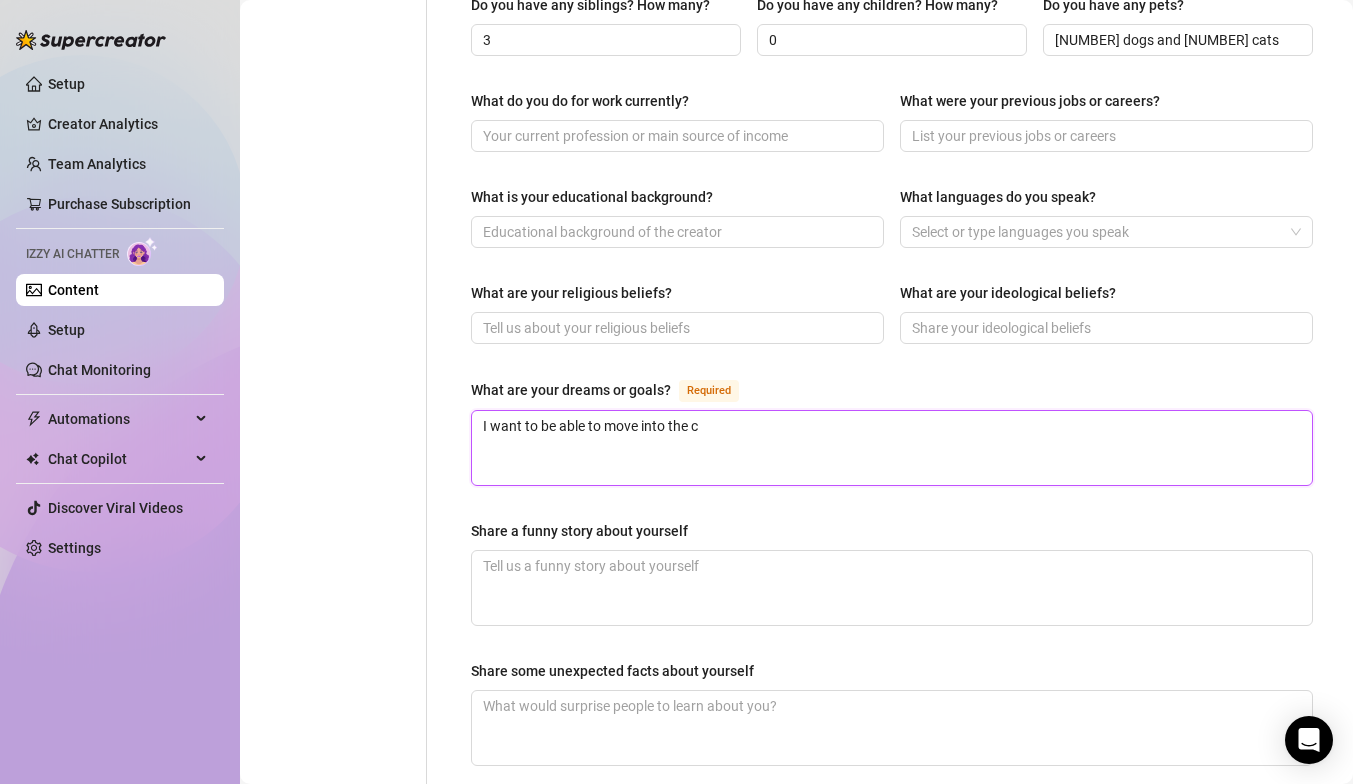 type 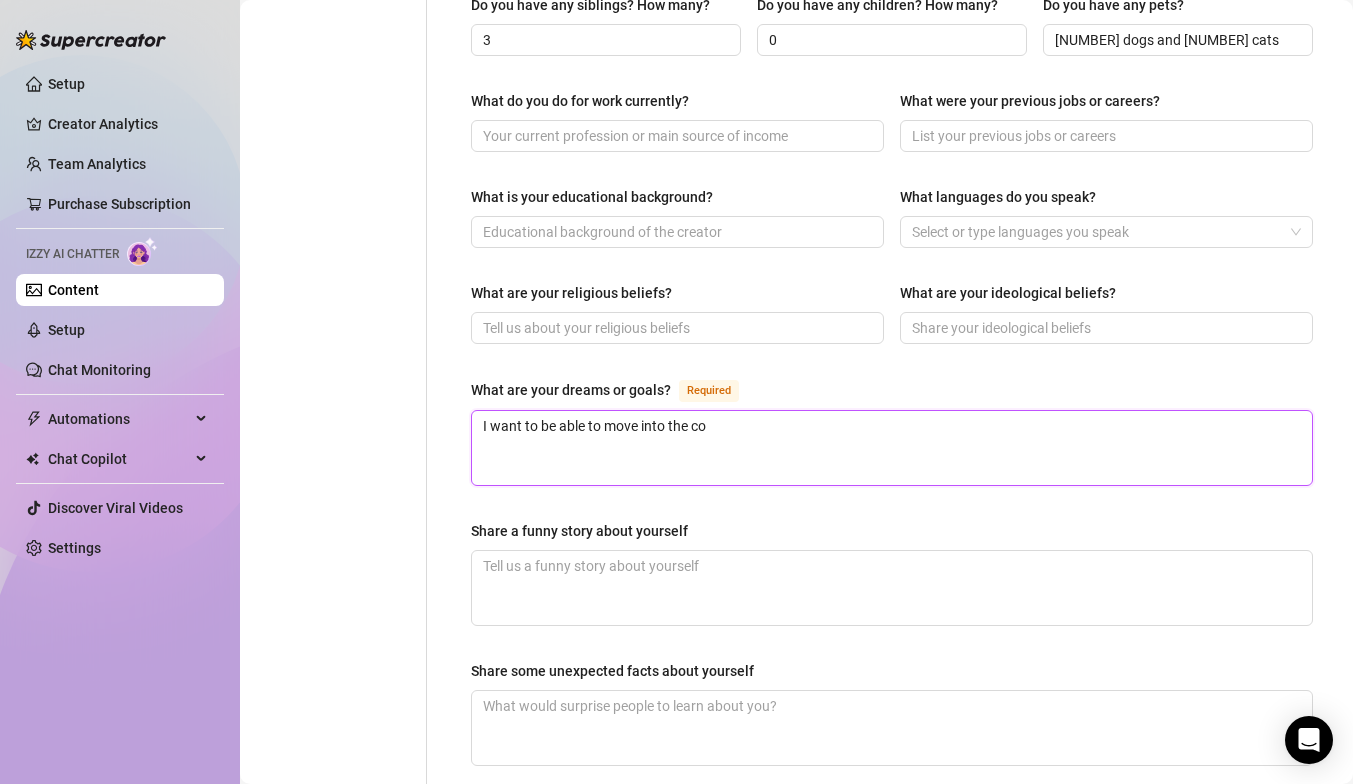 type 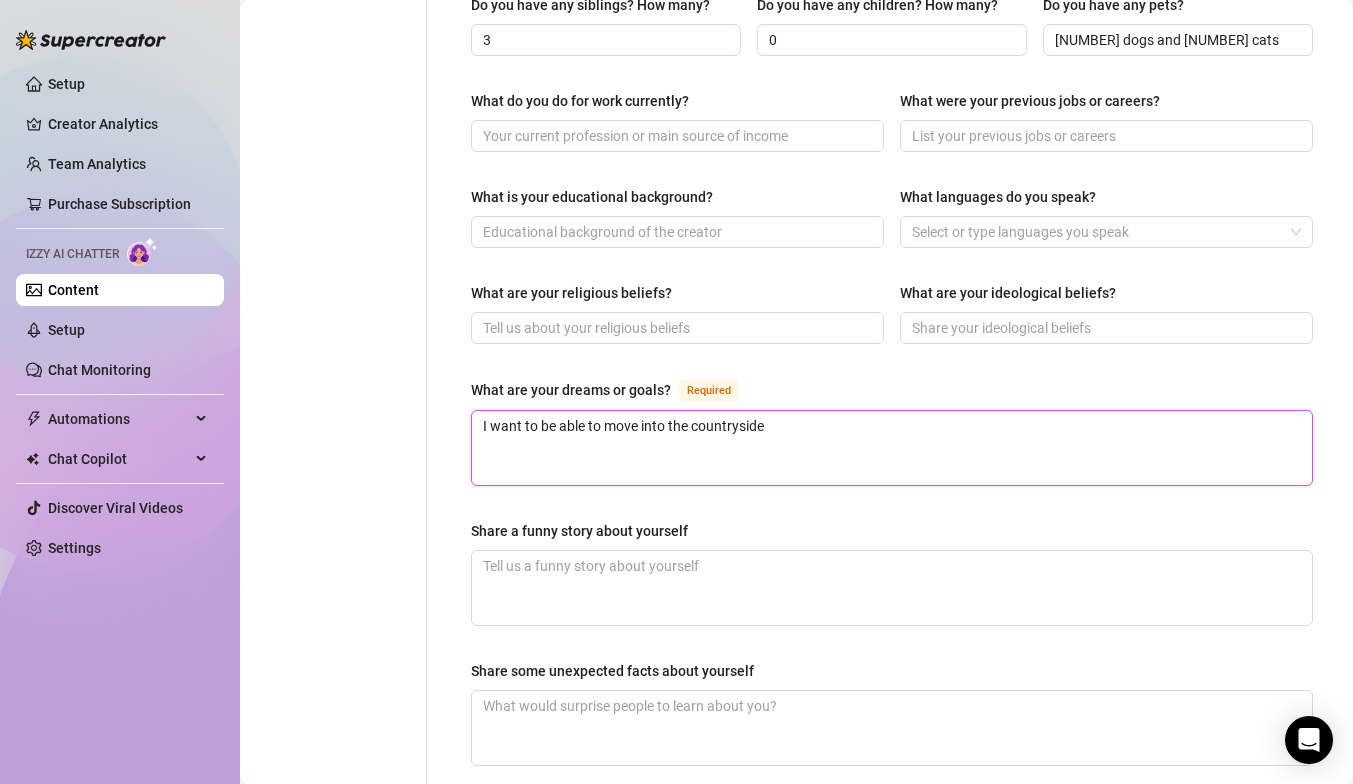 type 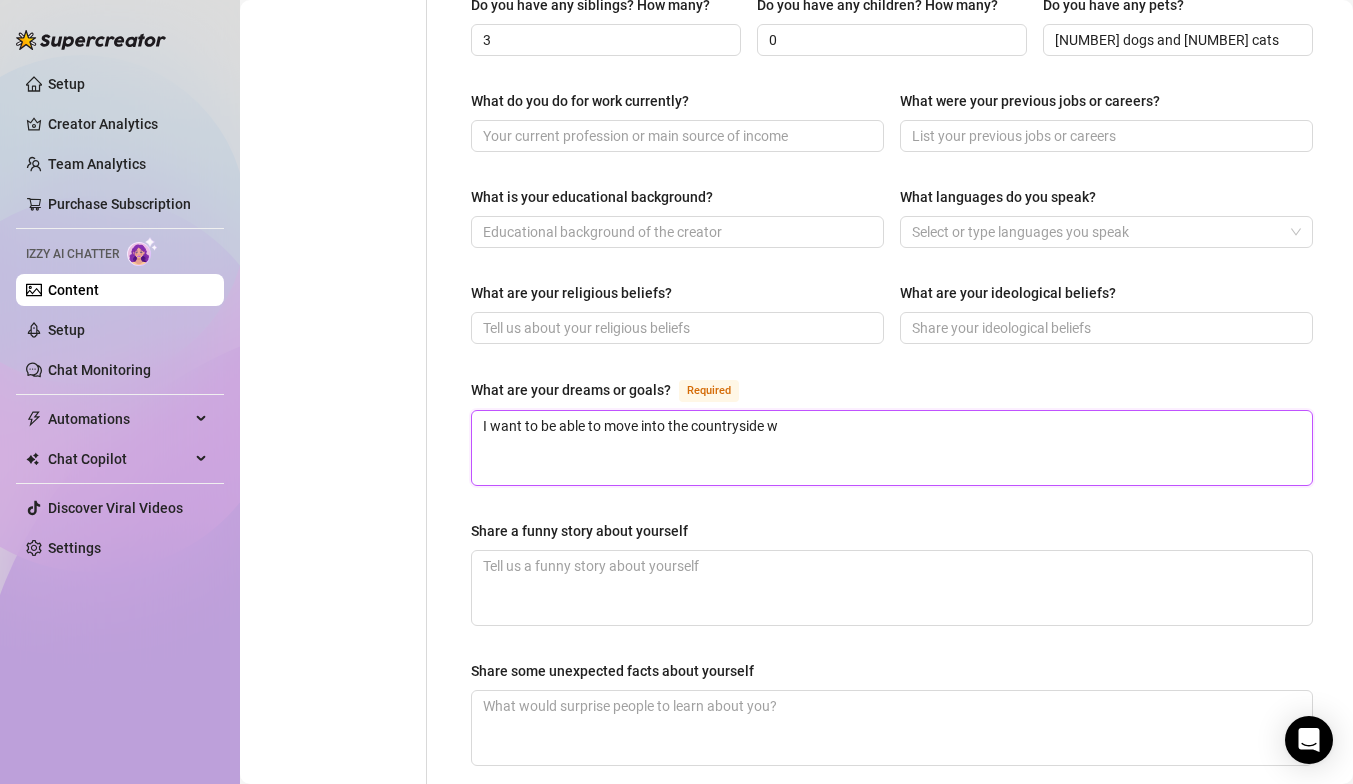 type 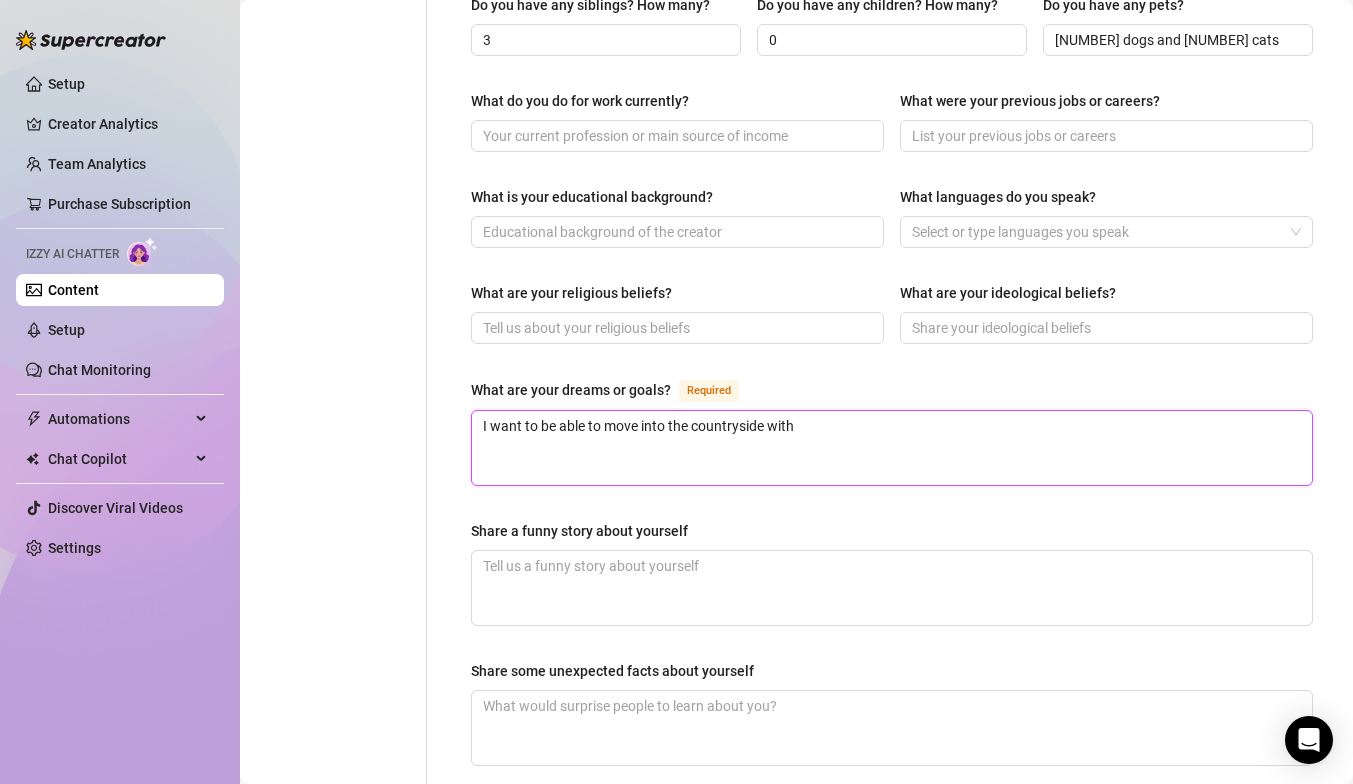 type on "I want to be able to move into the countryside wit" 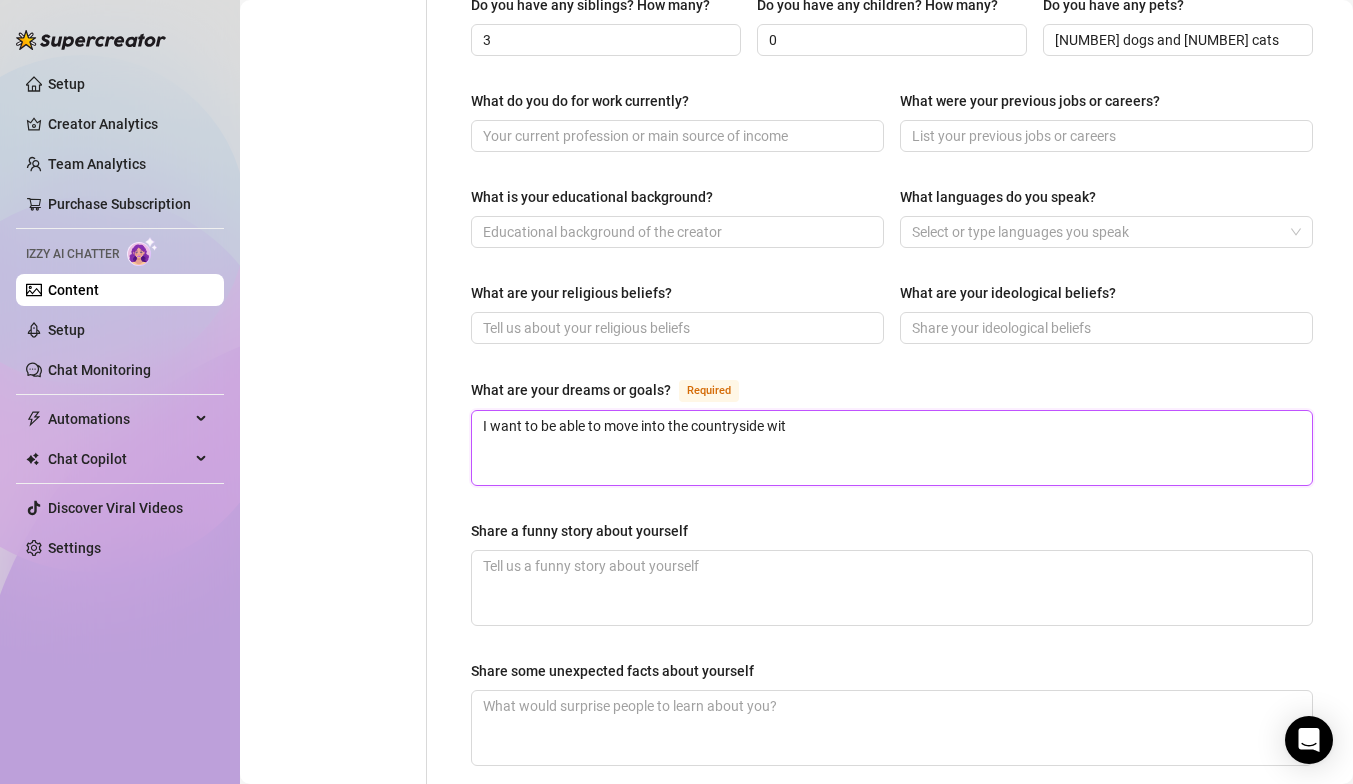 type 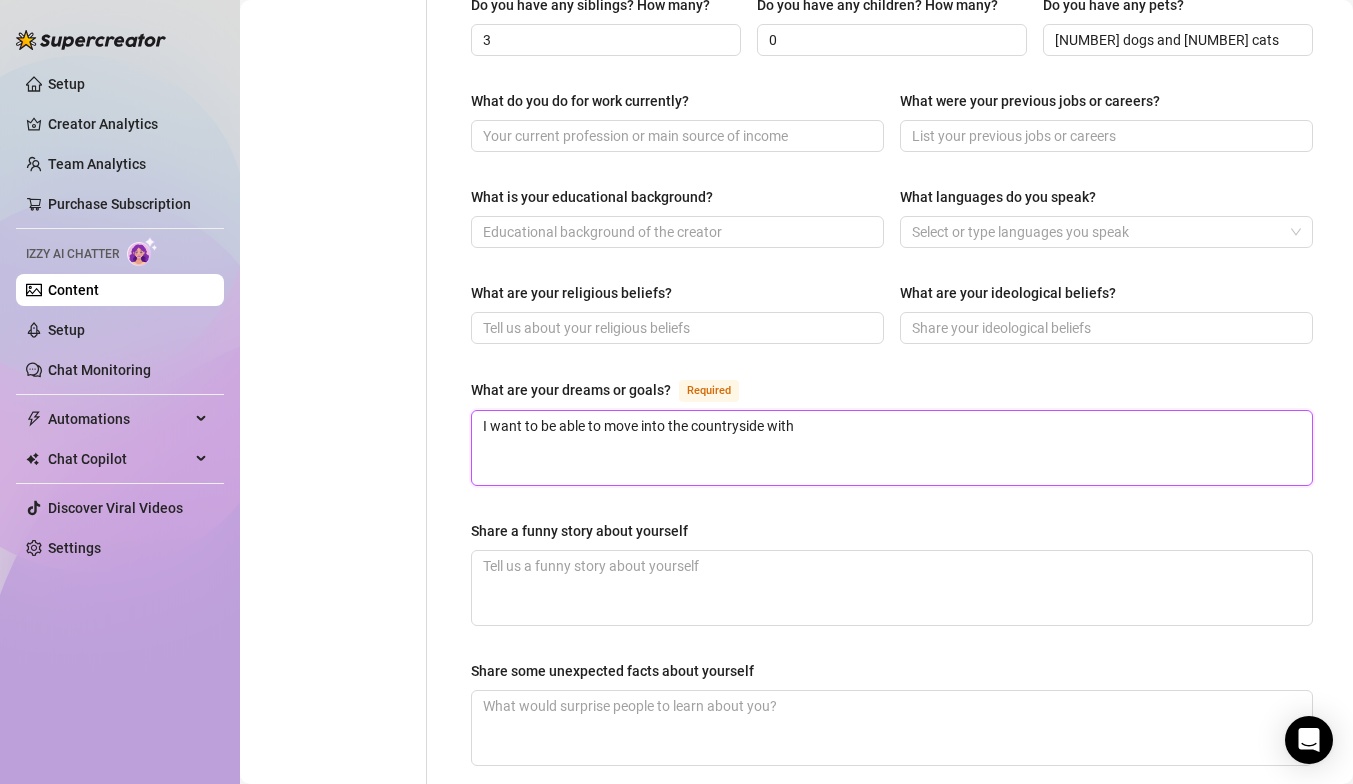 type 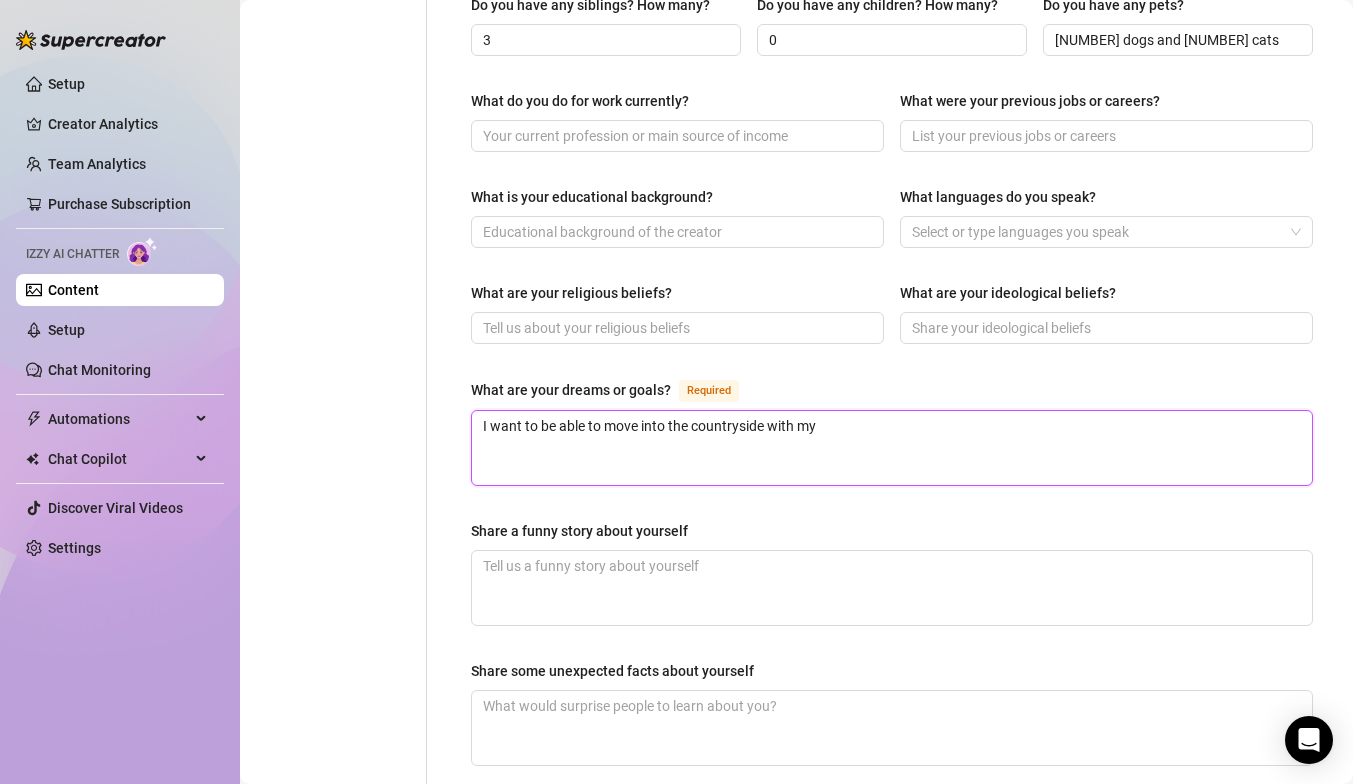 type 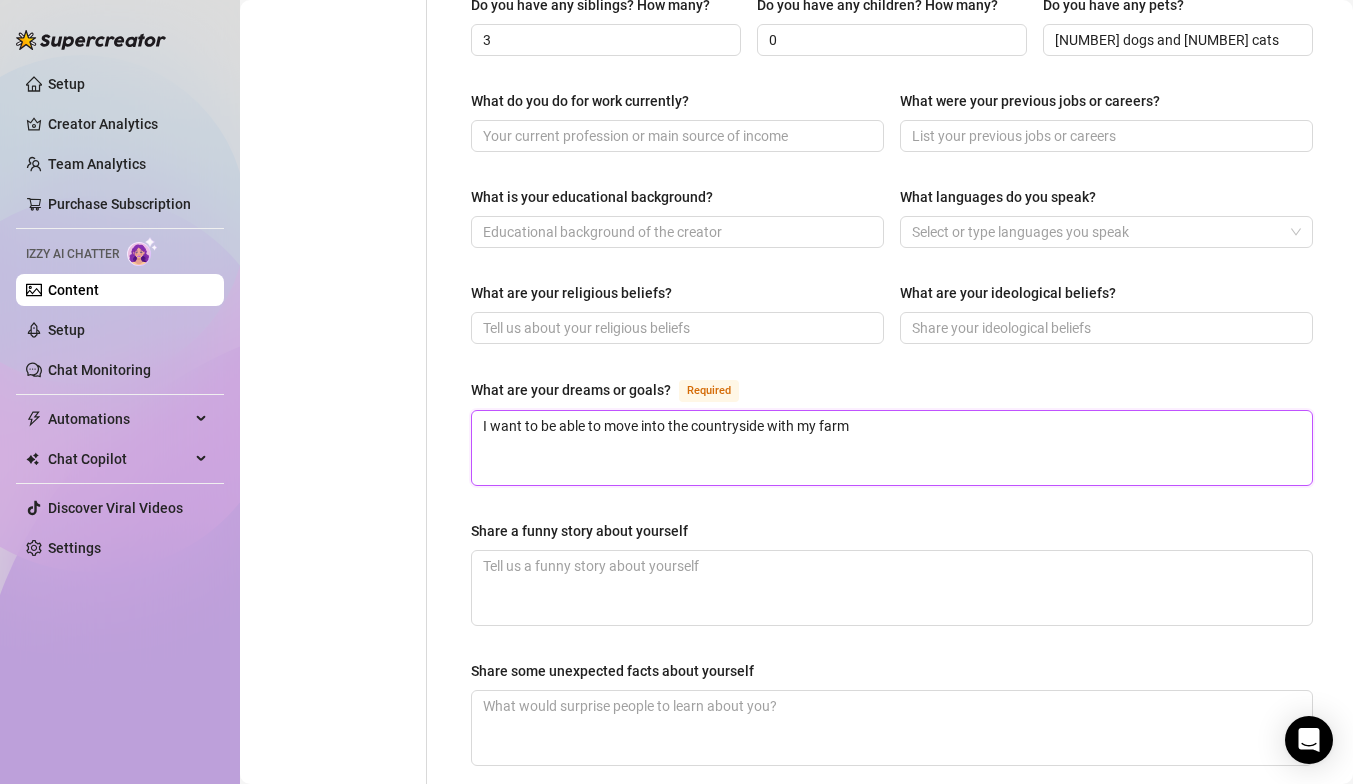 type 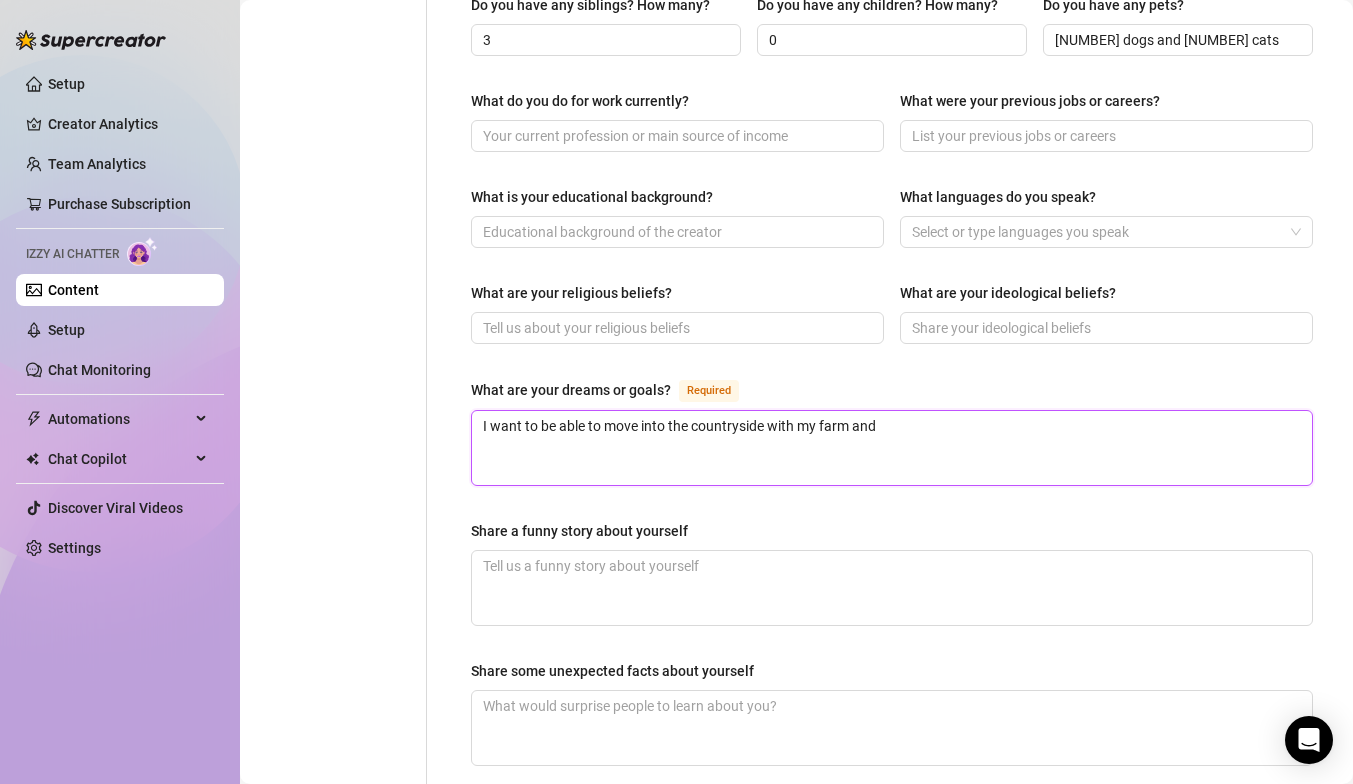 type 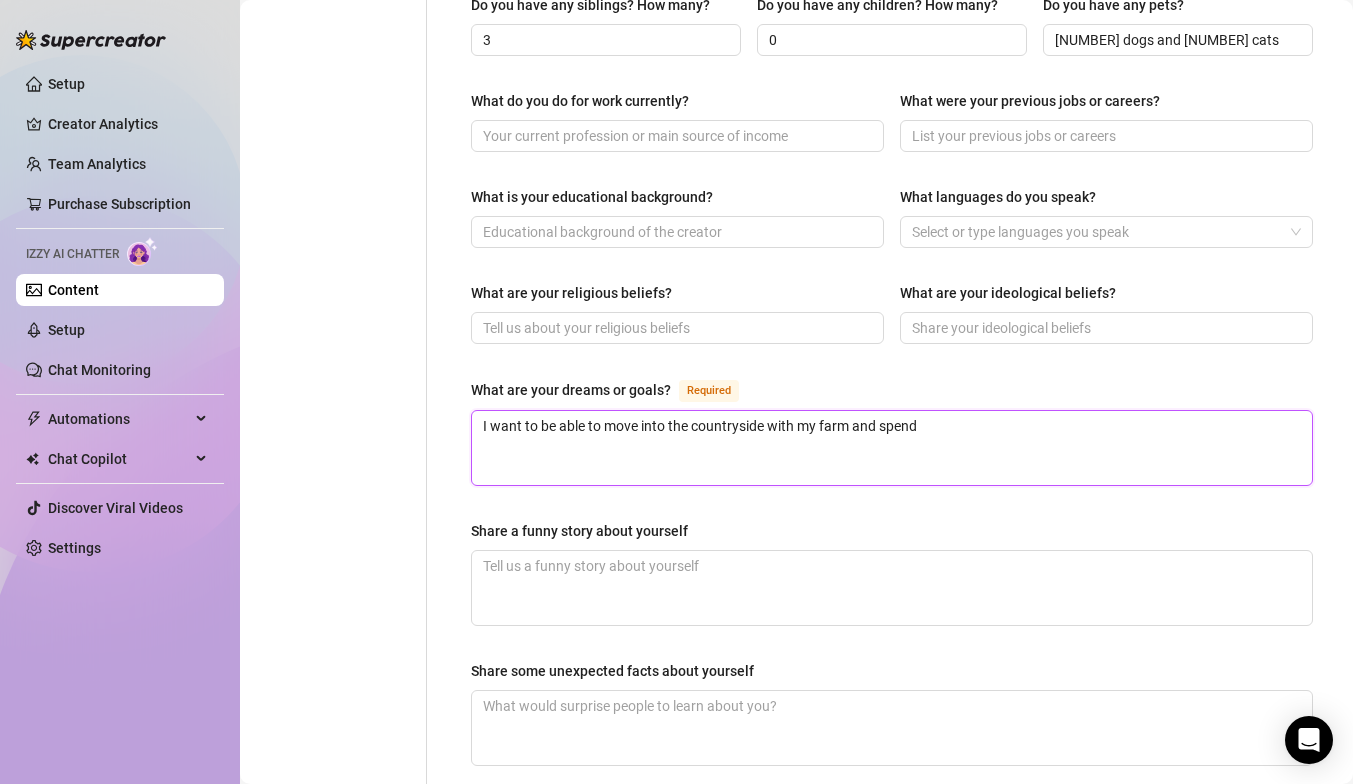 type 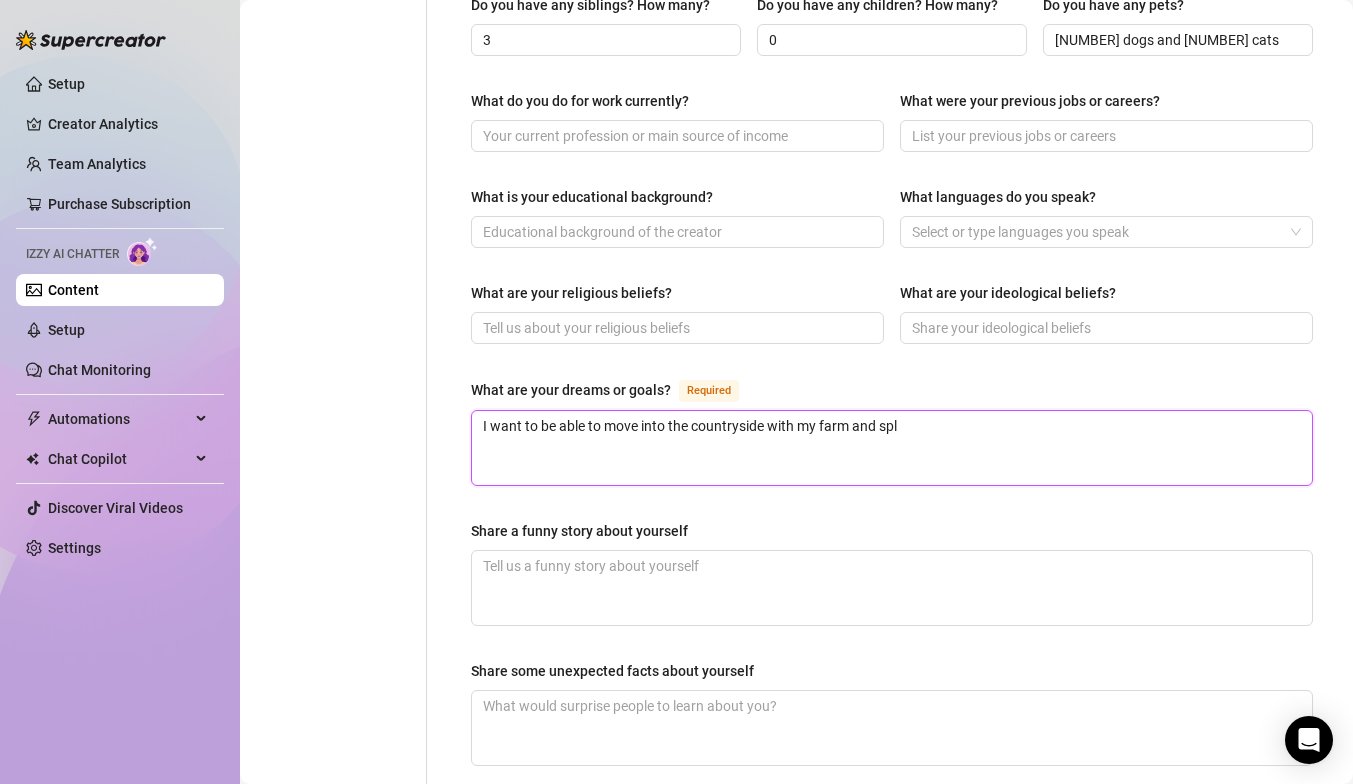 type 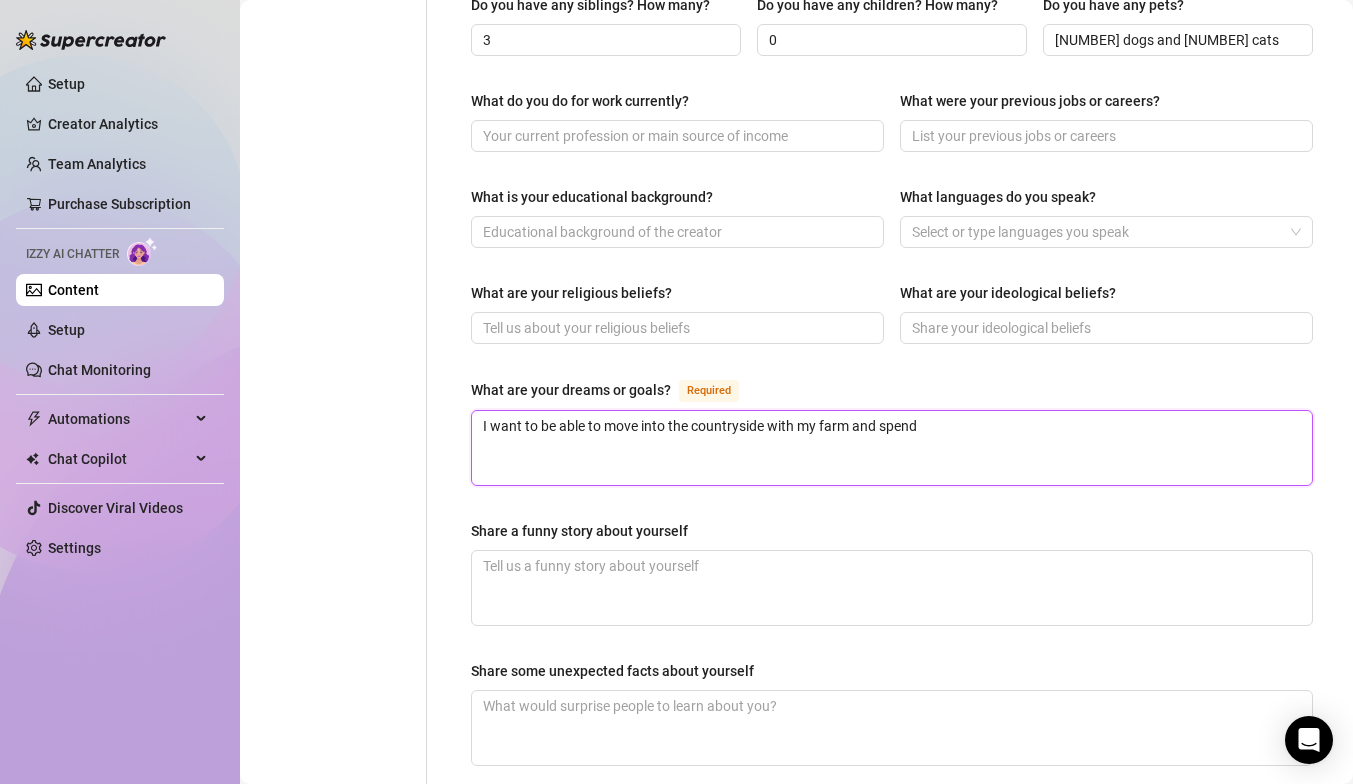type 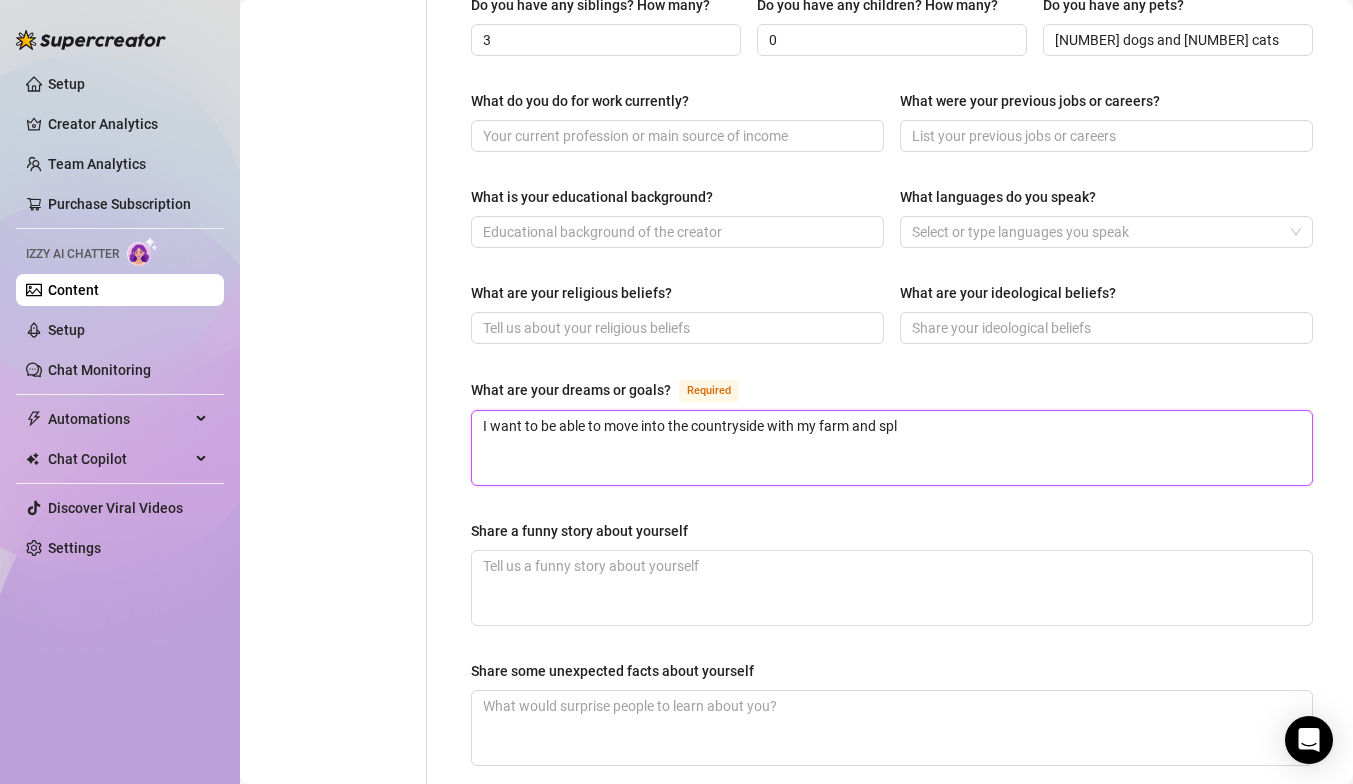 type 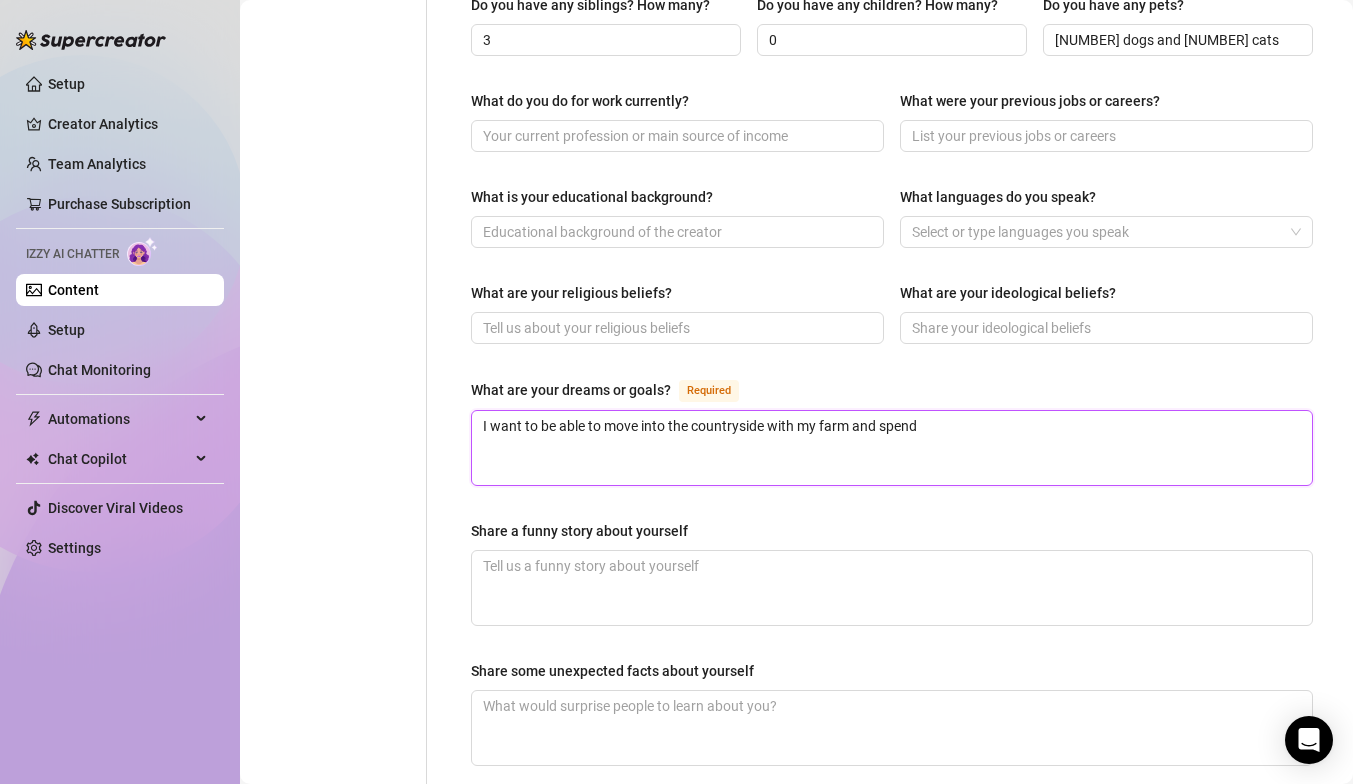 type 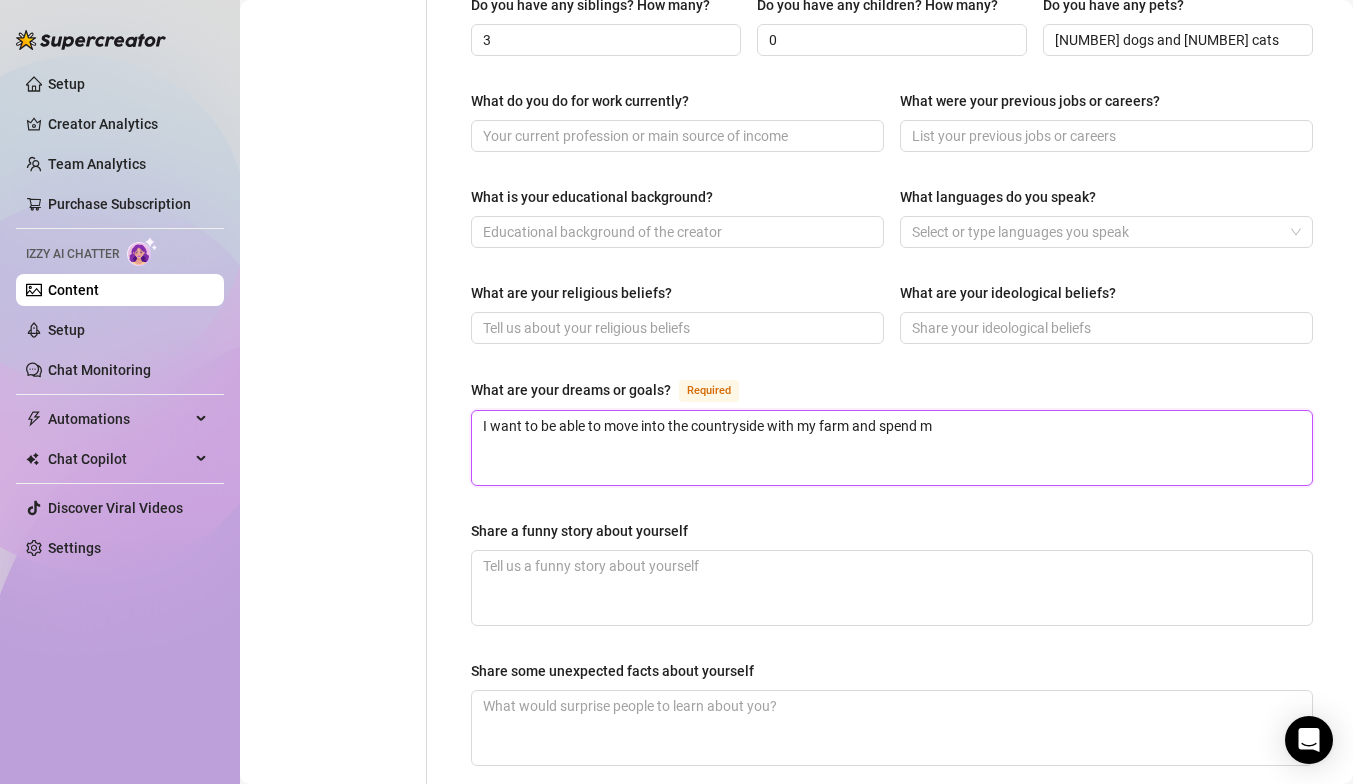 type 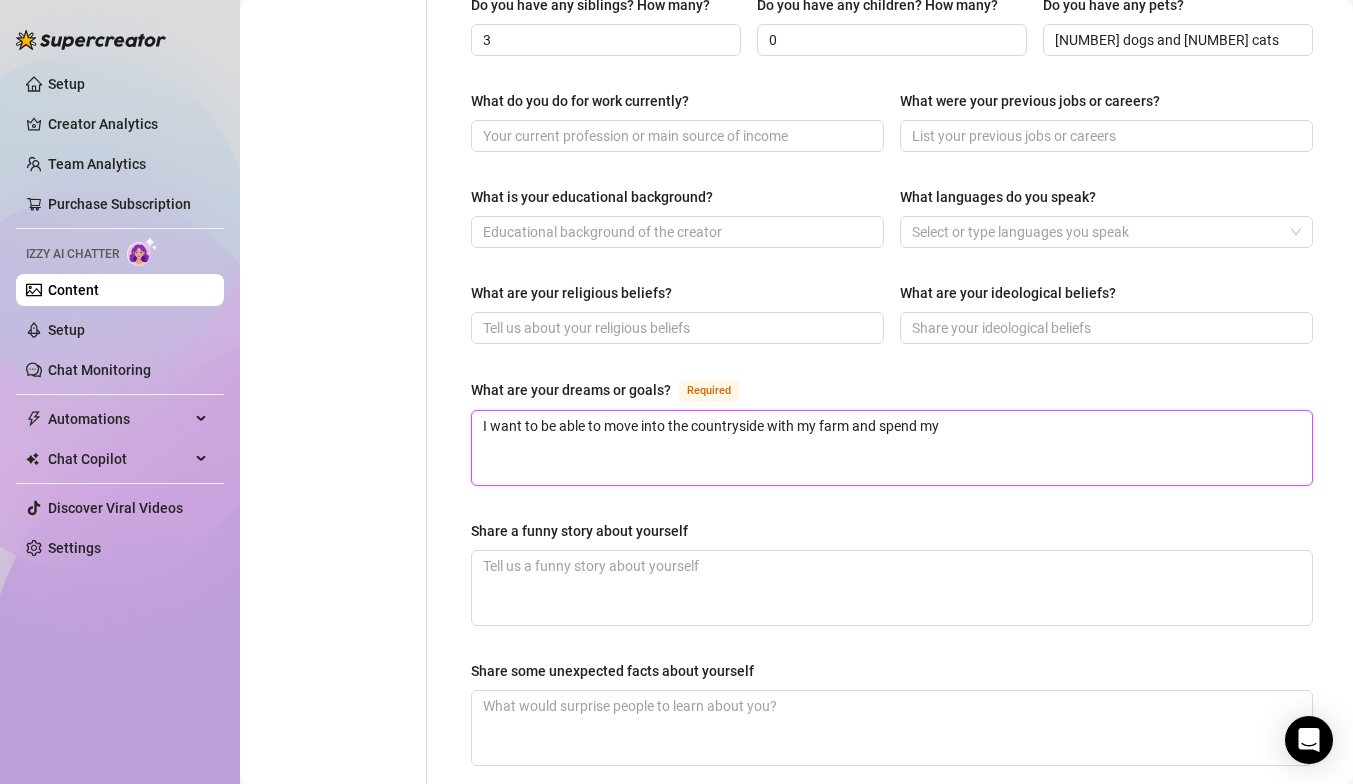 type 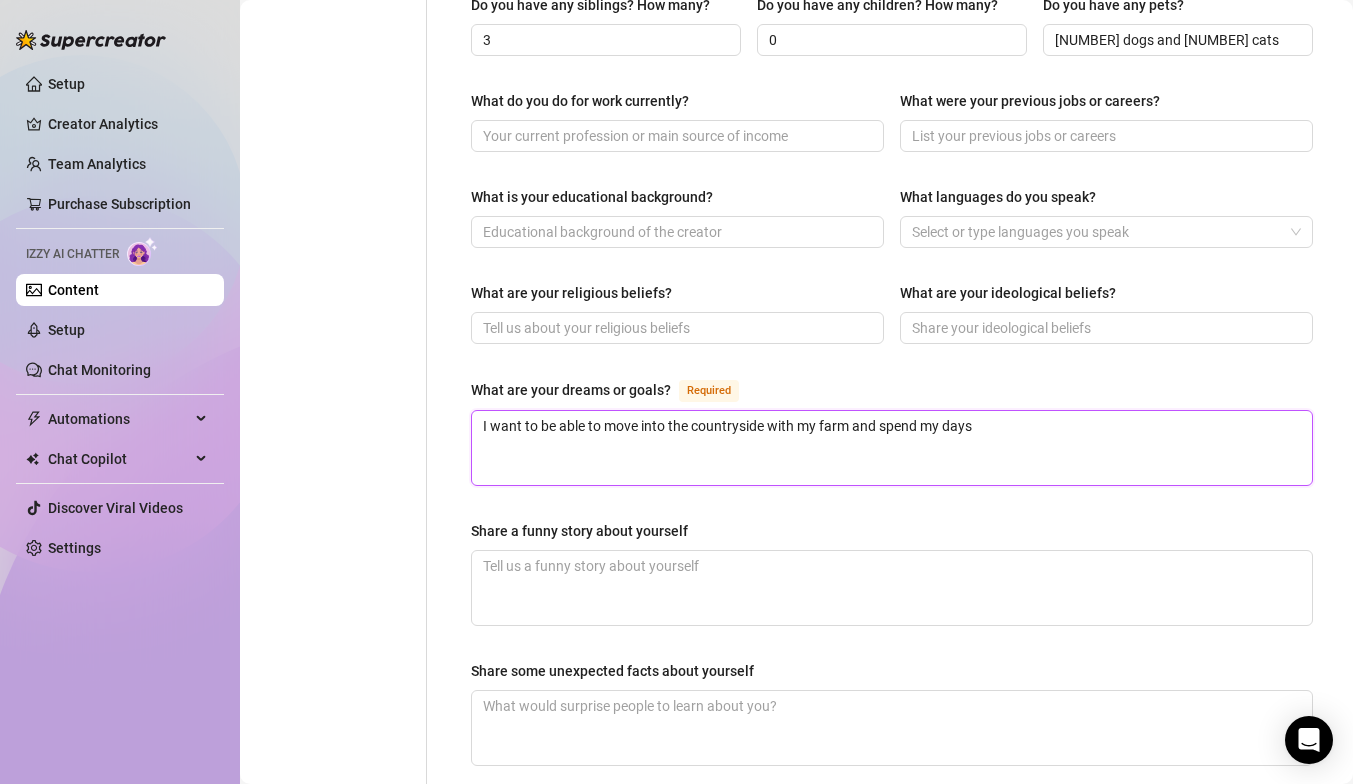 type 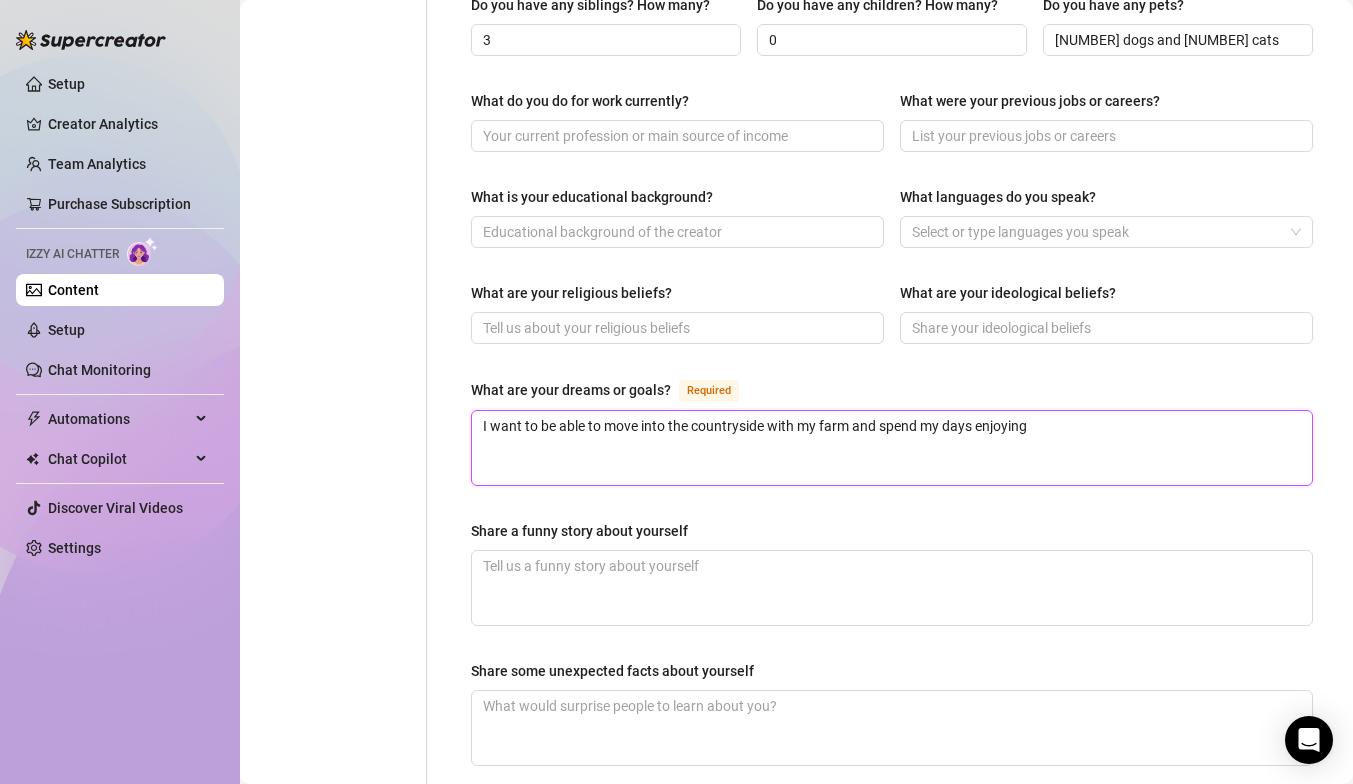 type 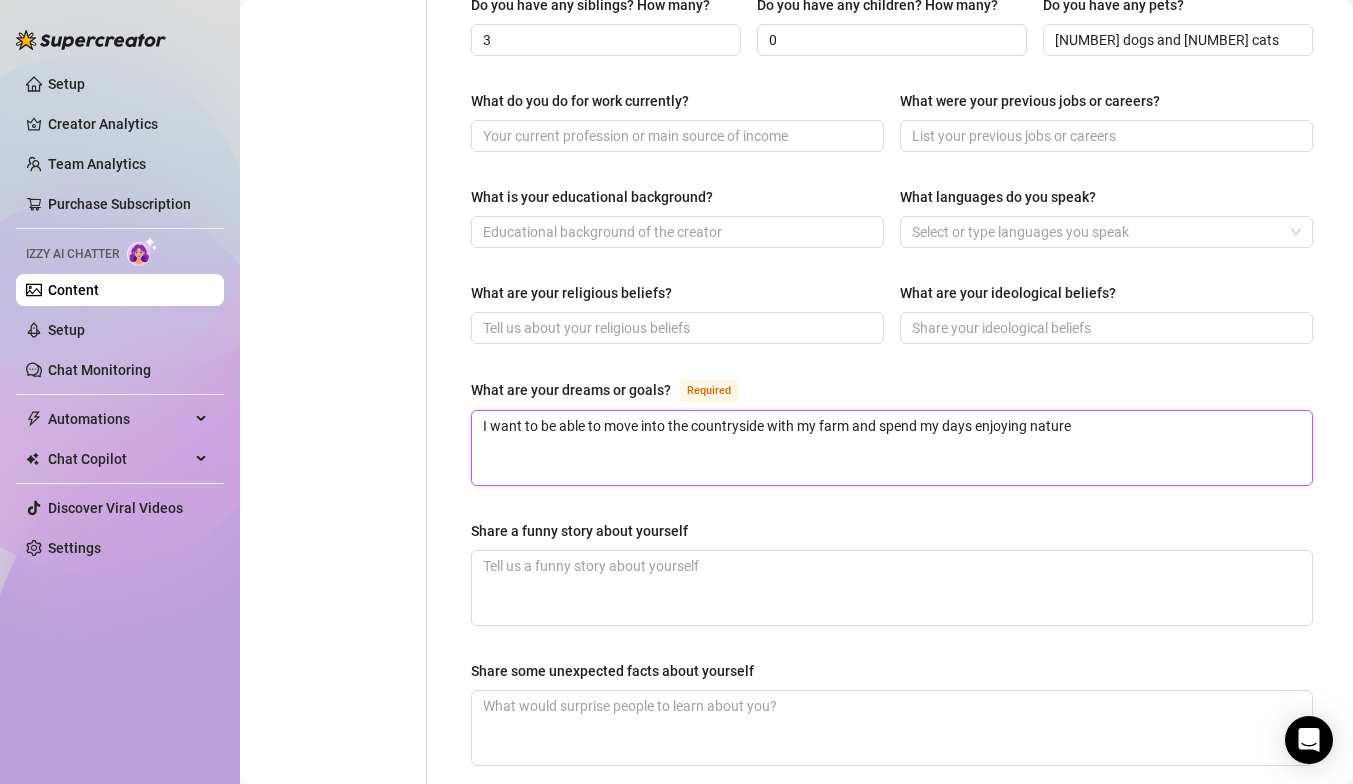 type 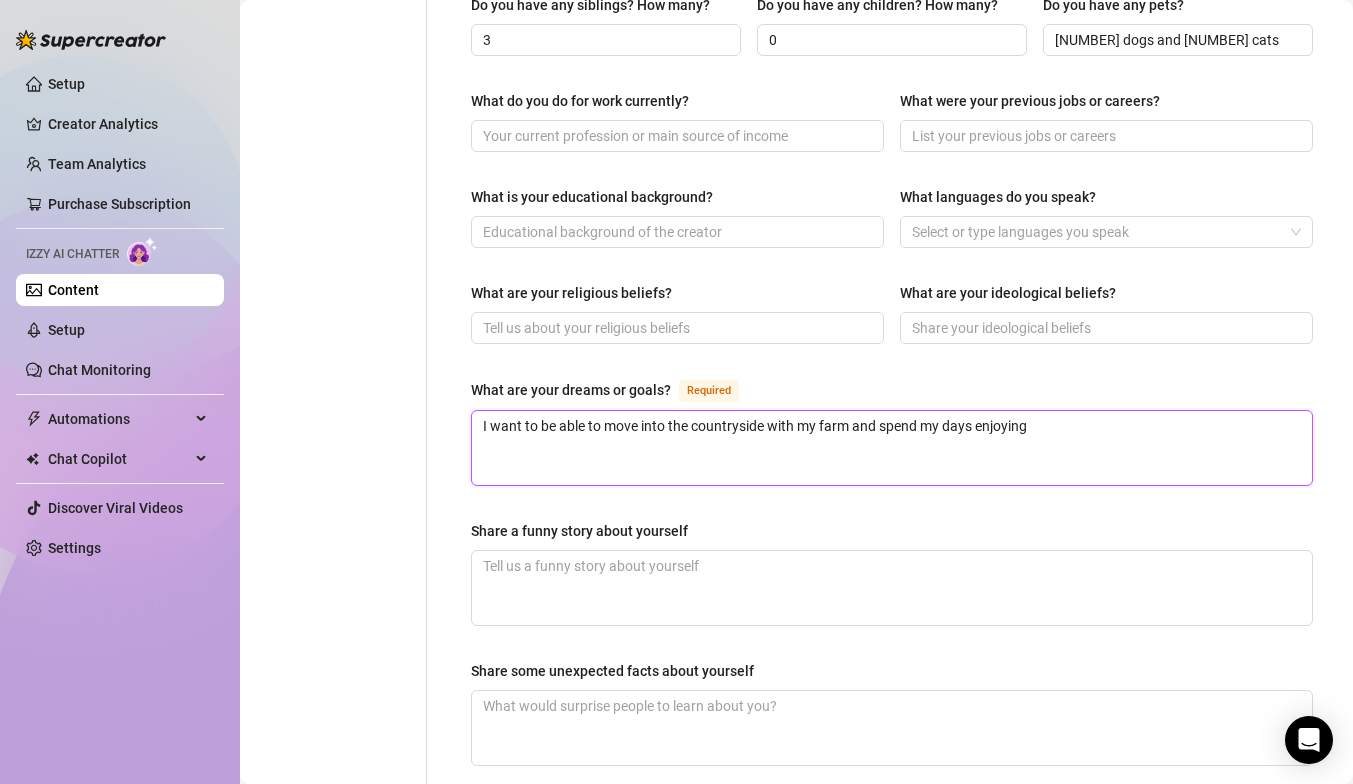 type 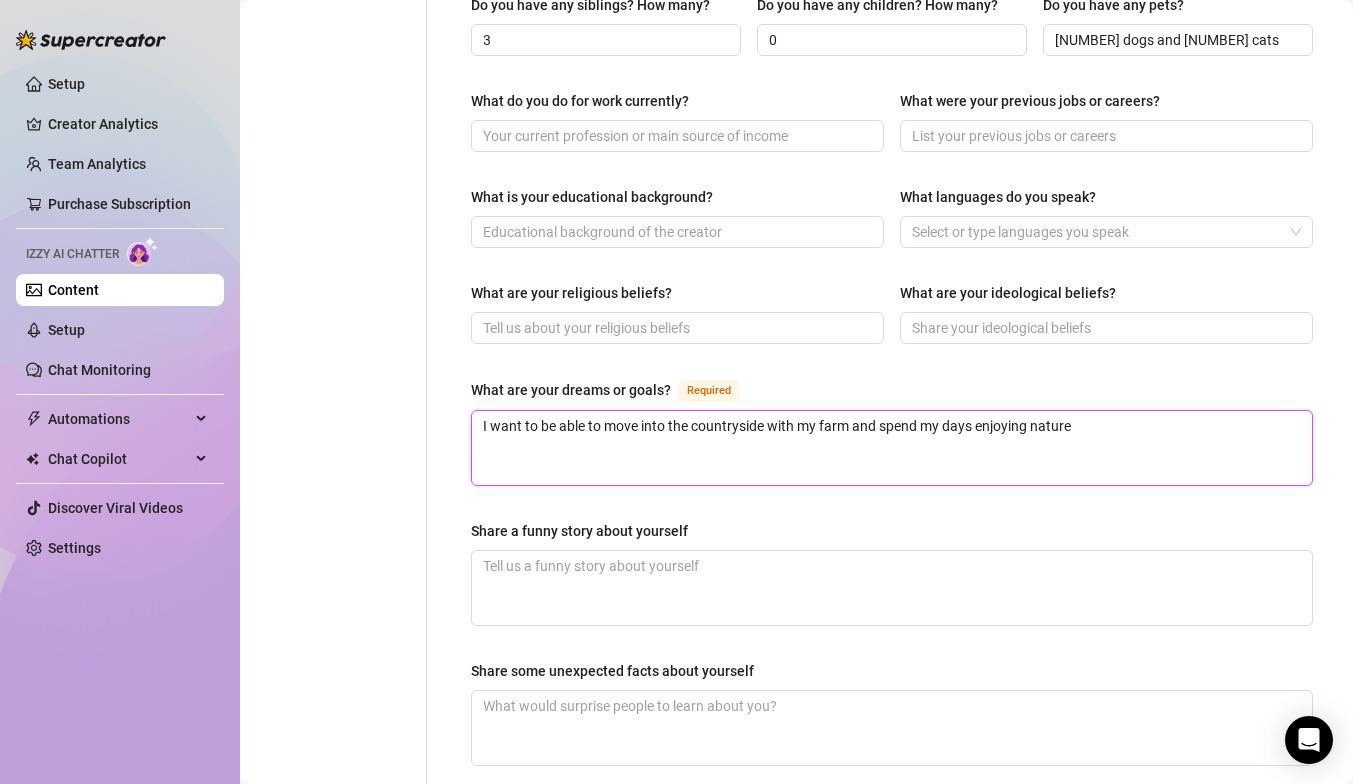 type 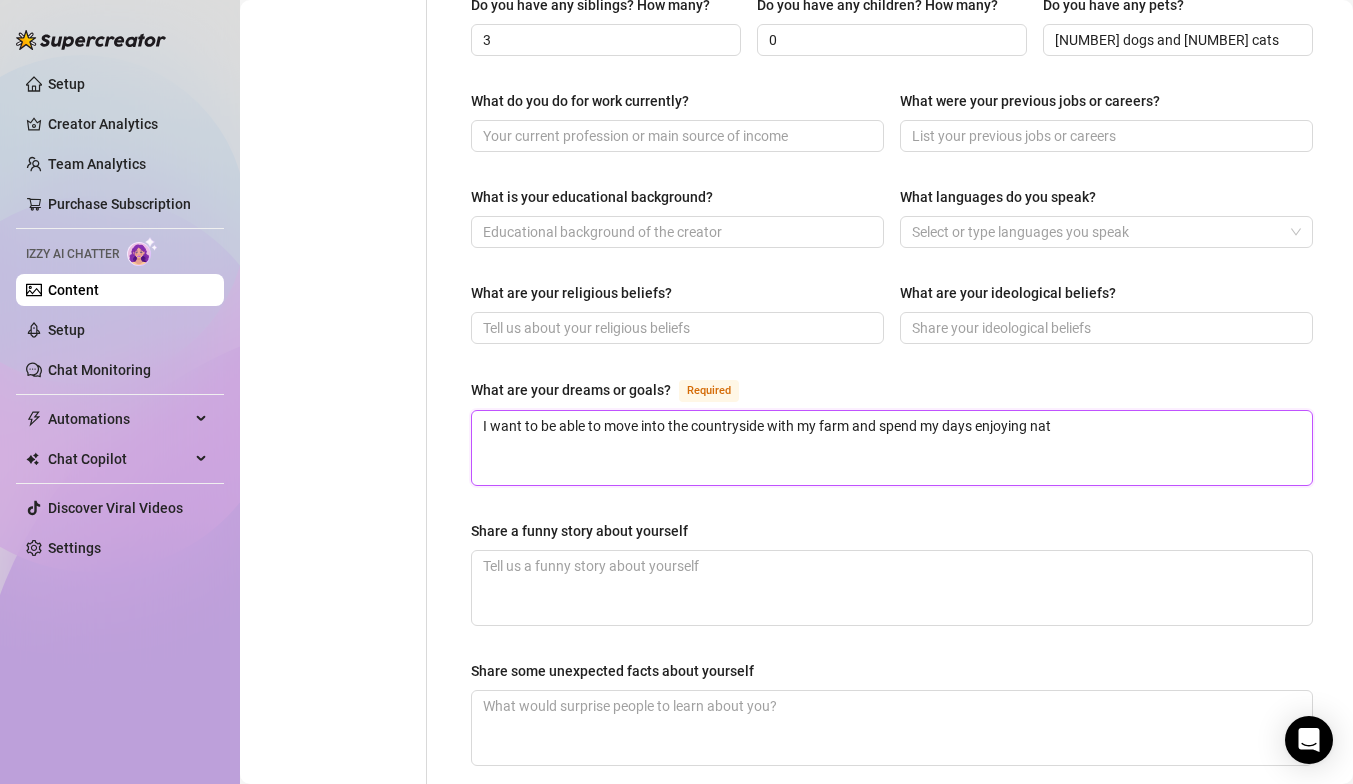type 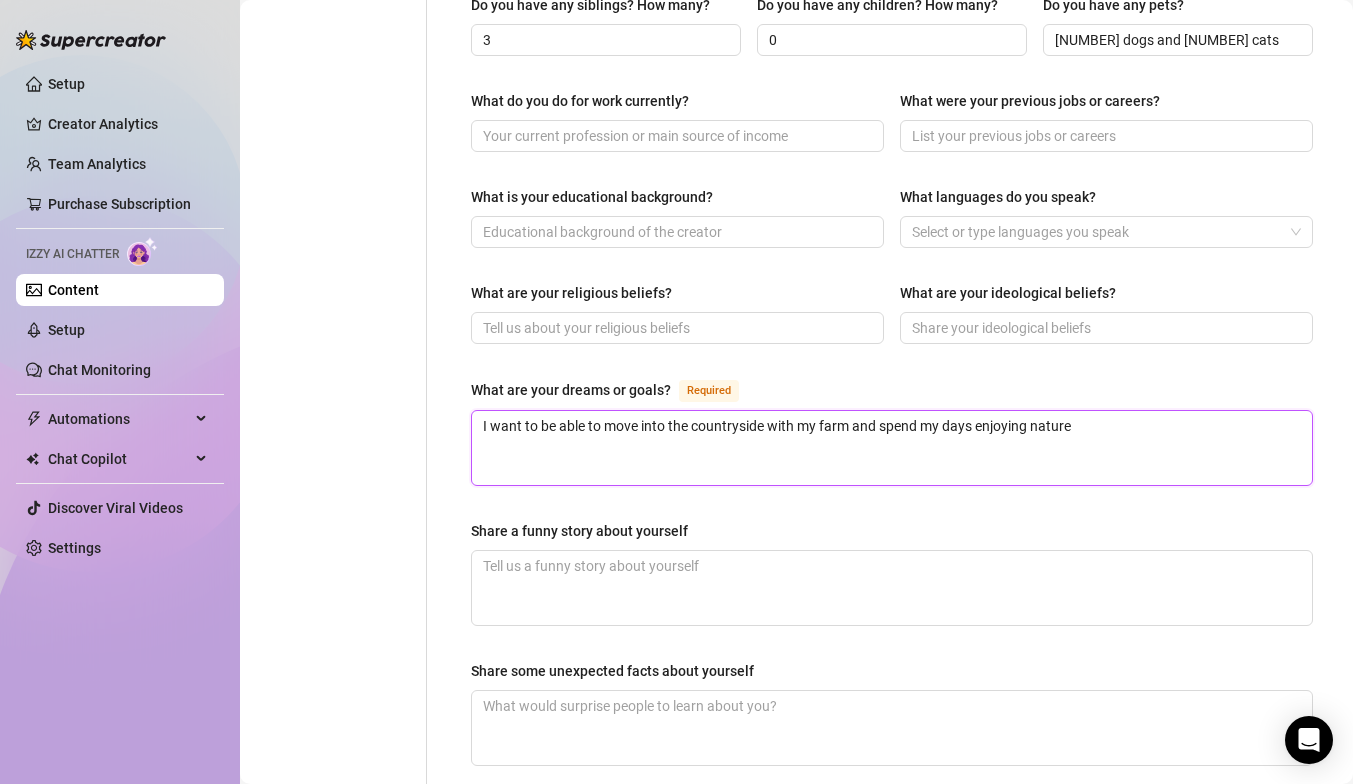 type 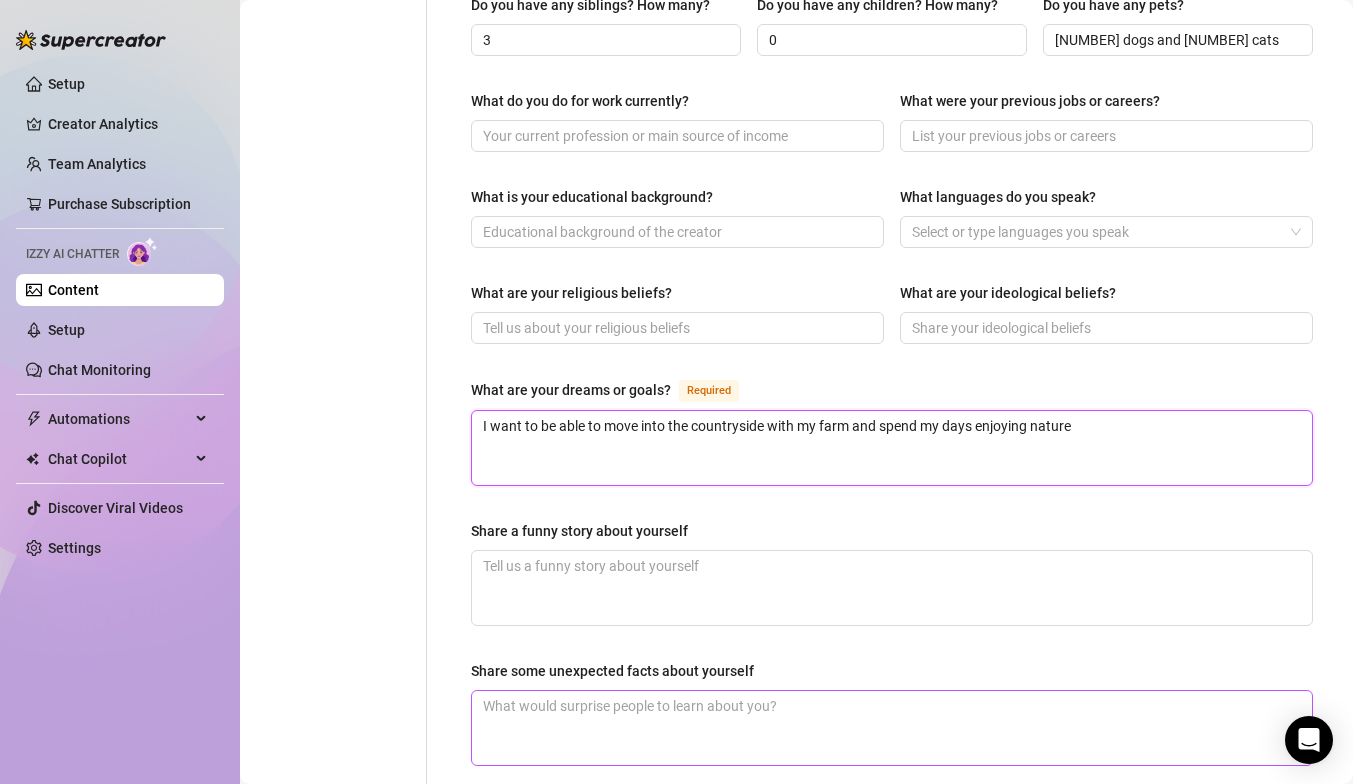 type on "I want to be able to move into the countryside with my farm and spend my days enjoying nature" 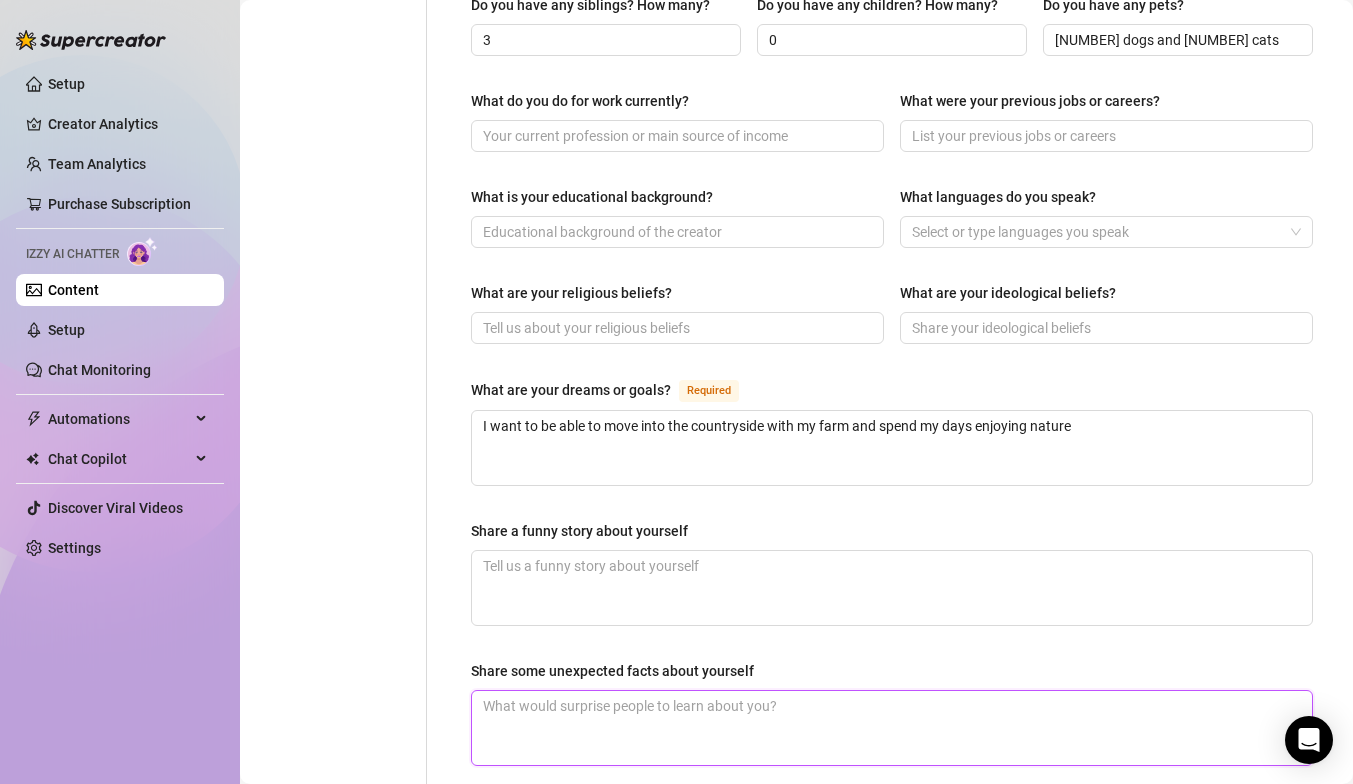 click on "Share some unexpected facts about yourself" at bounding box center (892, 728) 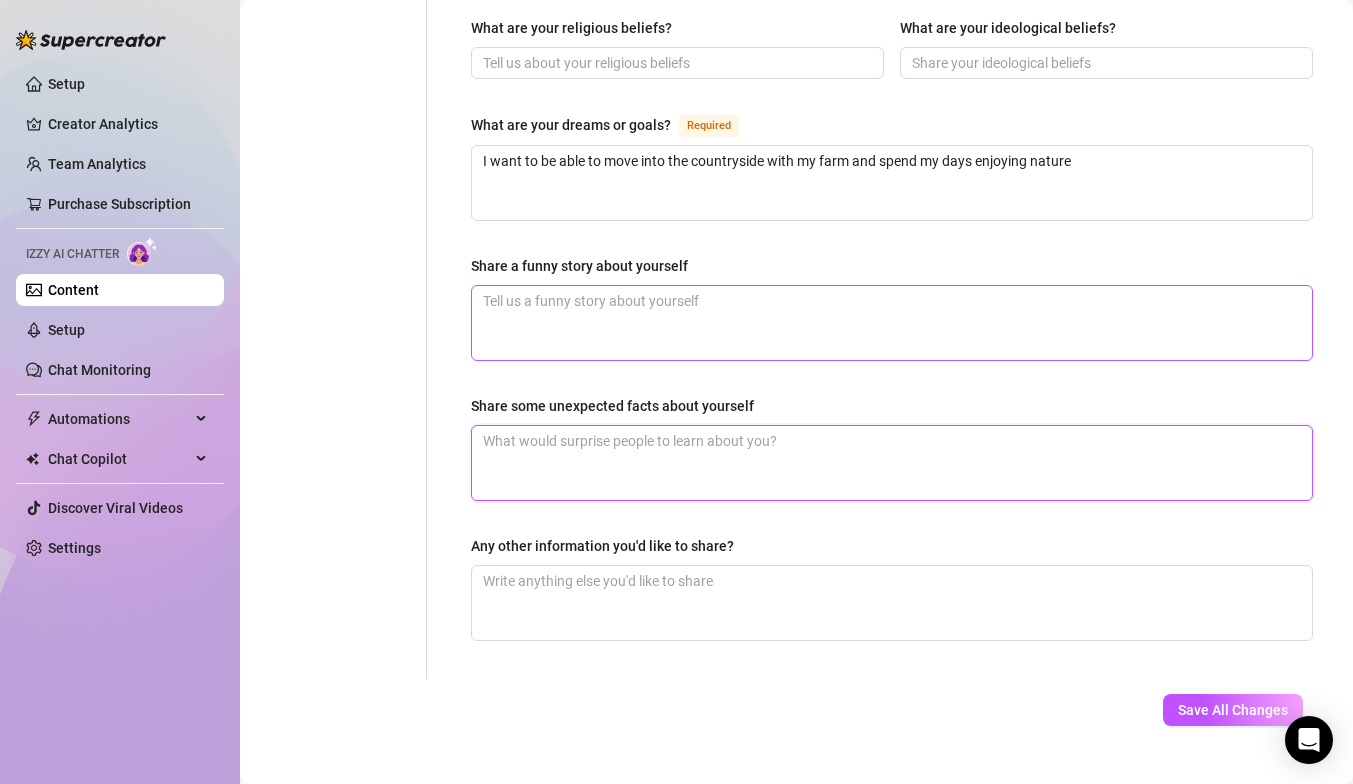 scroll, scrollTop: 1185, scrollLeft: 0, axis: vertical 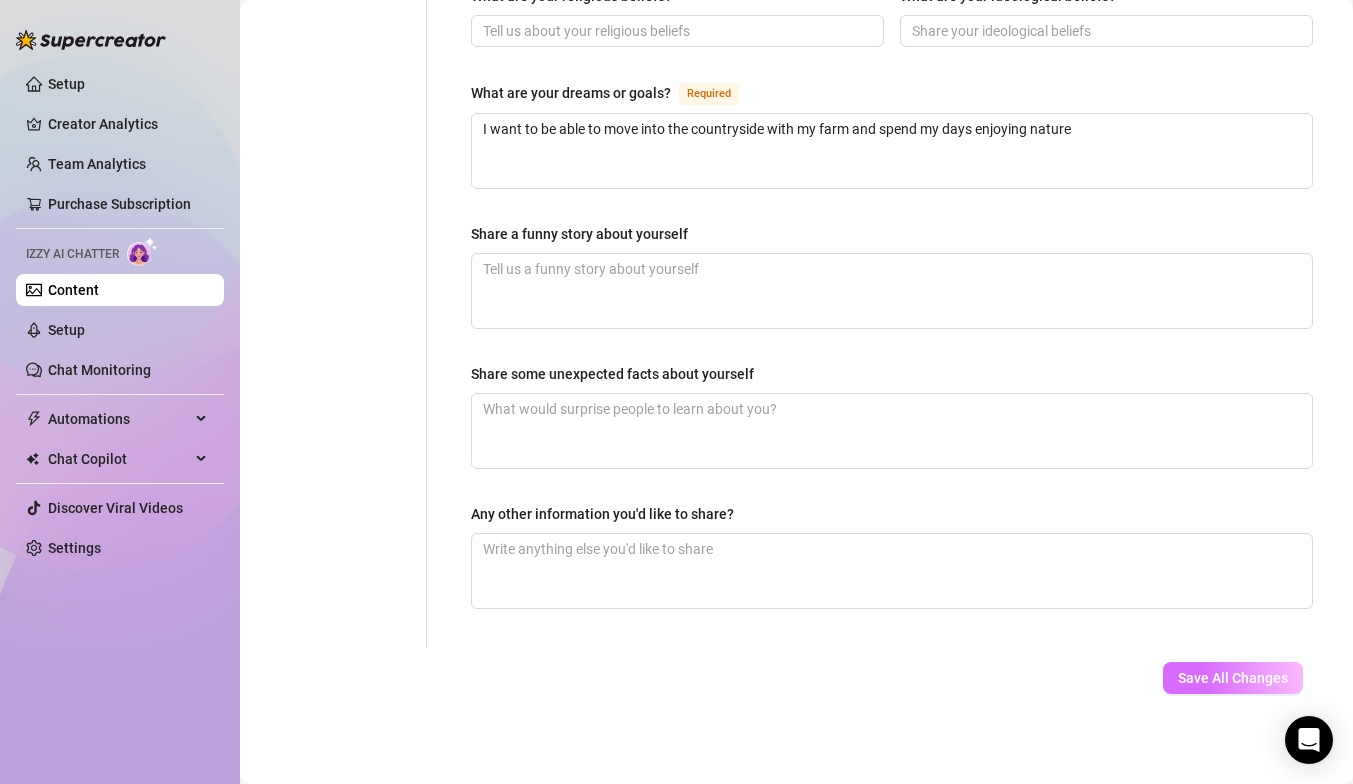 click on "Save All Changes" at bounding box center (1233, 678) 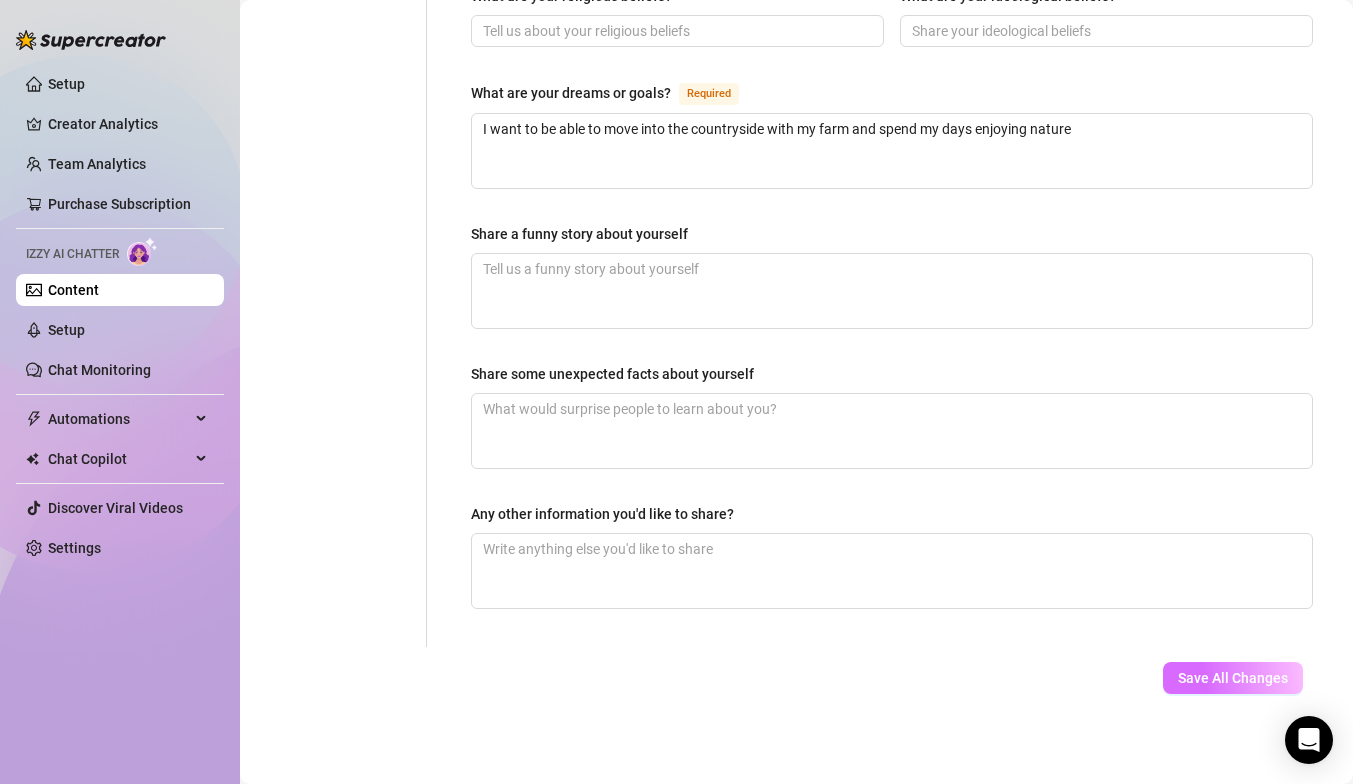 click on "Save All Changes" at bounding box center (1233, 678) 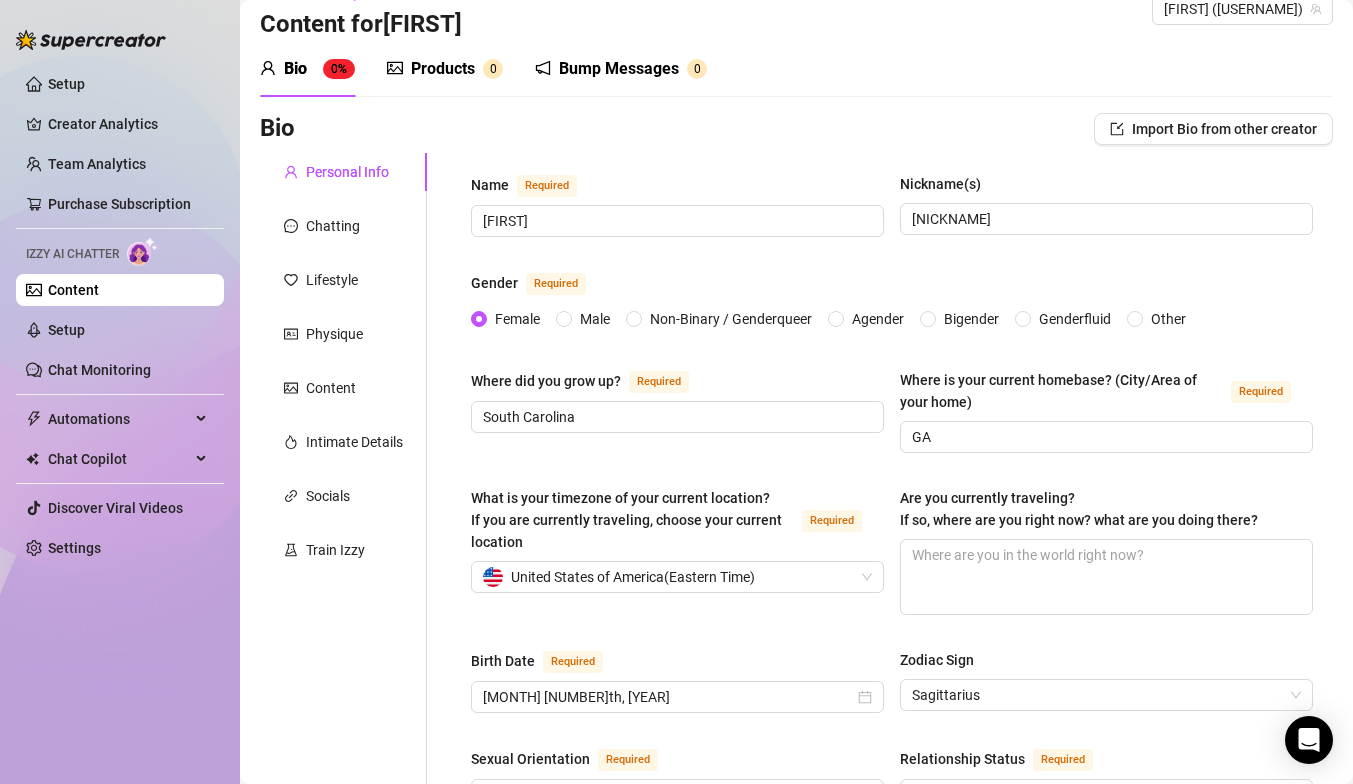 scroll, scrollTop: 0, scrollLeft: 0, axis: both 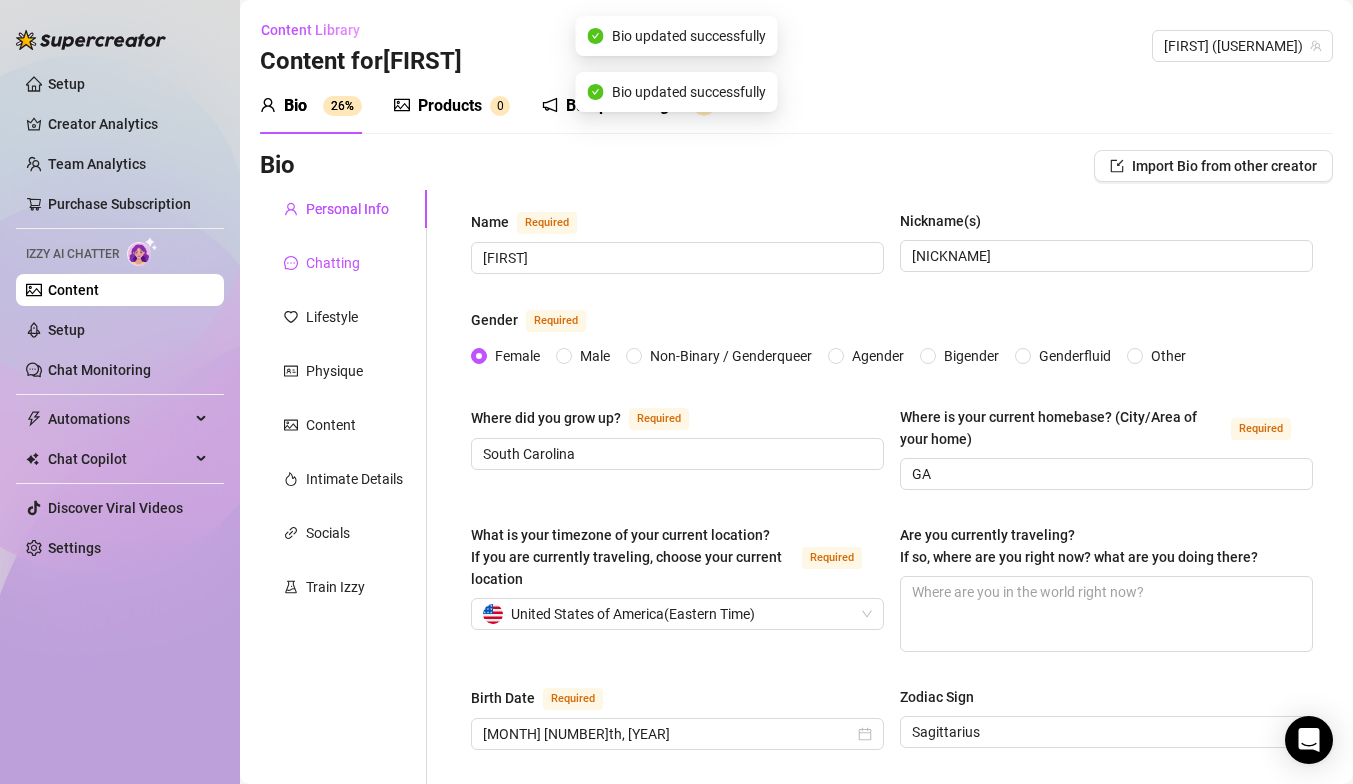 click on "Chatting" at bounding box center [333, 263] 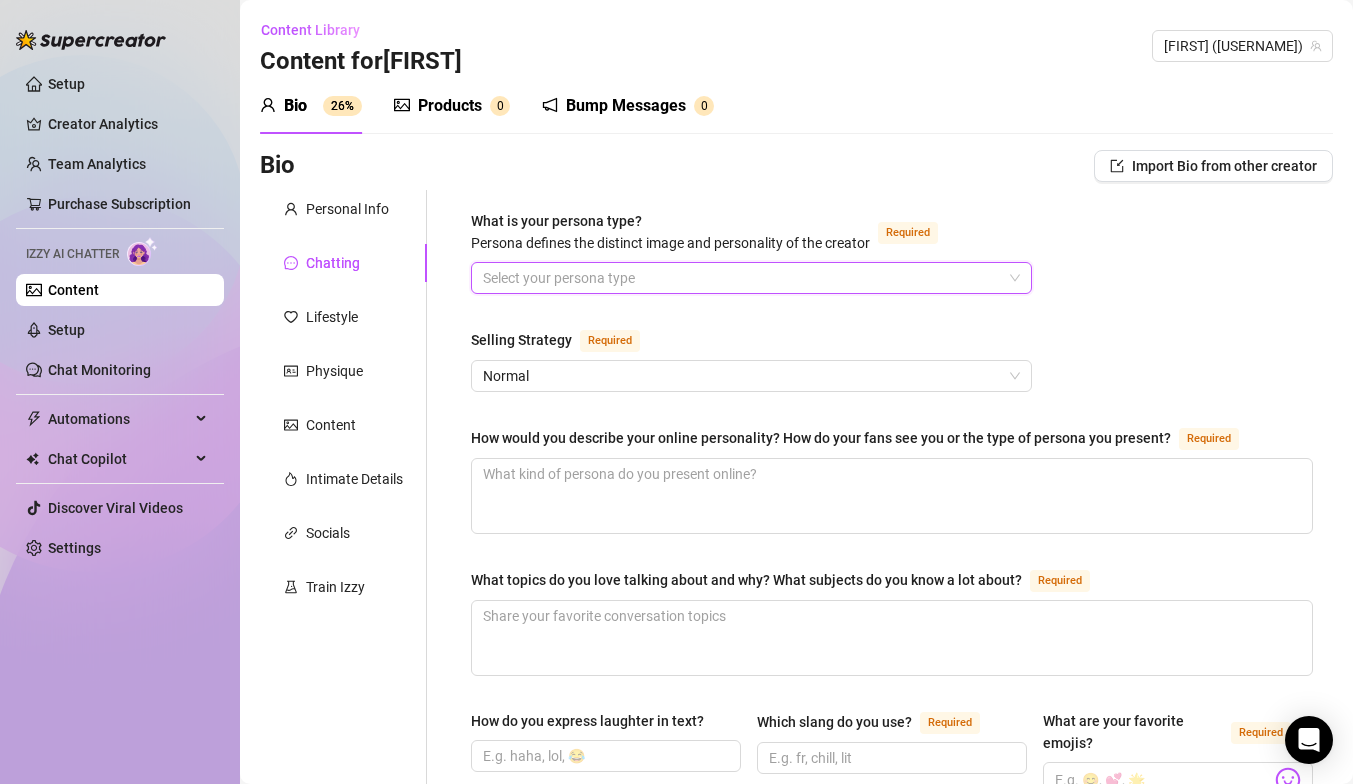 click on "What is your persona type? Persona defines the distinct image and personality of the creator Required" at bounding box center (742, 278) 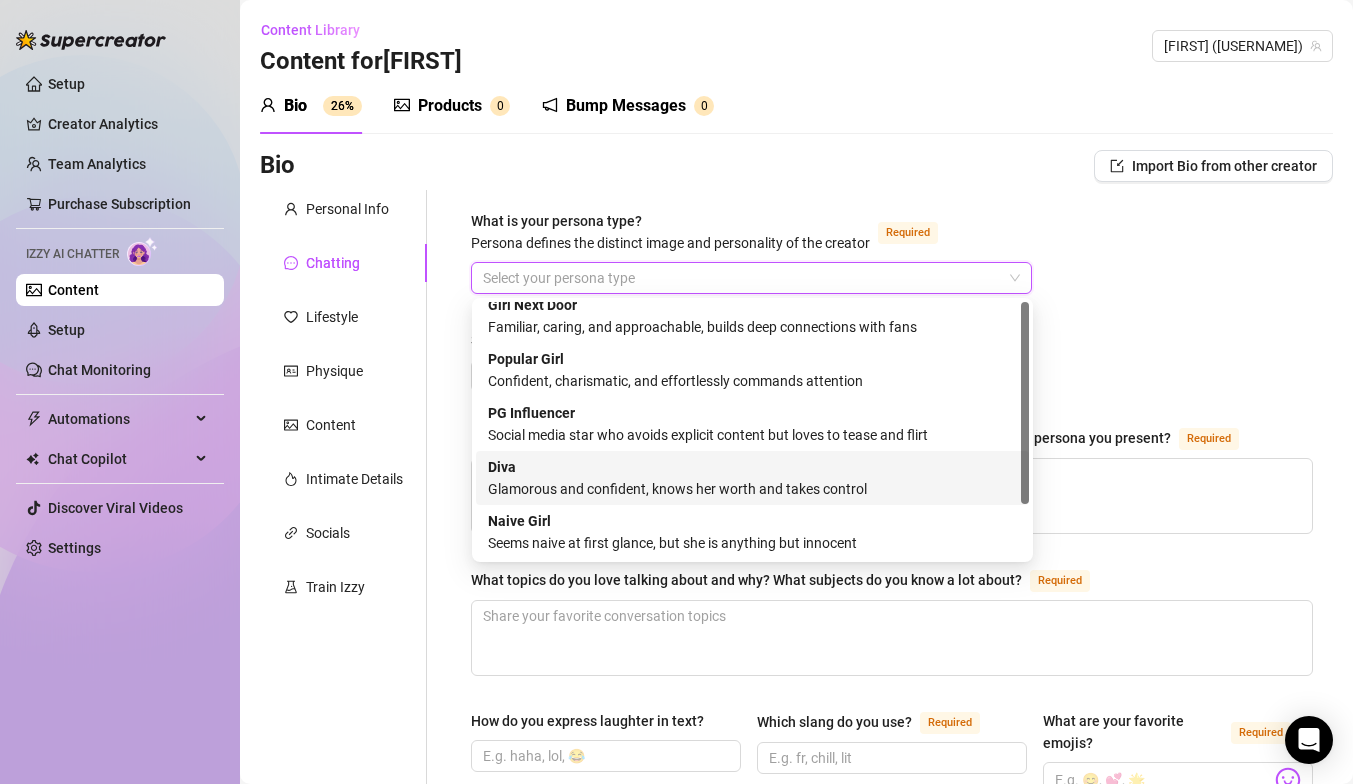 scroll, scrollTop: 0, scrollLeft: 0, axis: both 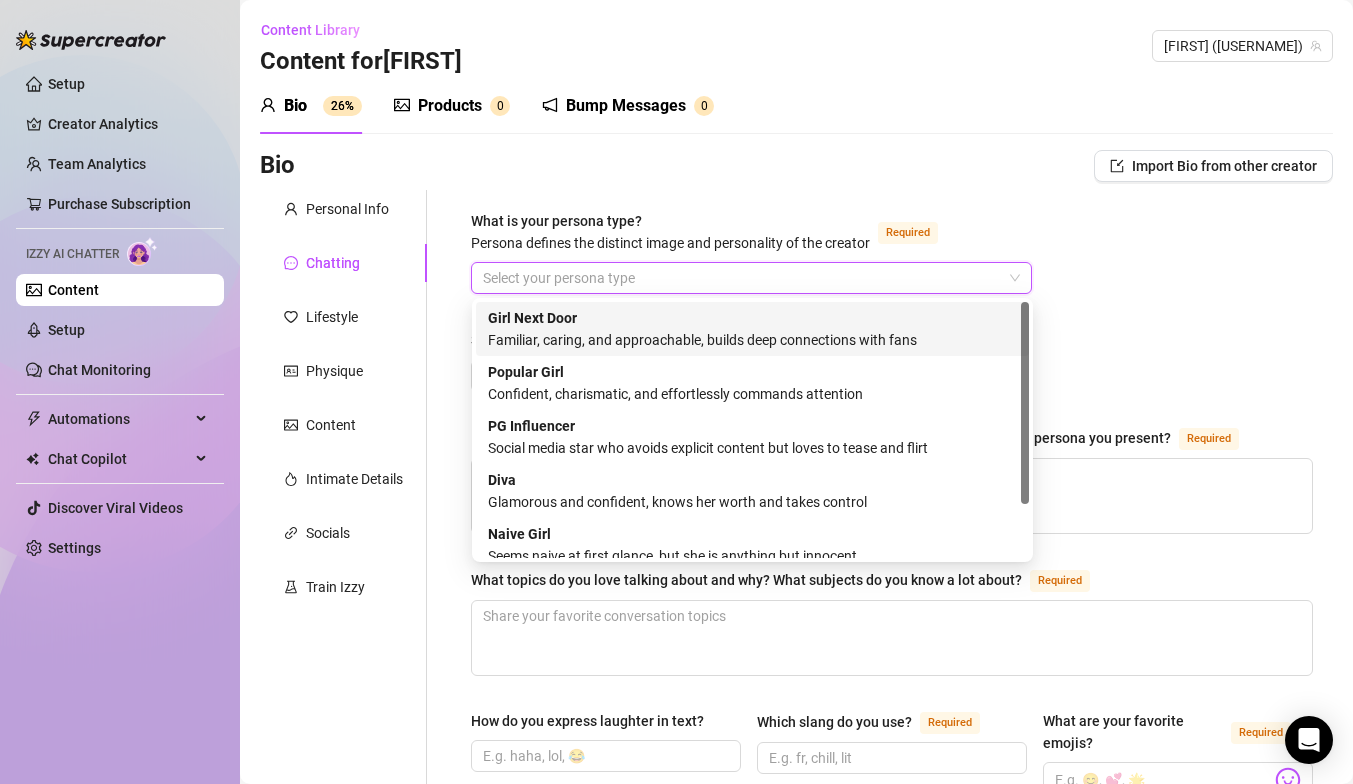 click on "Familiar, caring, and approachable, builds deep connections with fans" at bounding box center (752, 340) 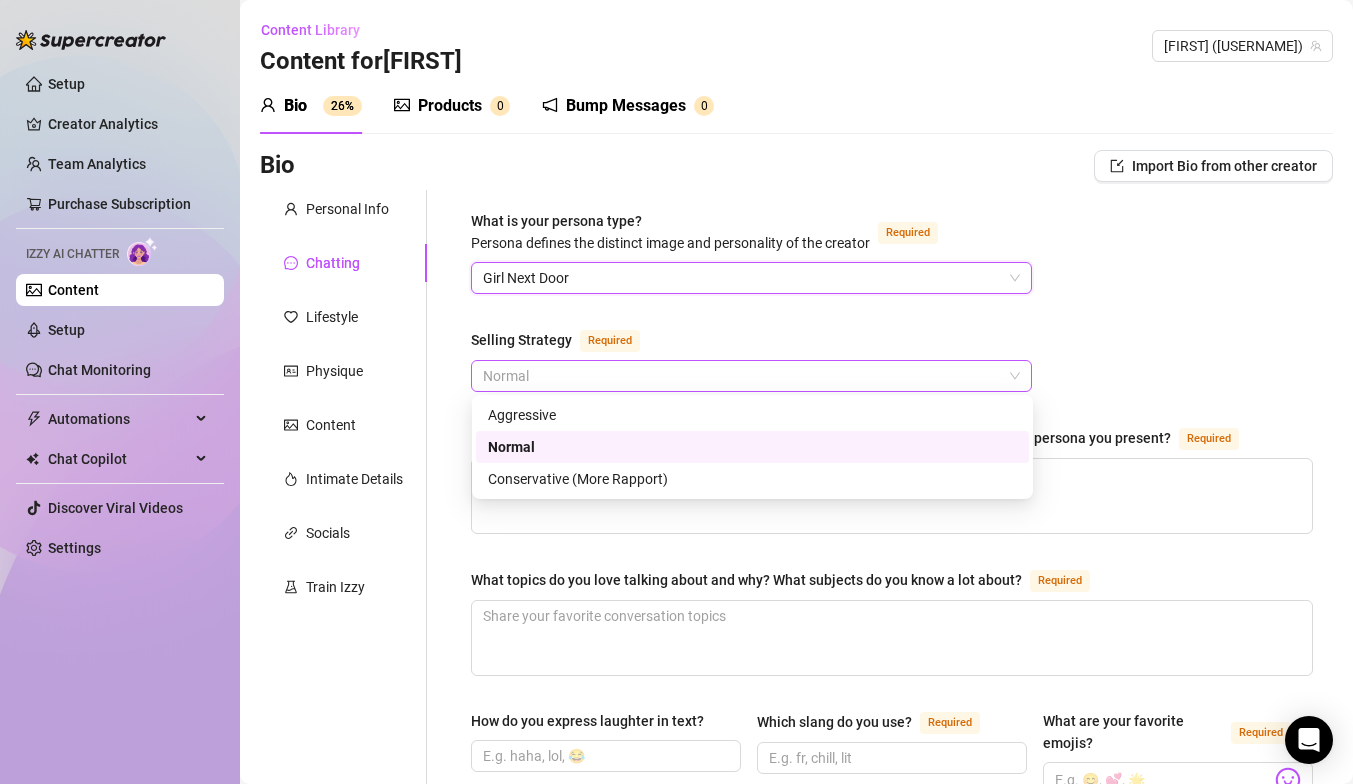 click on "Normal" at bounding box center (751, 376) 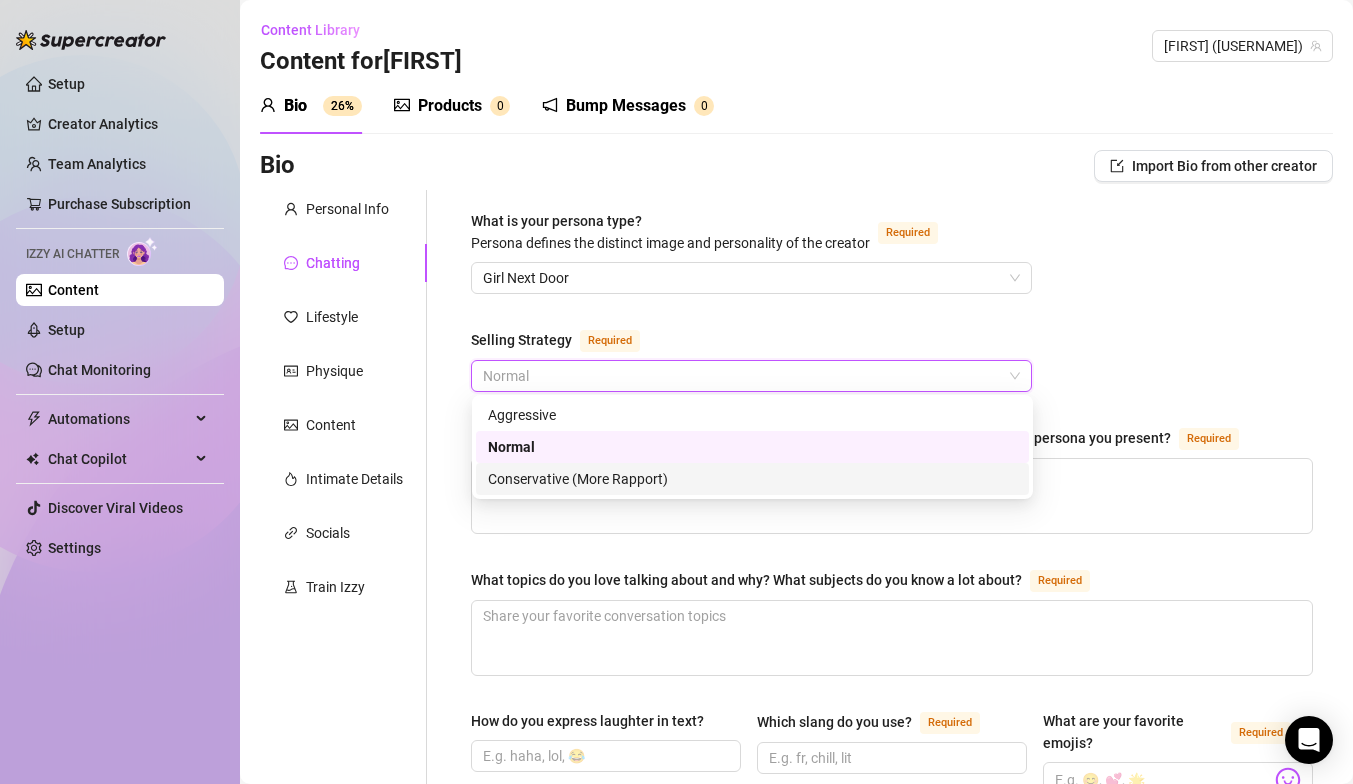 click on "Conservative (More Rapport)" at bounding box center [752, 479] 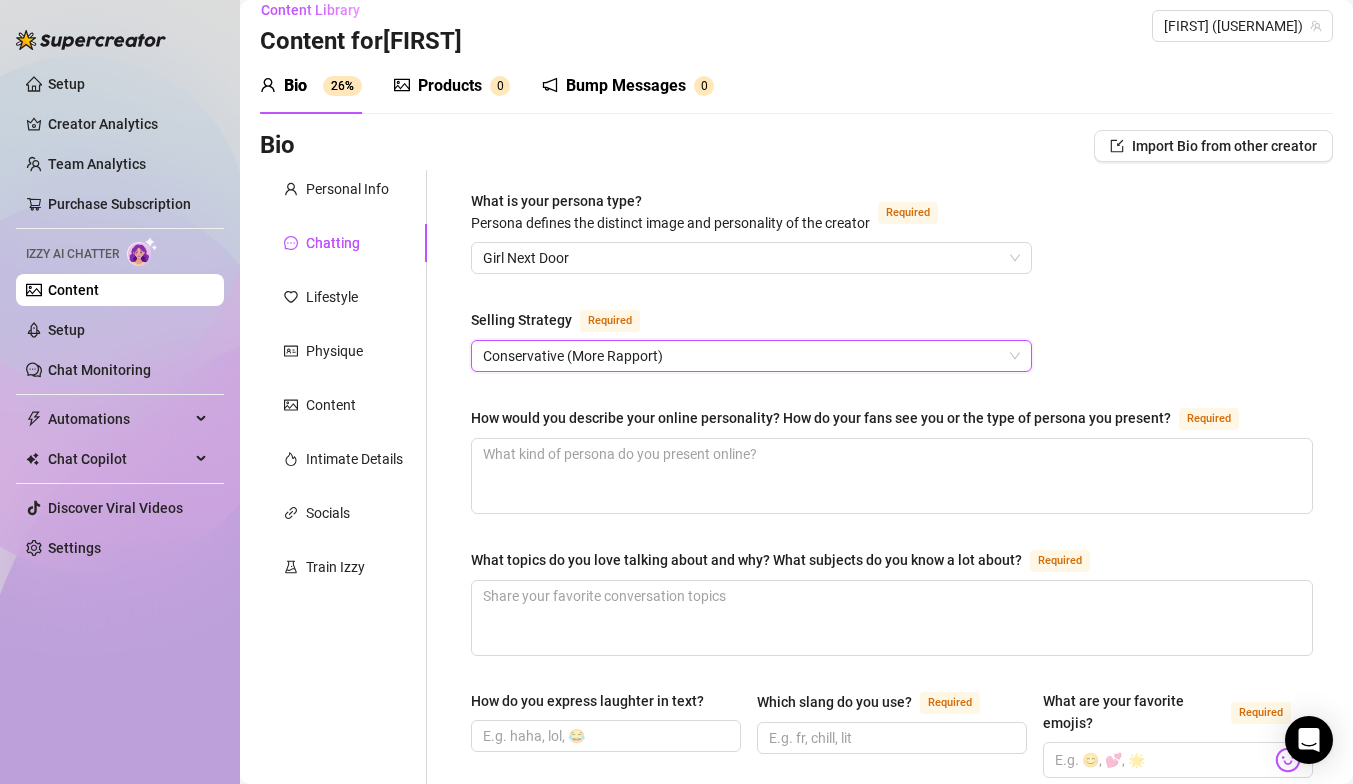 scroll, scrollTop: 27, scrollLeft: 0, axis: vertical 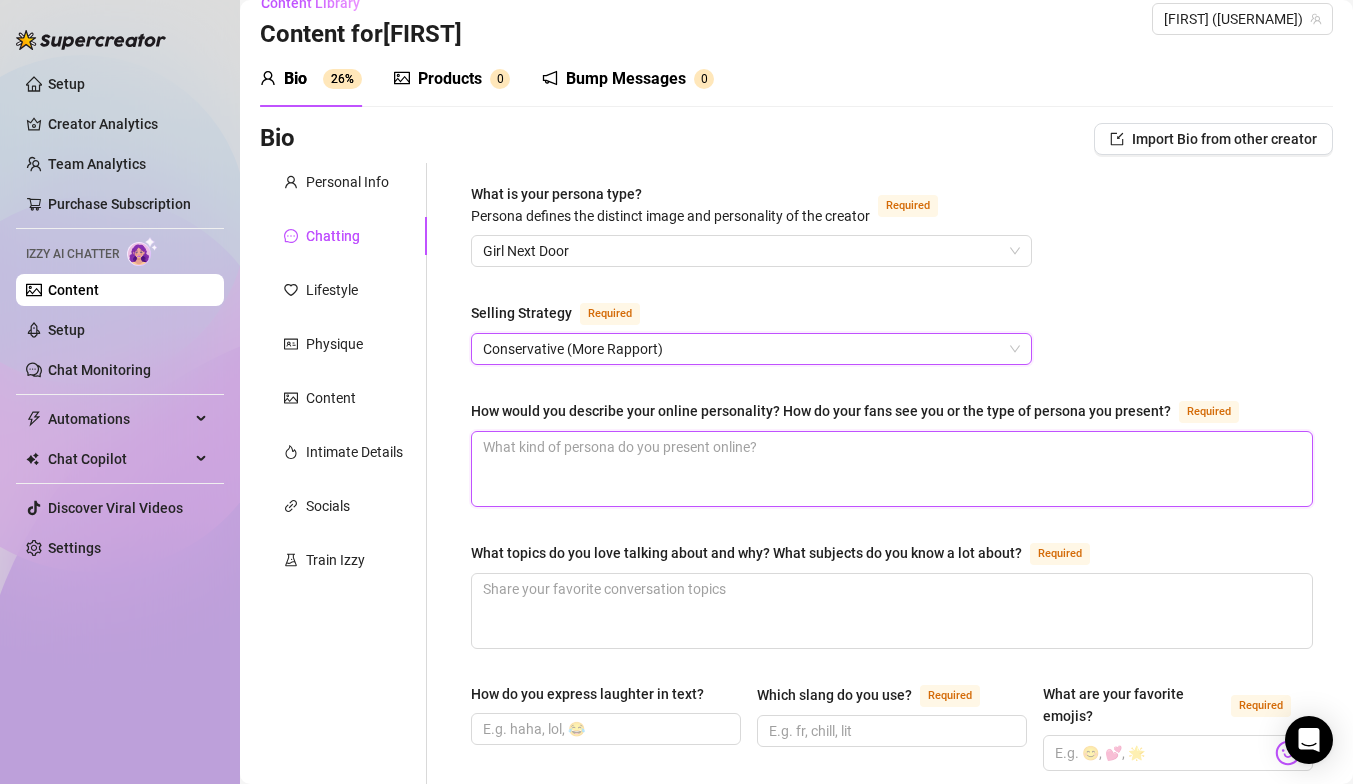 click on "How would you describe your online personality? How do your fans see you or the type of persona you present? Required" at bounding box center (892, 469) 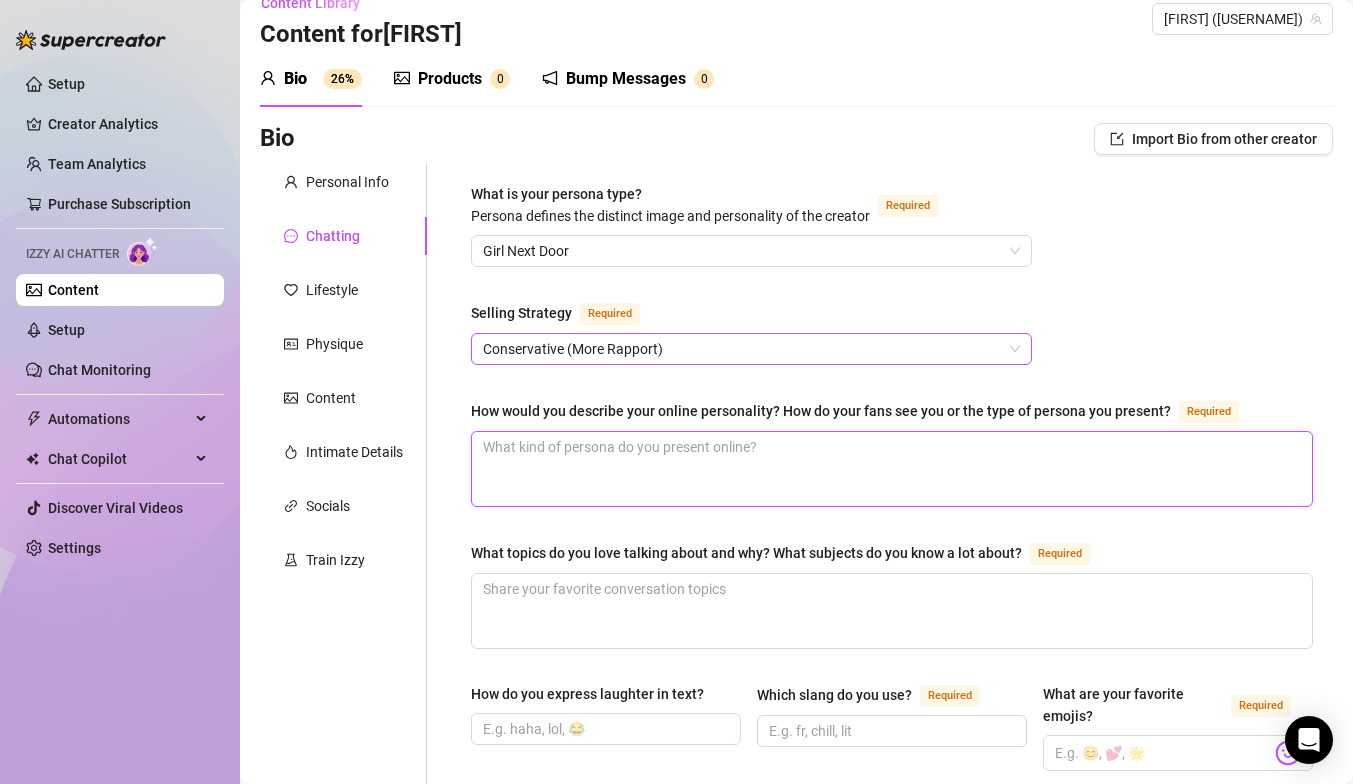 type 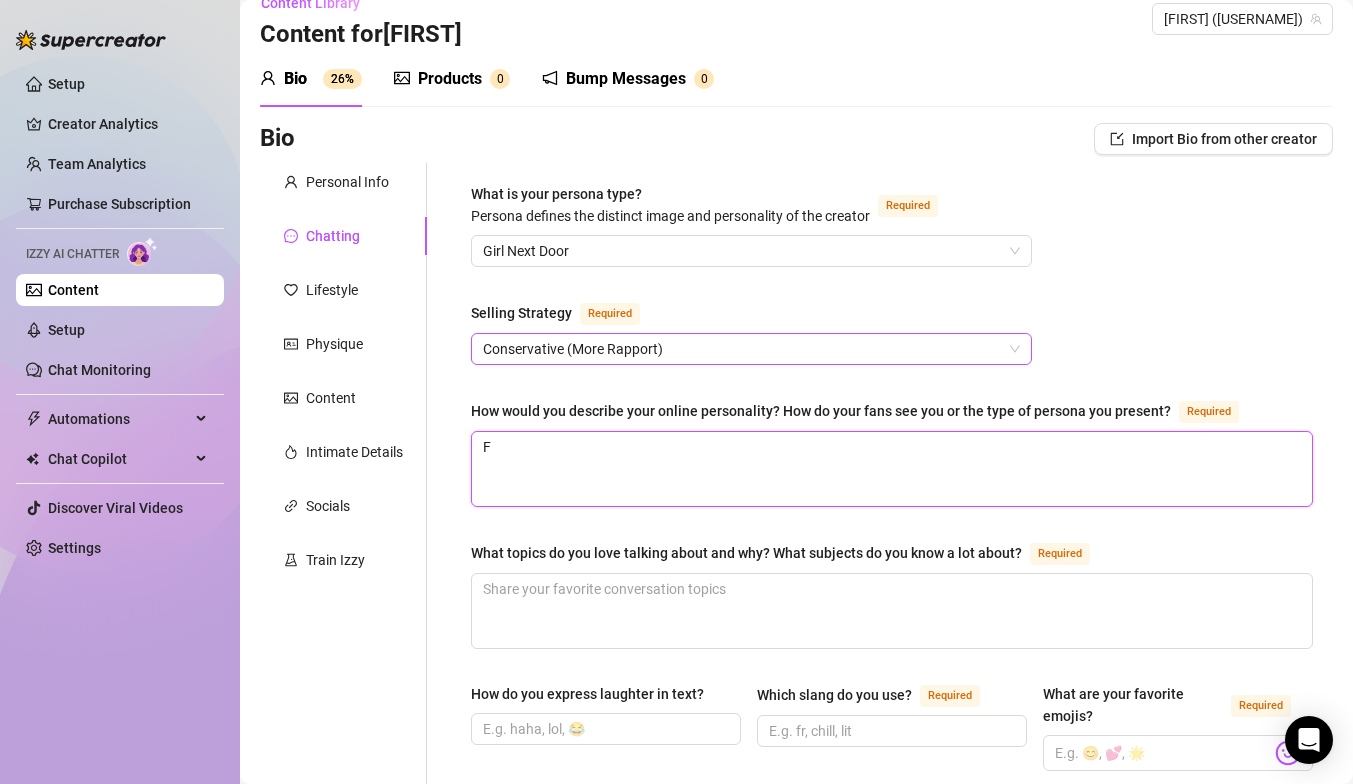 type on "Fu" 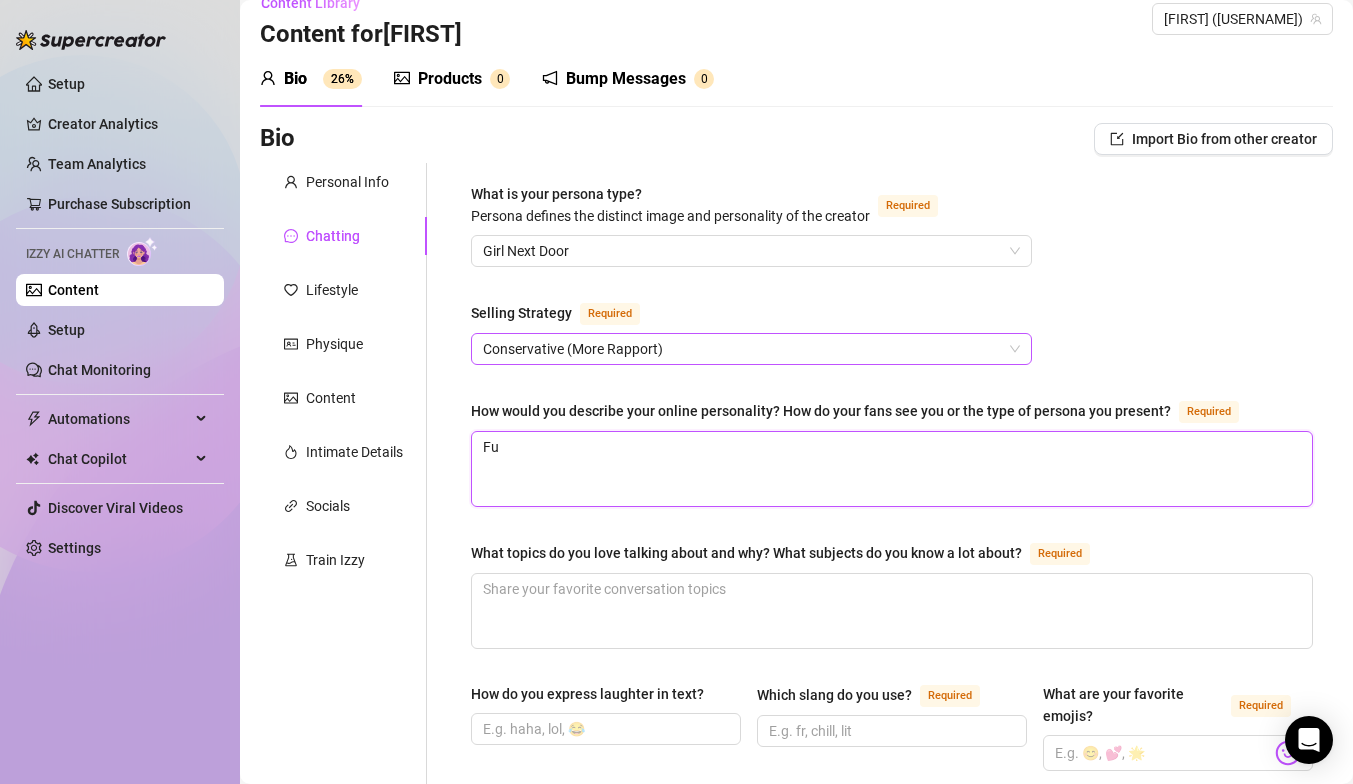 type 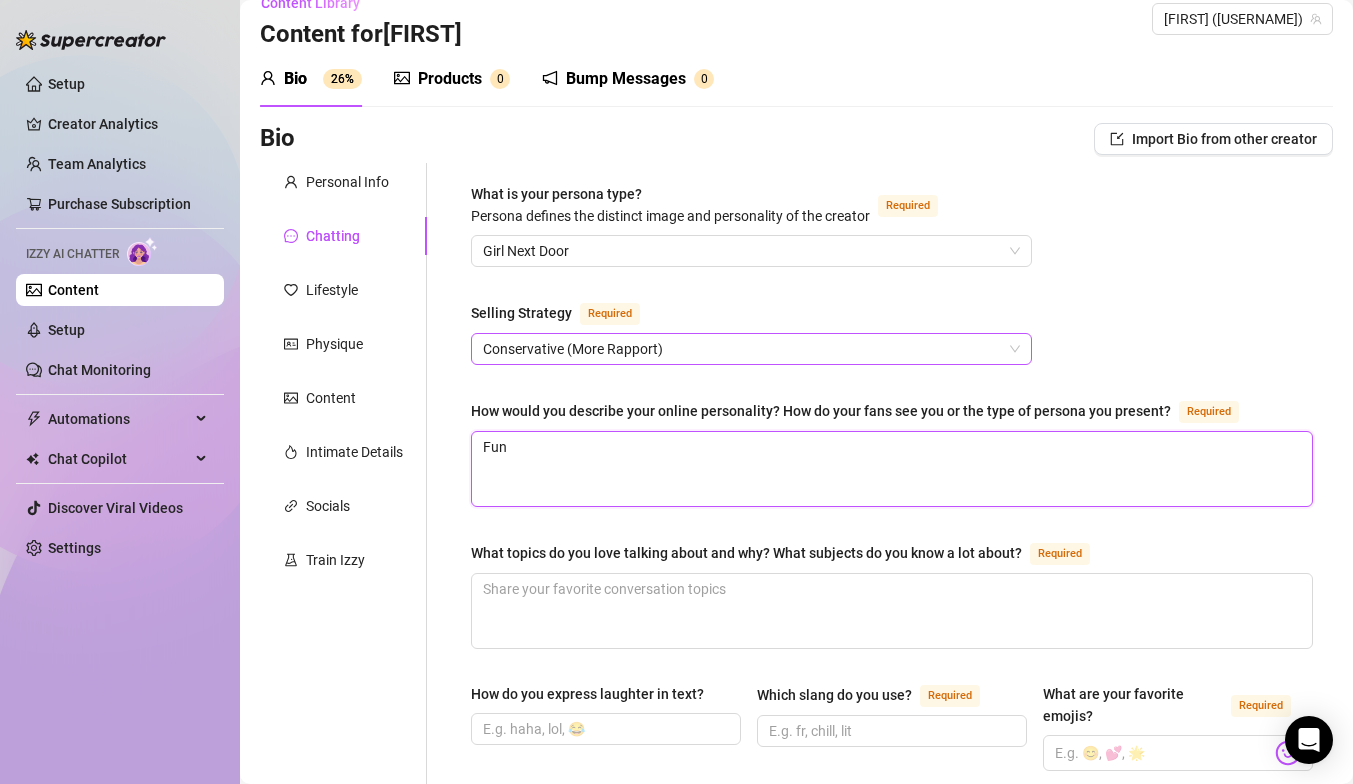 type 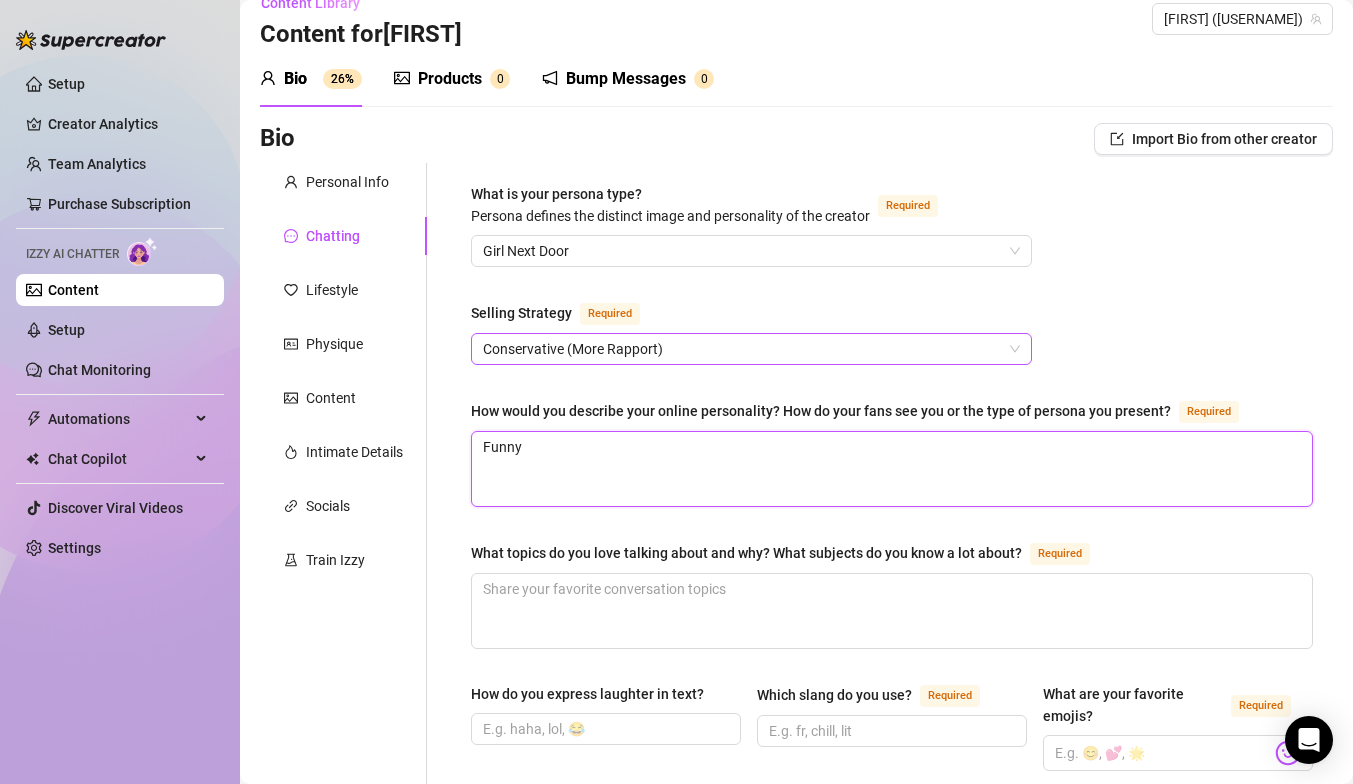 type 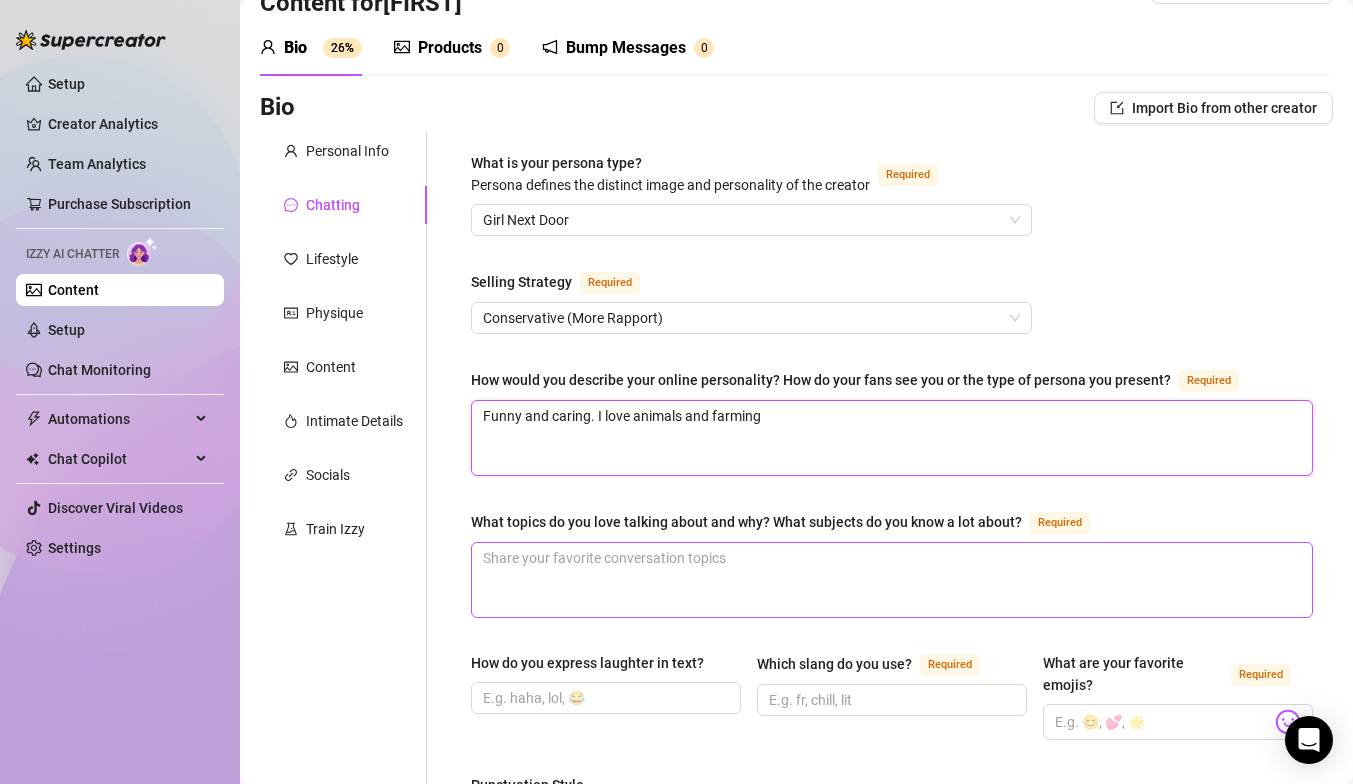 scroll, scrollTop: 62, scrollLeft: 0, axis: vertical 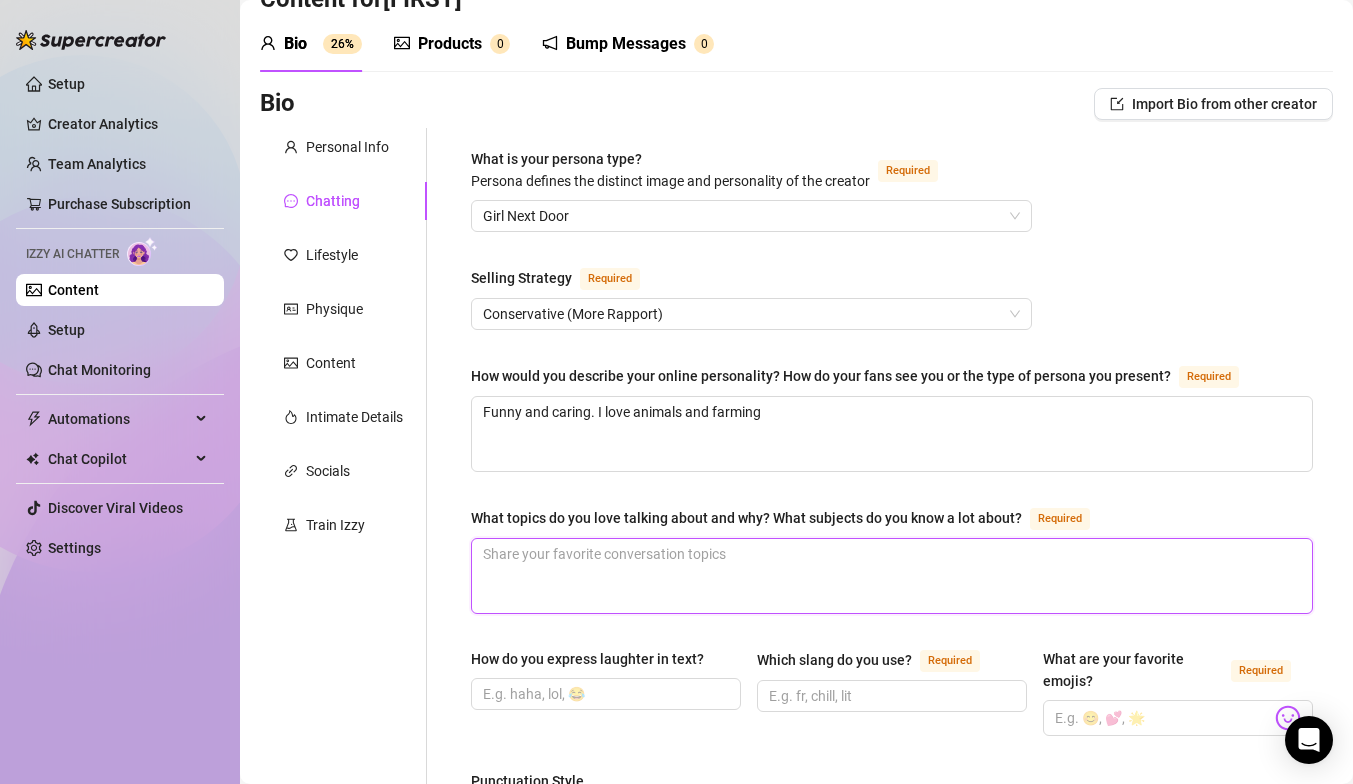click on "What topics do you love talking about and why? What subjects do you know a lot about? Required" at bounding box center (892, 576) 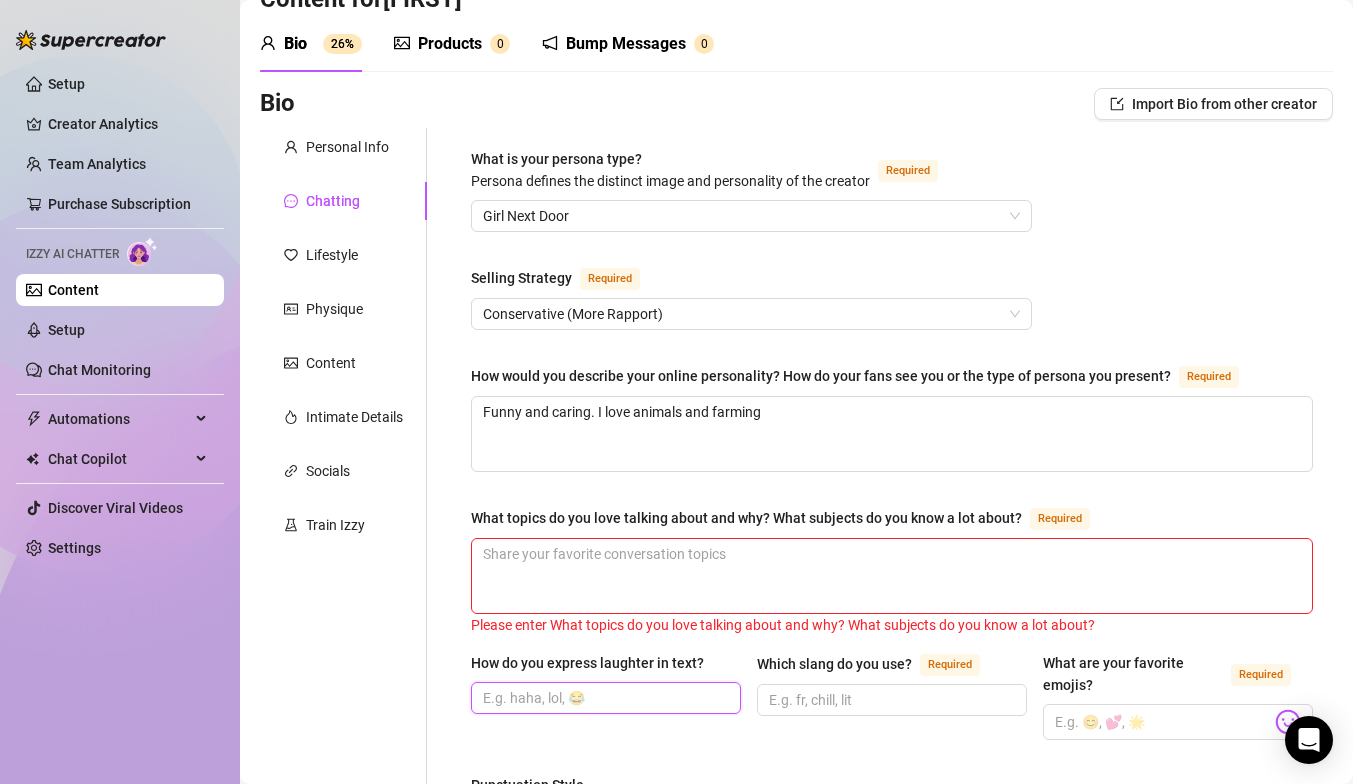 click on "How do you express laughter in text?" at bounding box center (604, 698) 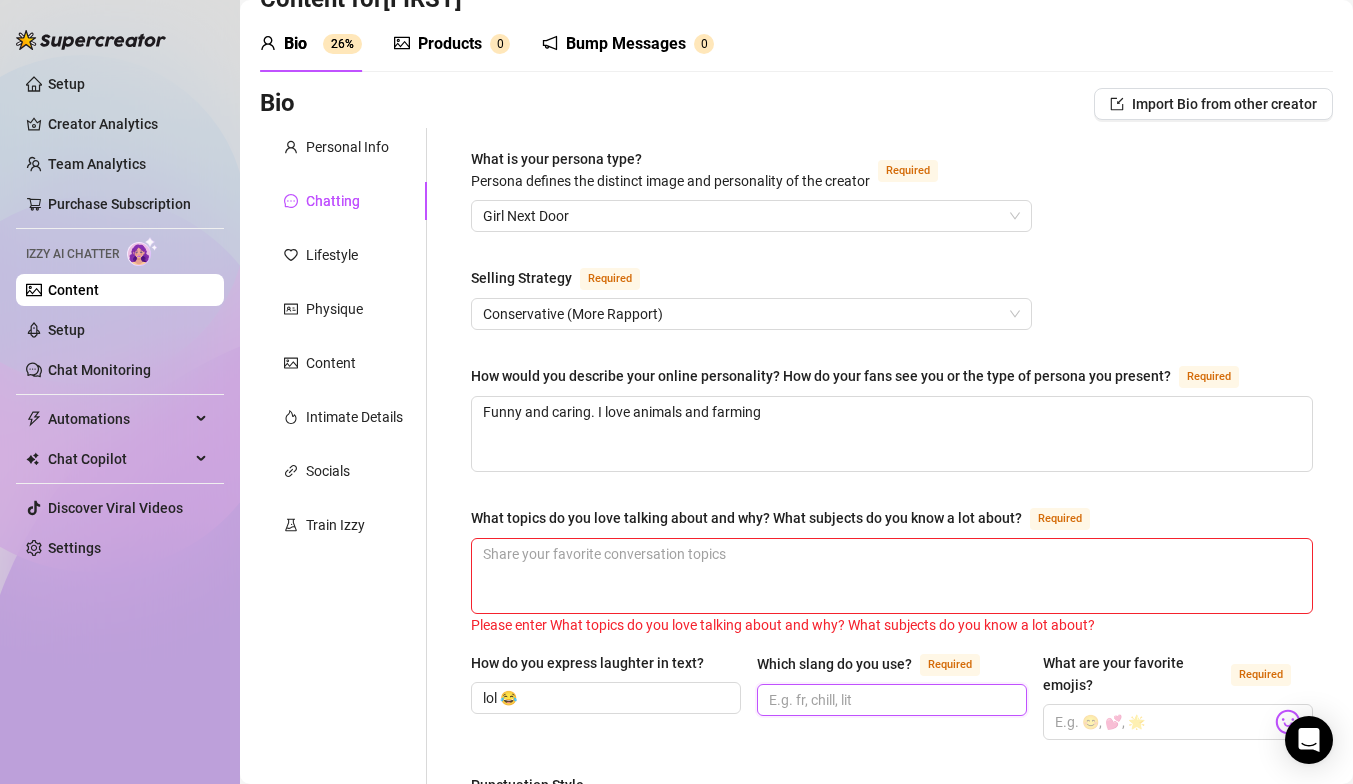 click on "Which slang do you use? Required" at bounding box center (890, 700) 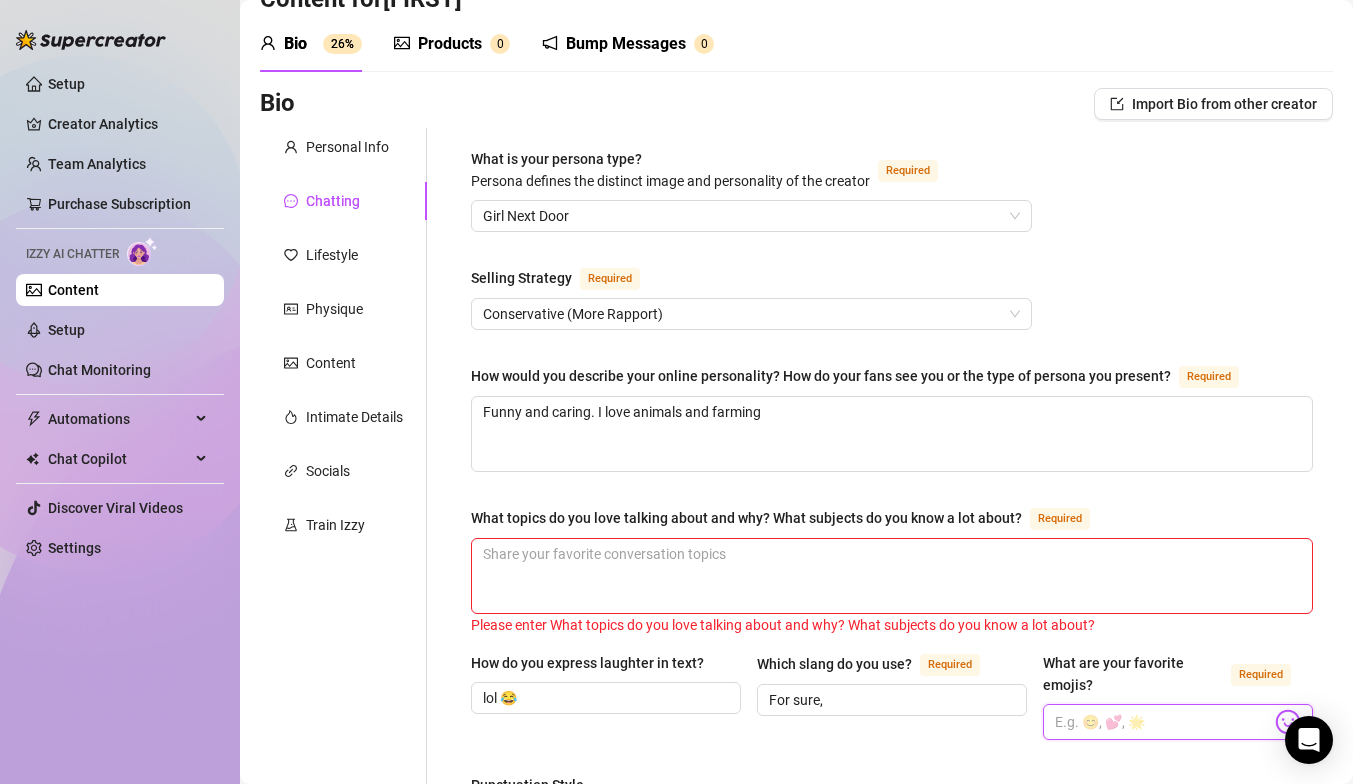 click on "What are your favorite emojis? Required" at bounding box center [1163, 722] 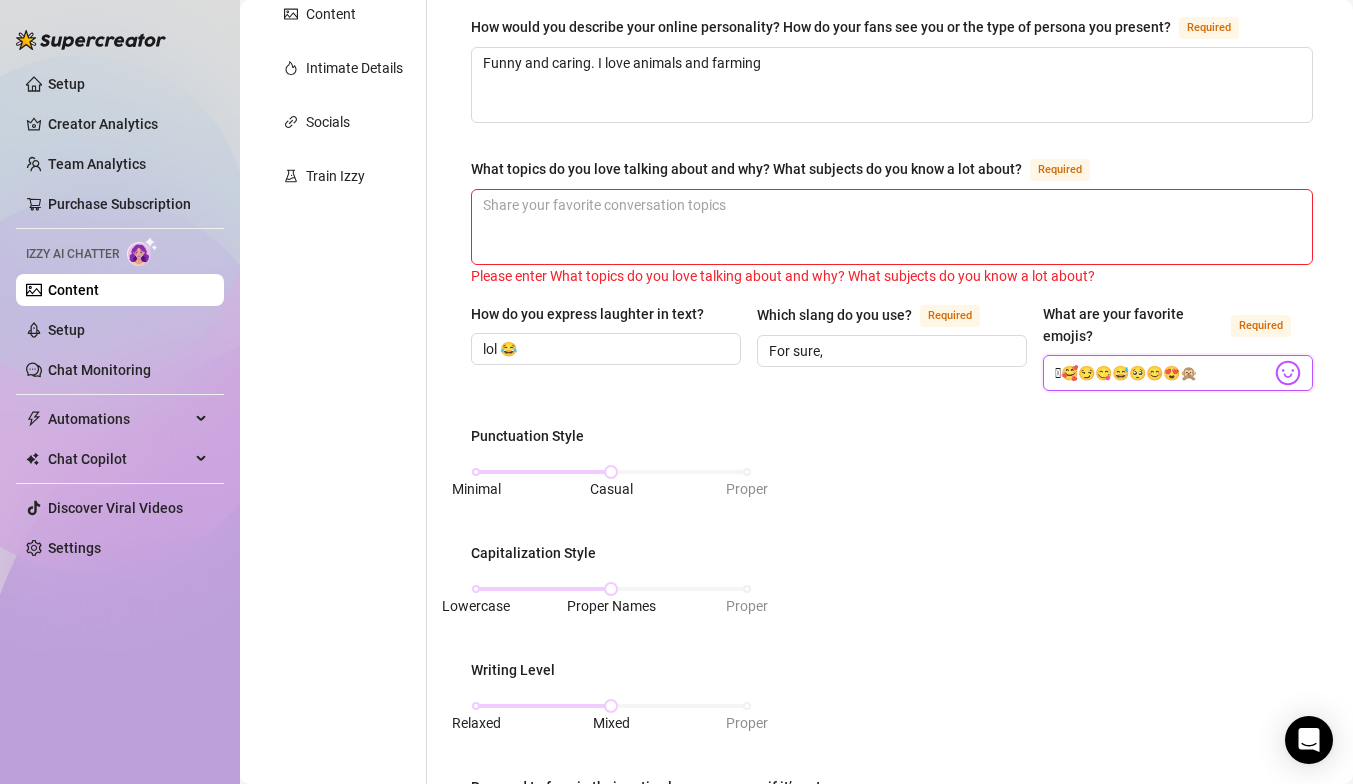 scroll, scrollTop: 419, scrollLeft: 0, axis: vertical 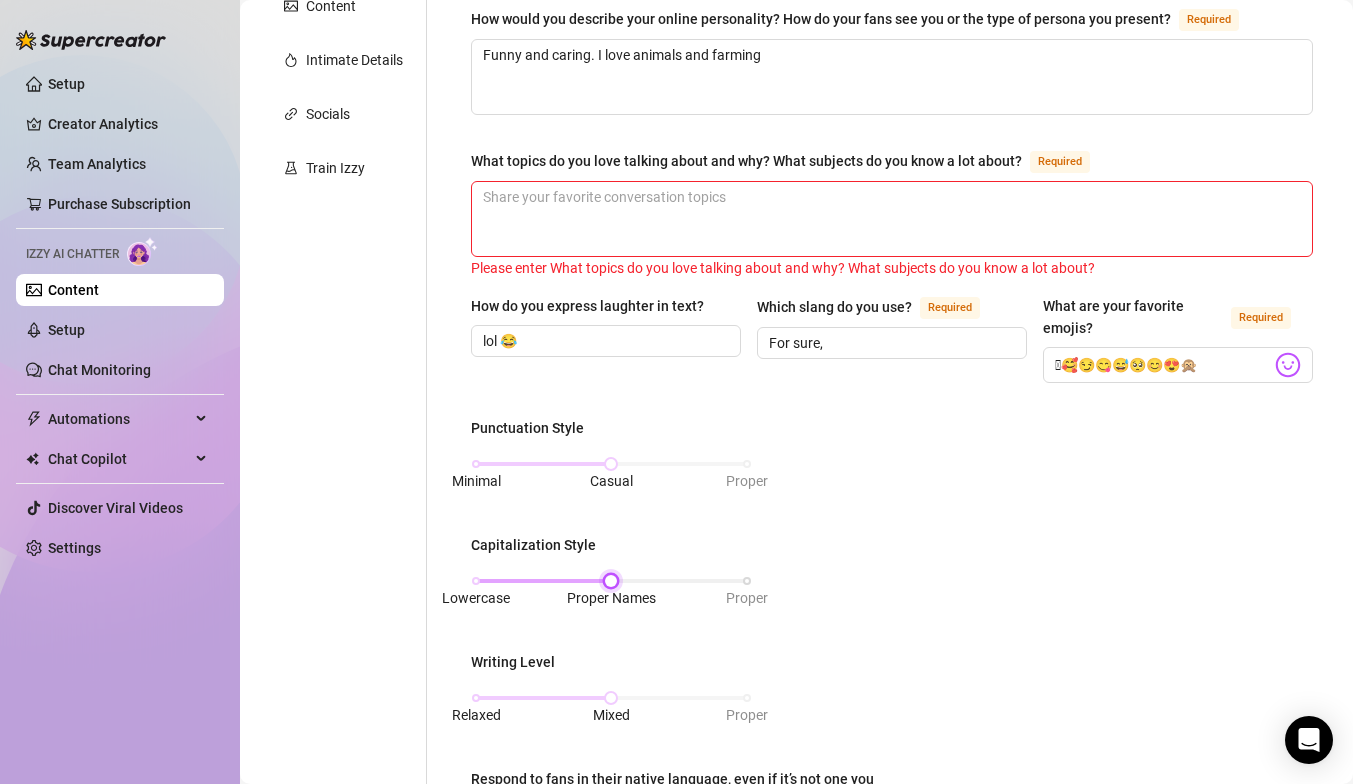 click on "Lowercase Proper Names Proper" at bounding box center [611, 581] 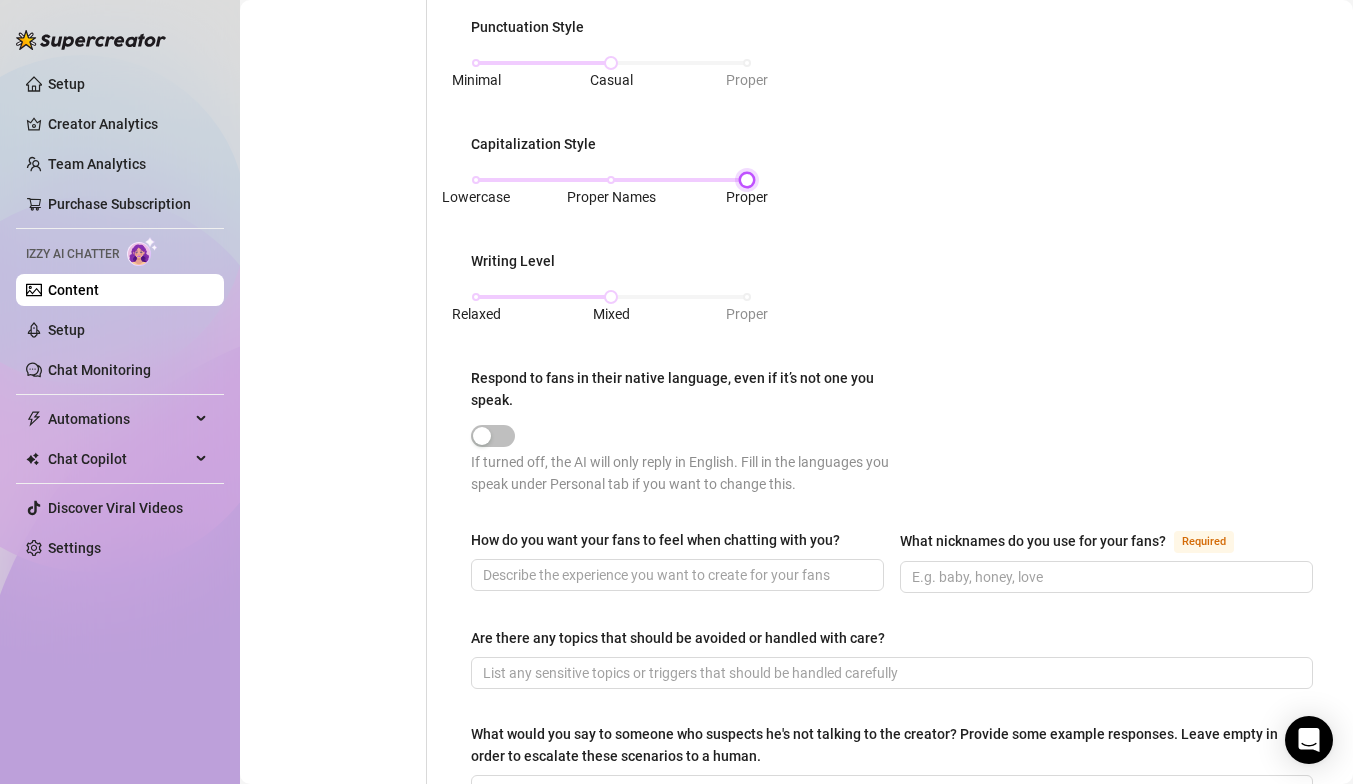 scroll, scrollTop: 821, scrollLeft: 0, axis: vertical 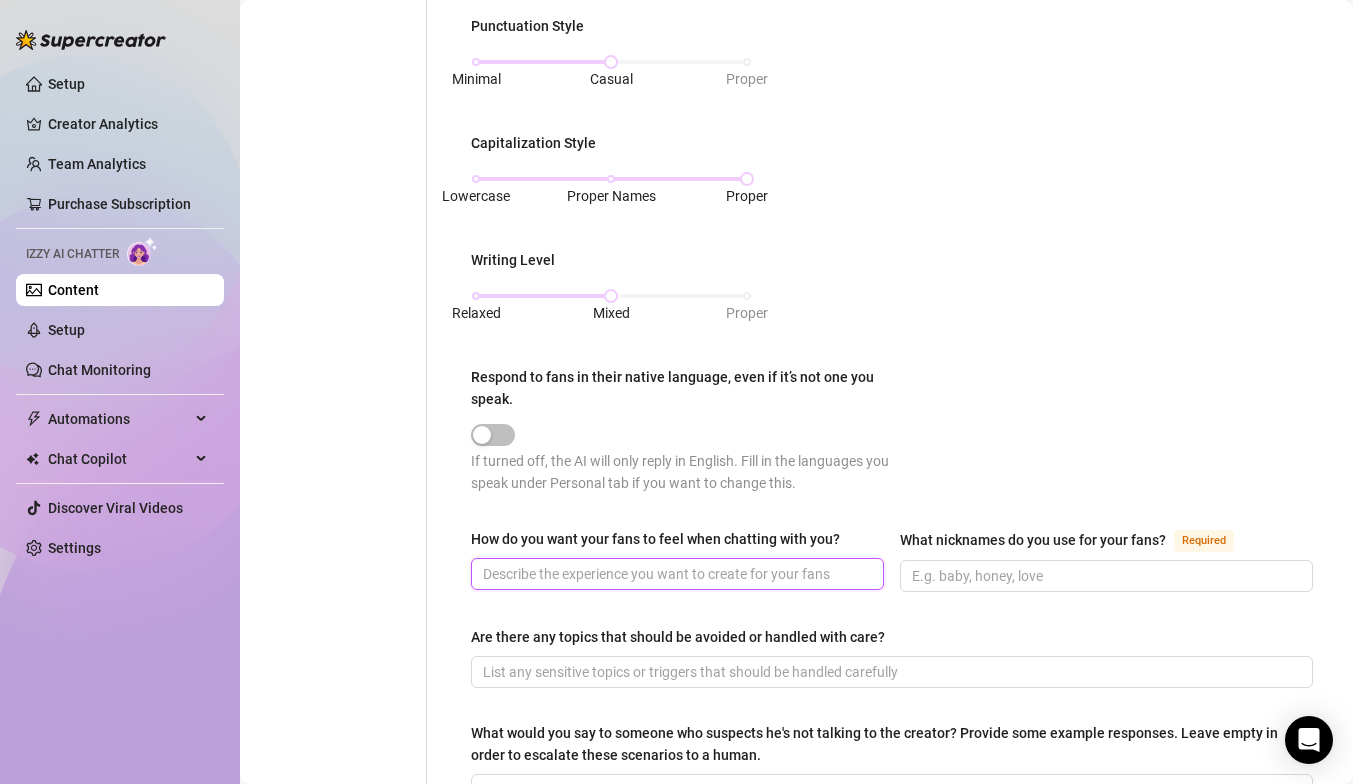 click on "How do you want your fans to feel when chatting with you?" at bounding box center [675, 574] 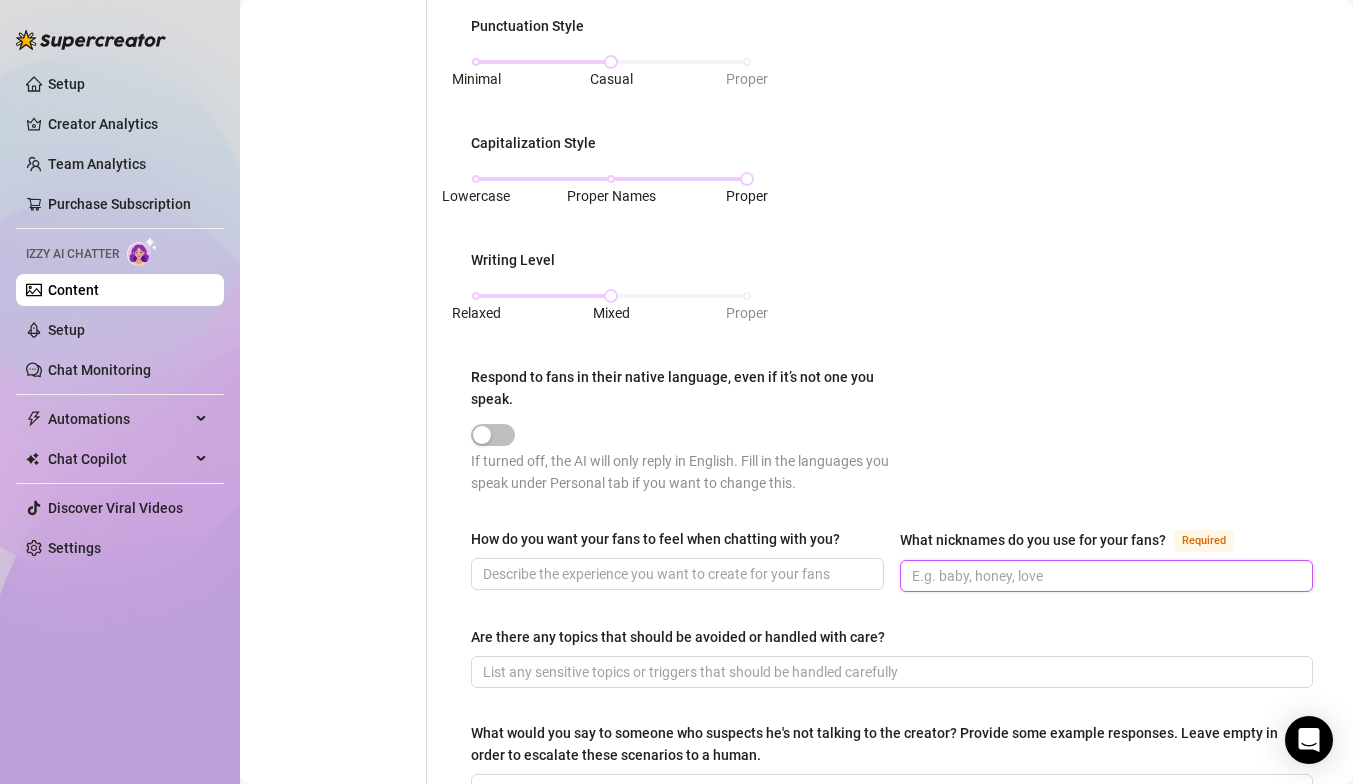 click on "What nicknames do you use for your fans? Required" at bounding box center (1104, 576) 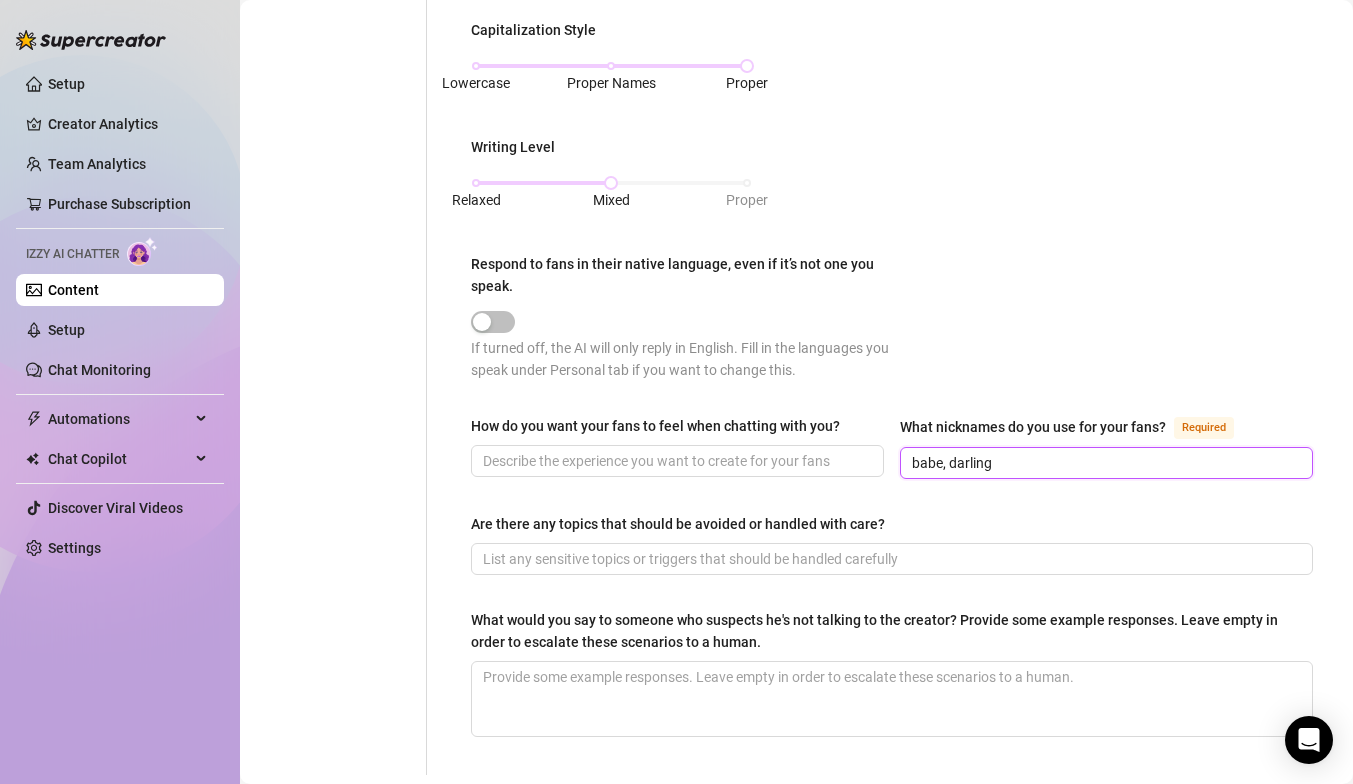 scroll, scrollTop: 935, scrollLeft: 0, axis: vertical 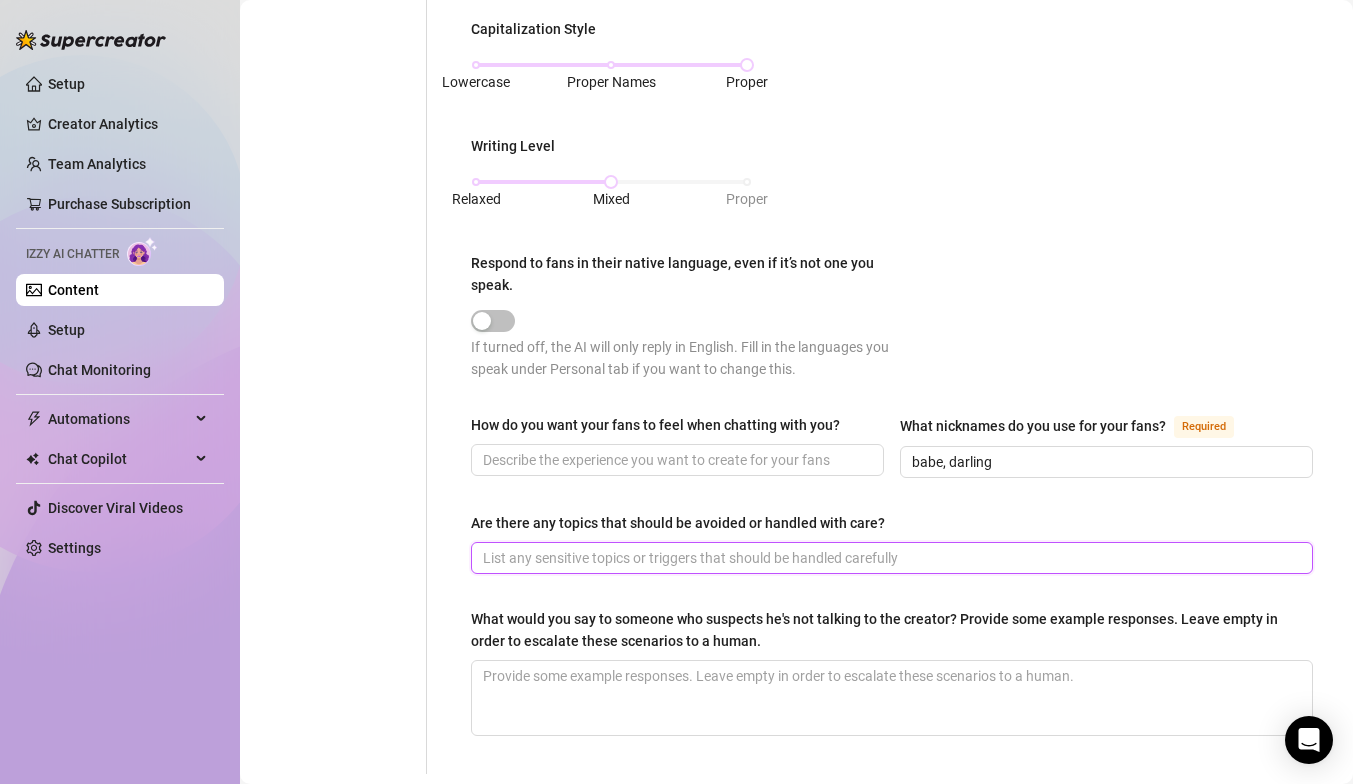 click on "Are there any topics that should be avoided or handled with care?" at bounding box center [890, 558] 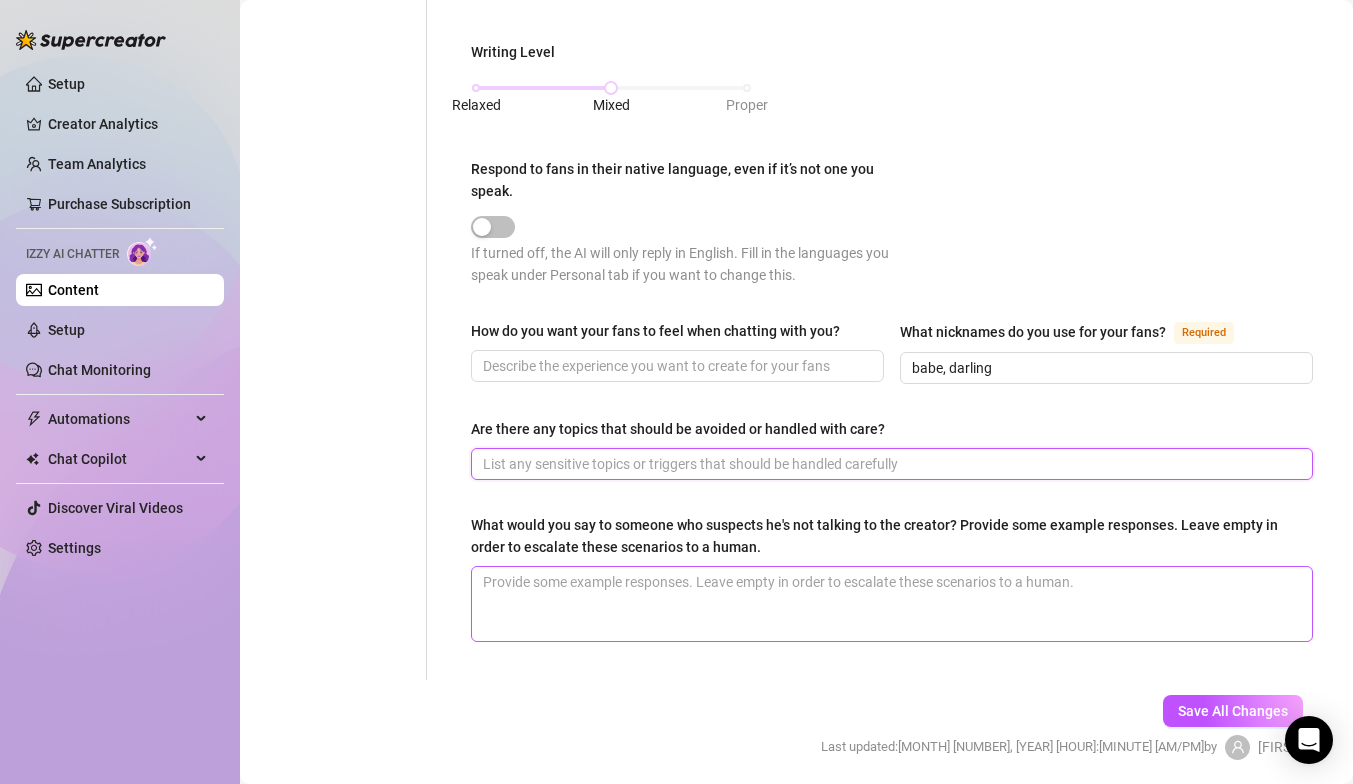 scroll, scrollTop: 1096, scrollLeft: 0, axis: vertical 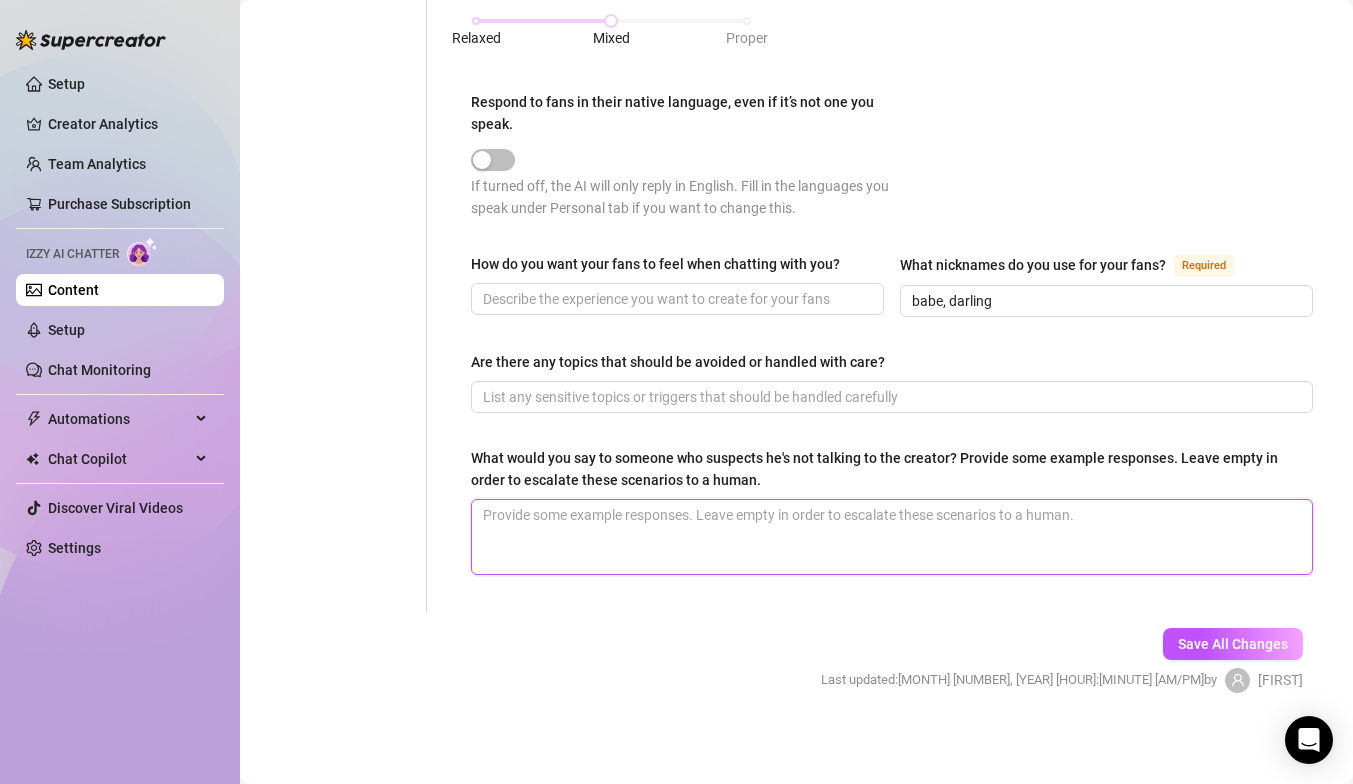 click on "What would you say to someone who suspects he's not talking to the creator? Provide some example responses.
Leave empty in order to escalate these scenarios to a human." at bounding box center [892, 537] 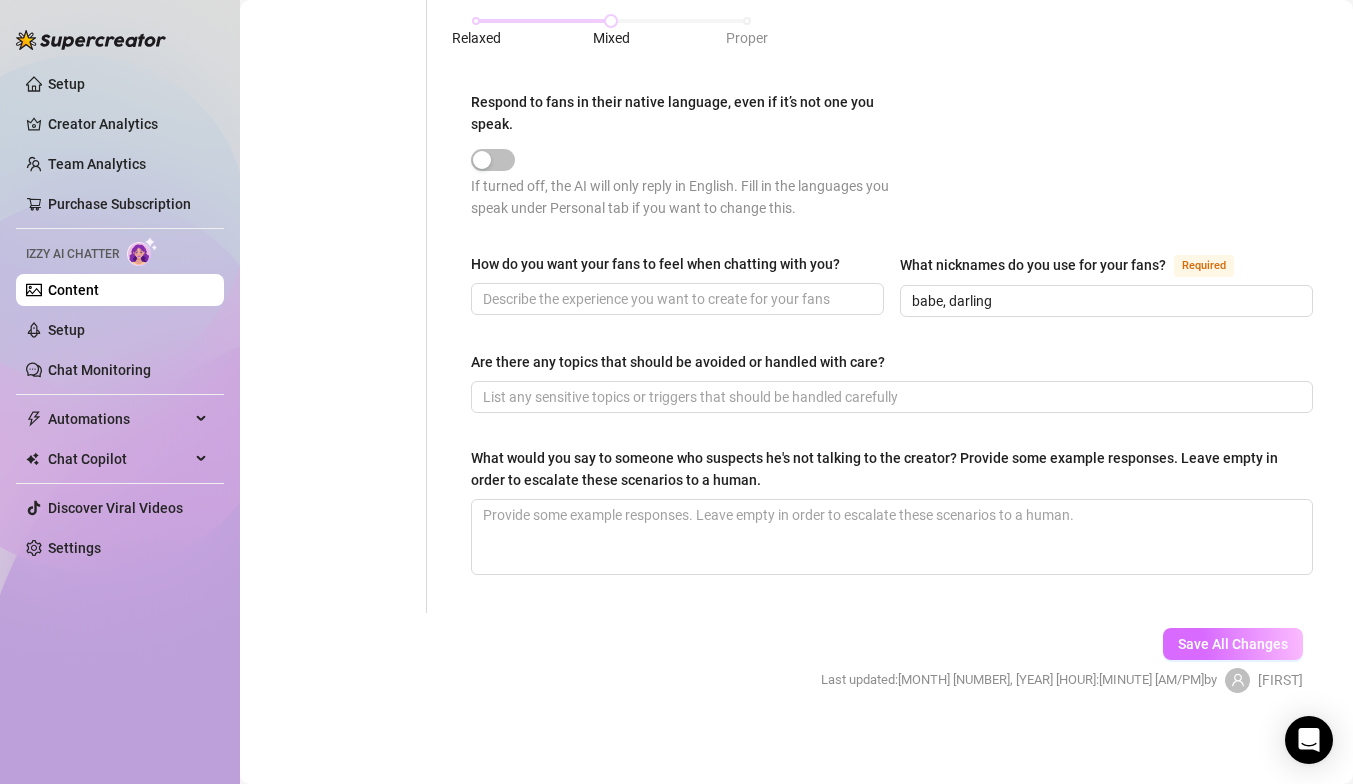 click on "Save All Changes" at bounding box center [1233, 644] 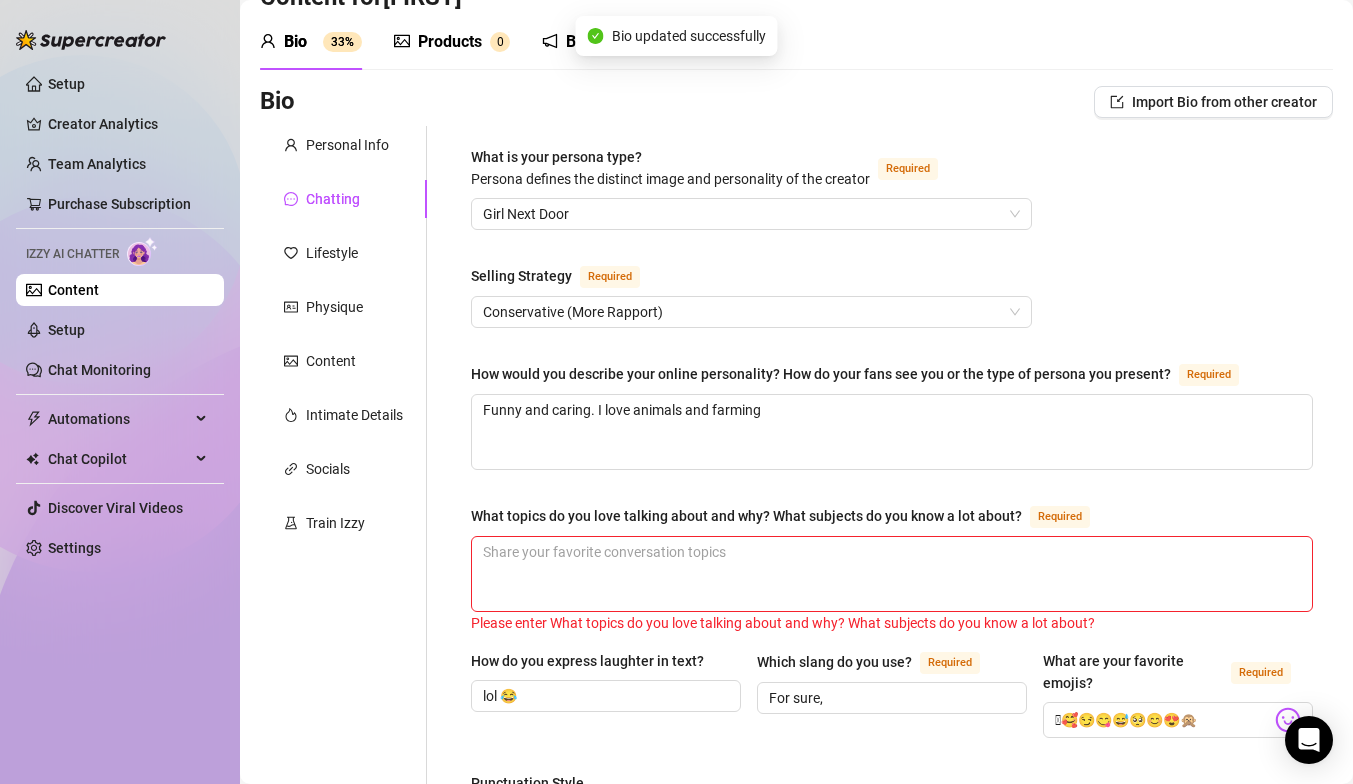 scroll, scrollTop: 0, scrollLeft: 0, axis: both 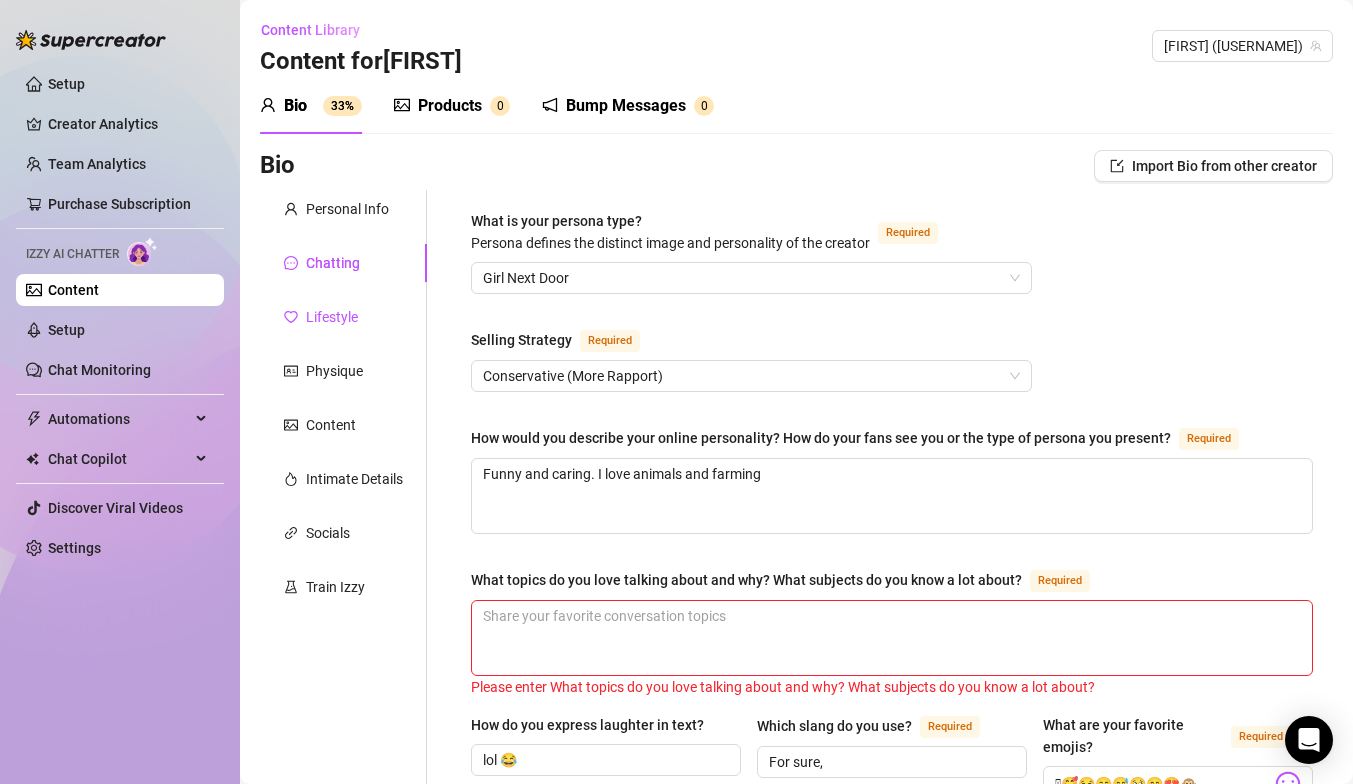 click on "Lifestyle" at bounding box center (332, 317) 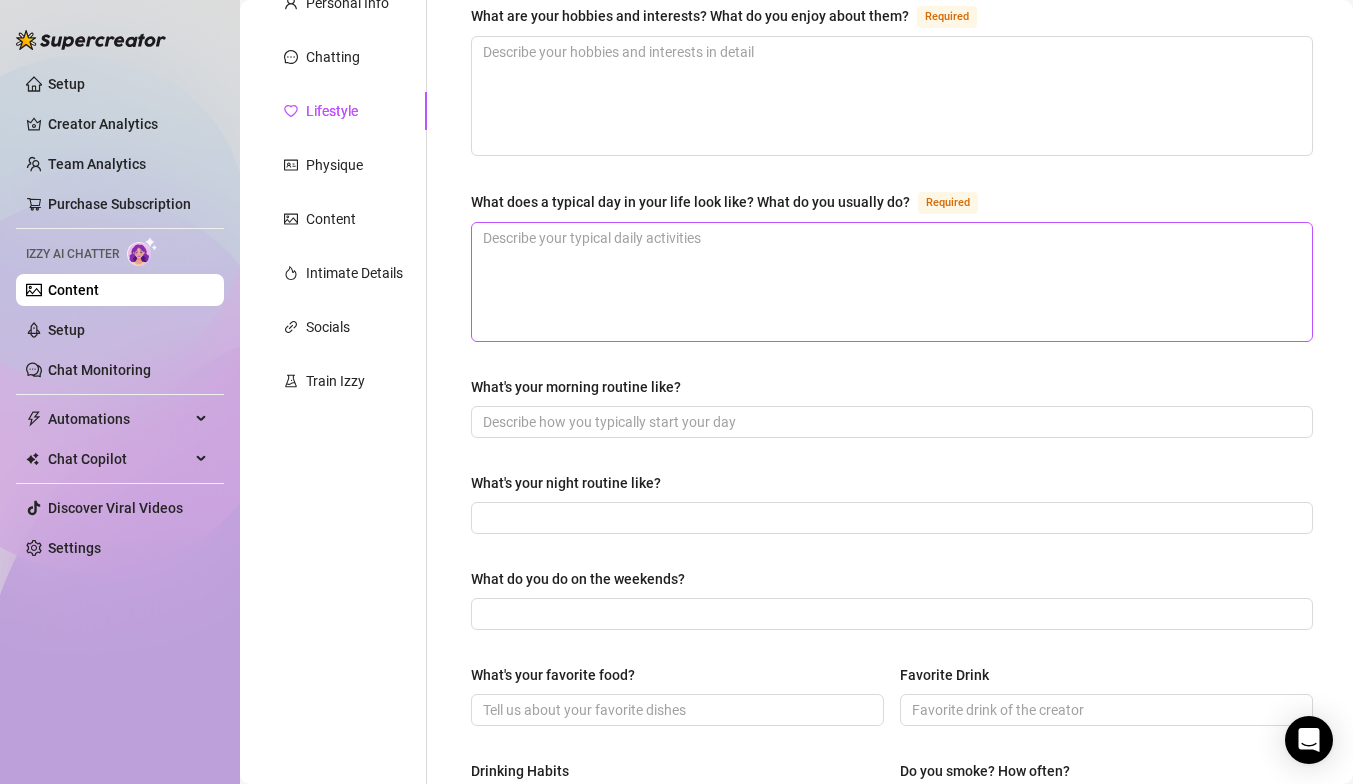 scroll, scrollTop: 0, scrollLeft: 0, axis: both 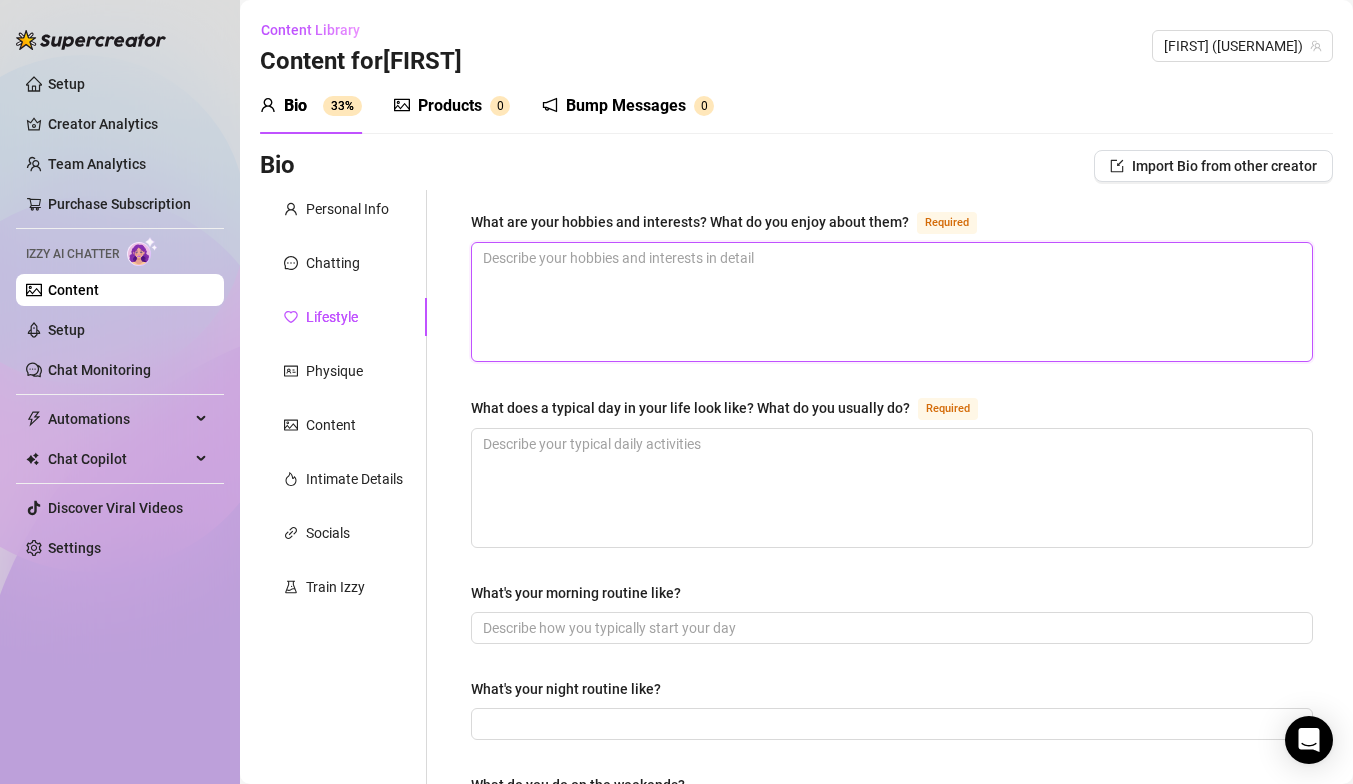 click on "What are your hobbies and interests? What do you enjoy about them? Required" at bounding box center [892, 302] 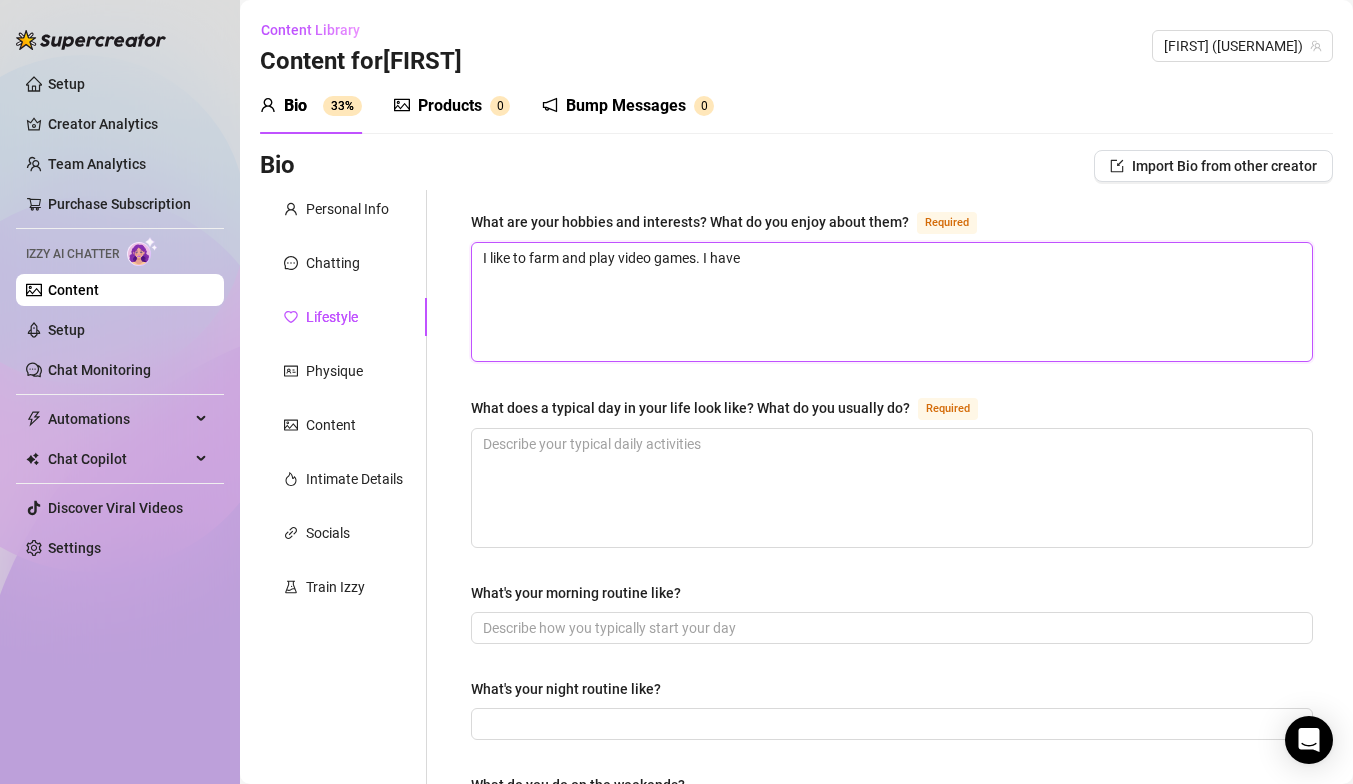 drag, startPoint x: 777, startPoint y: 266, endPoint x: 436, endPoint y: 264, distance: 341.00586 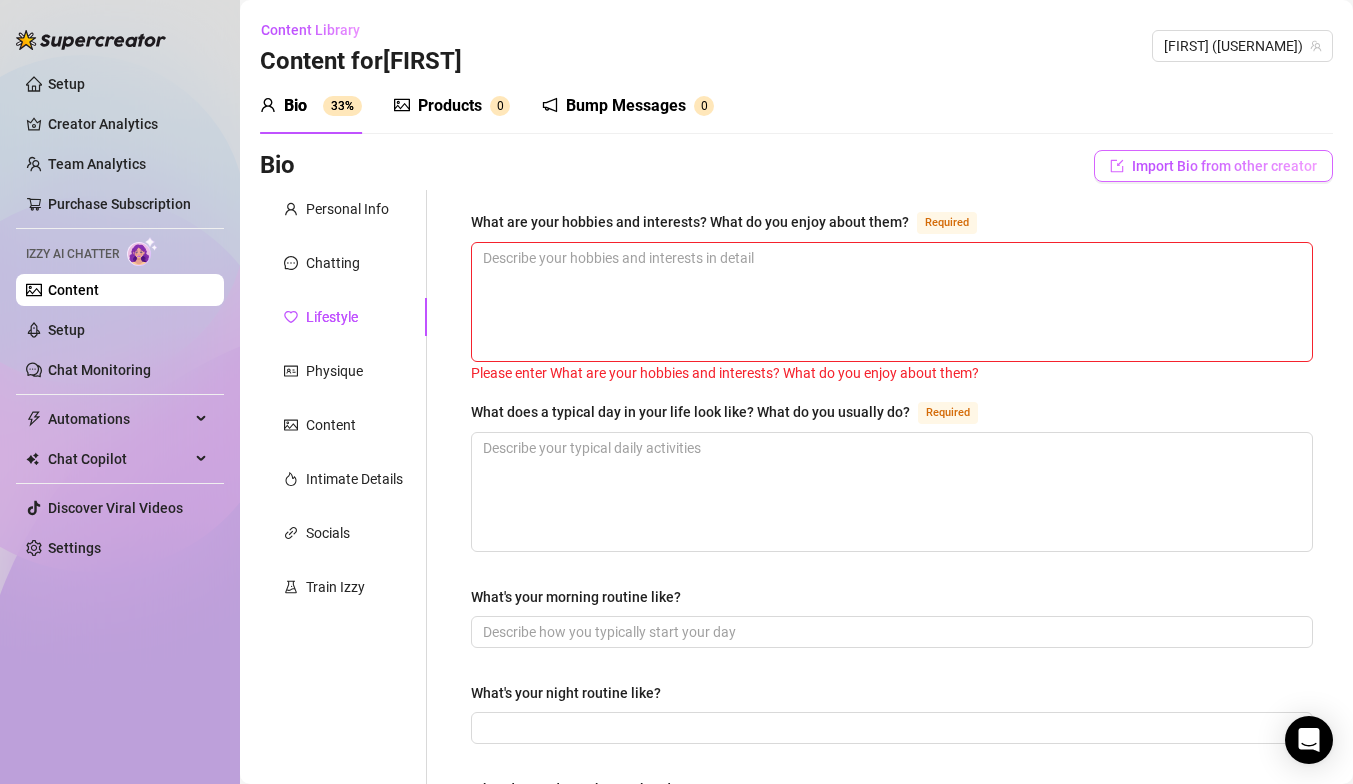 click on "Import Bio from other creator" at bounding box center [1224, 166] 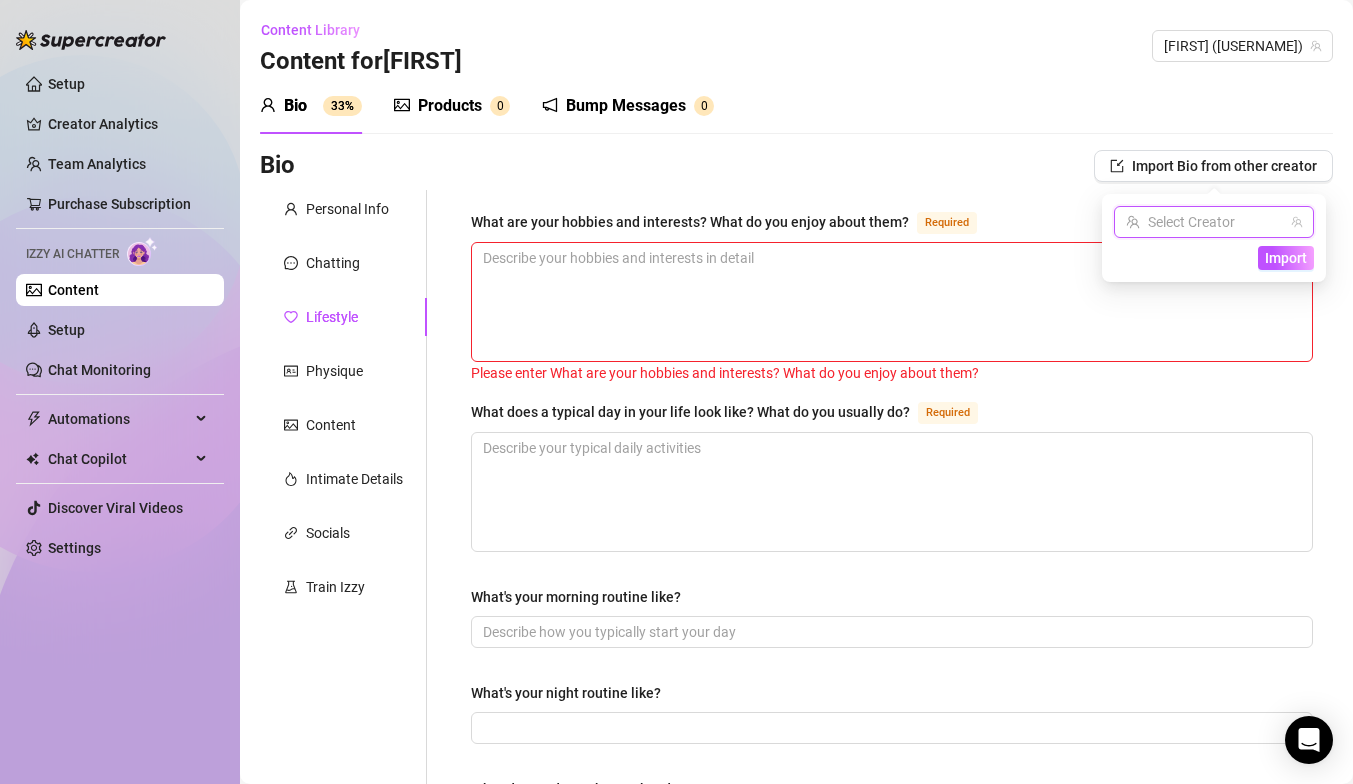 click at bounding box center [1205, 222] 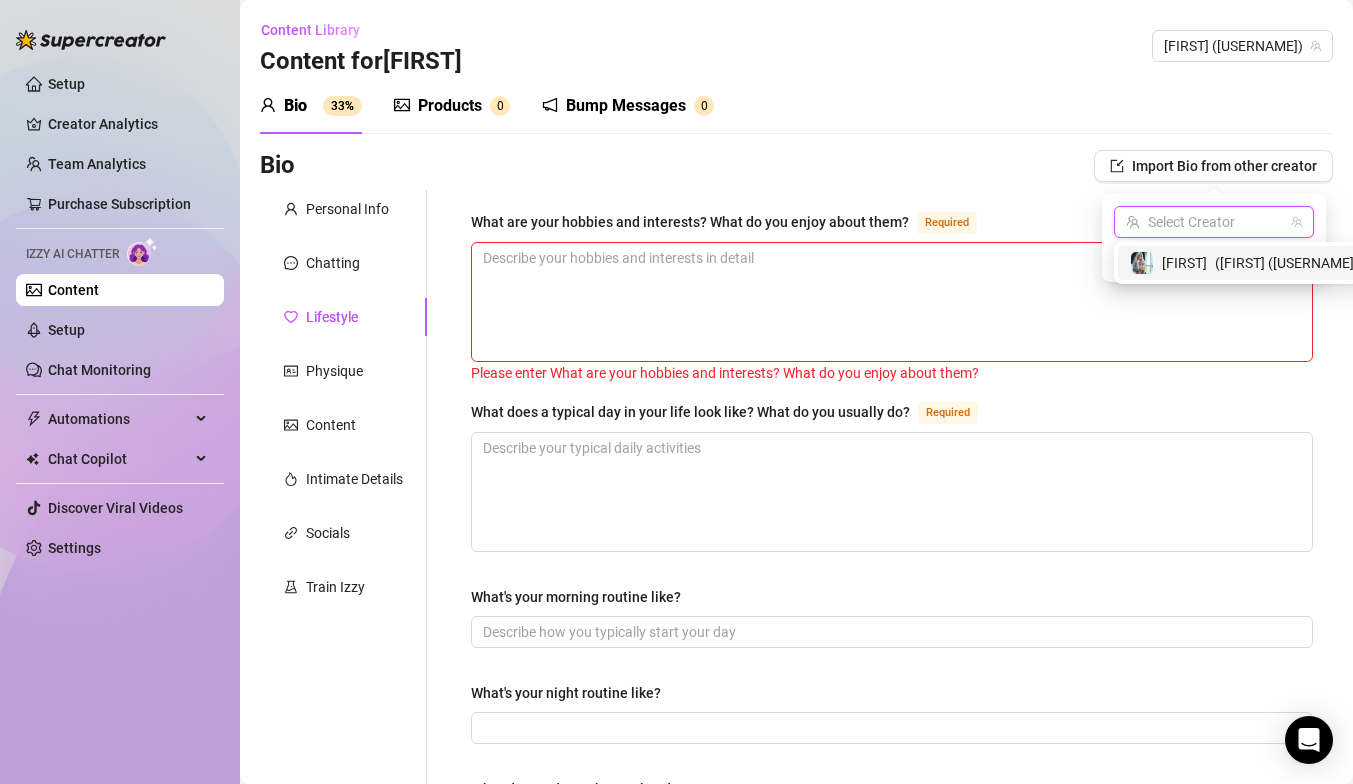 click at bounding box center (1205, 222) 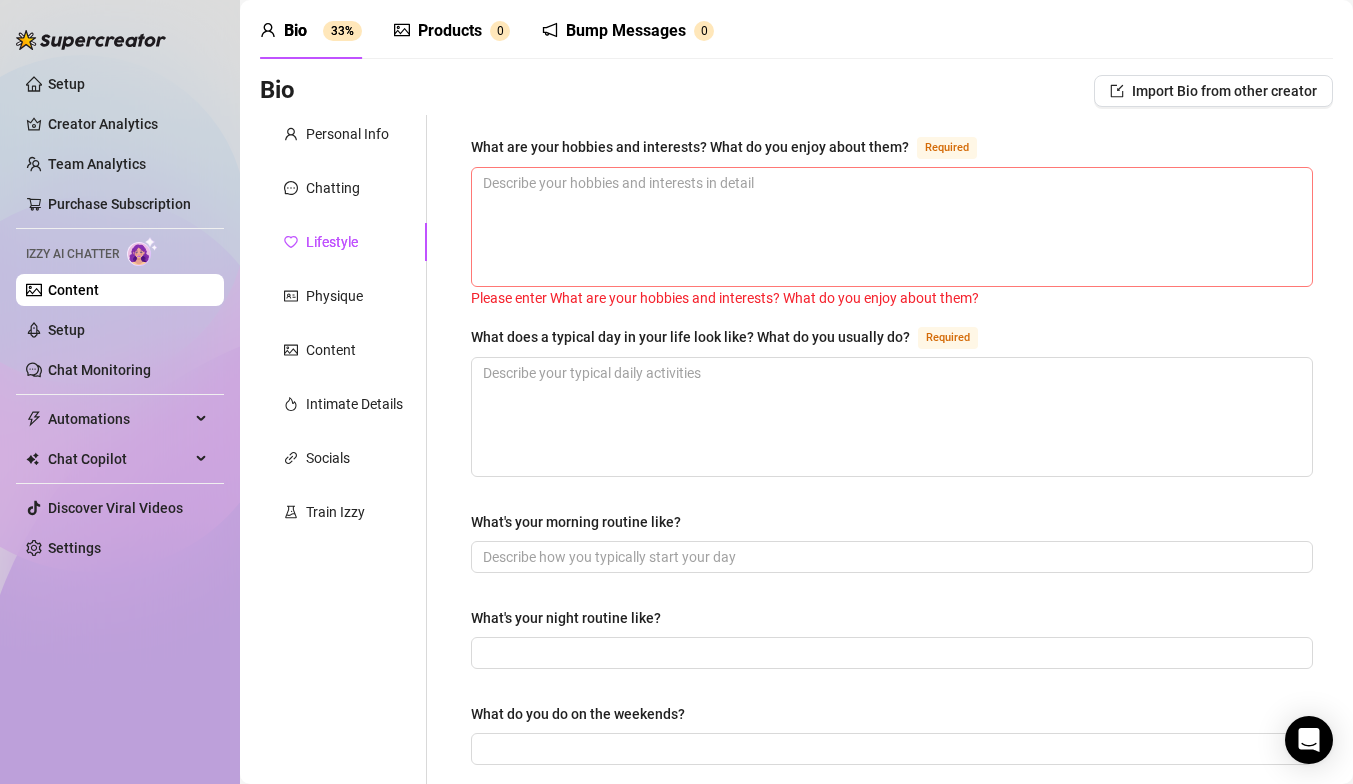 scroll, scrollTop: 0, scrollLeft: 0, axis: both 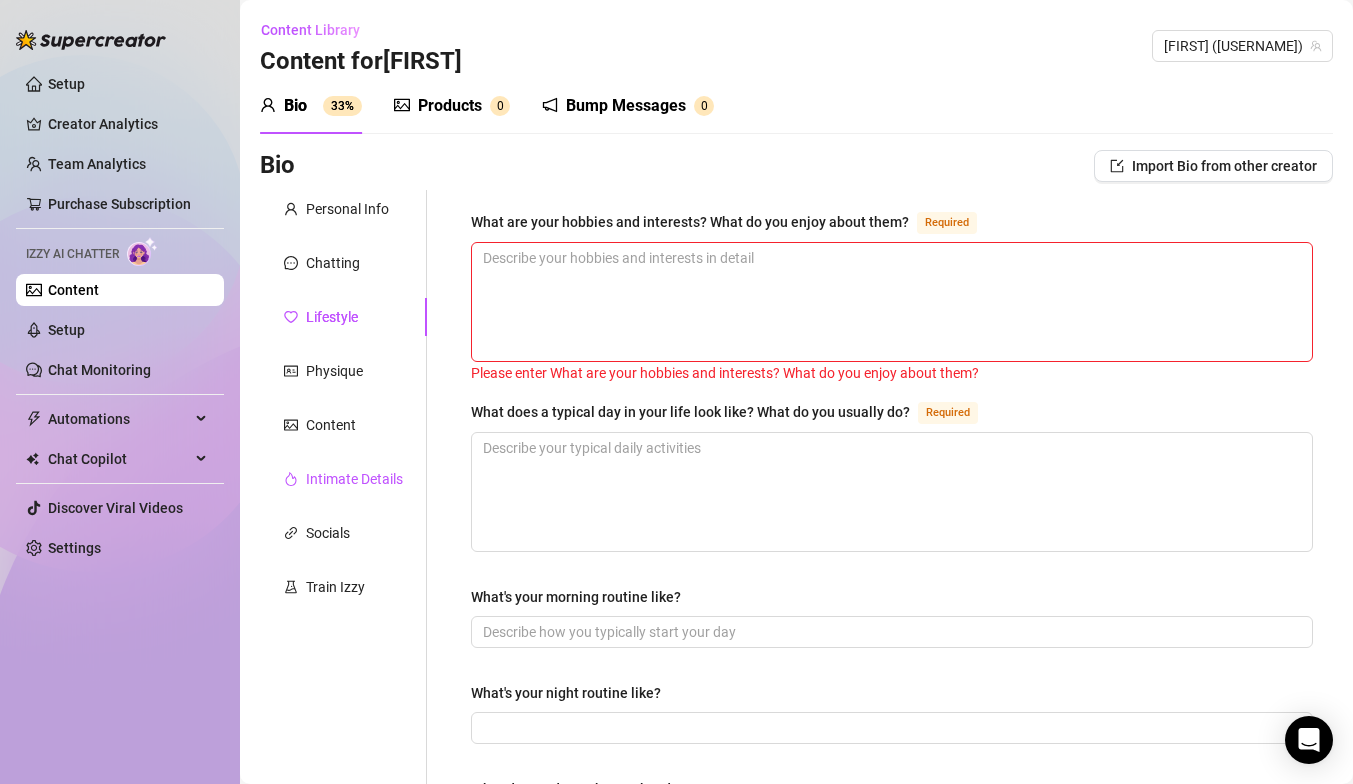 click on "Intimate Details" at bounding box center [354, 479] 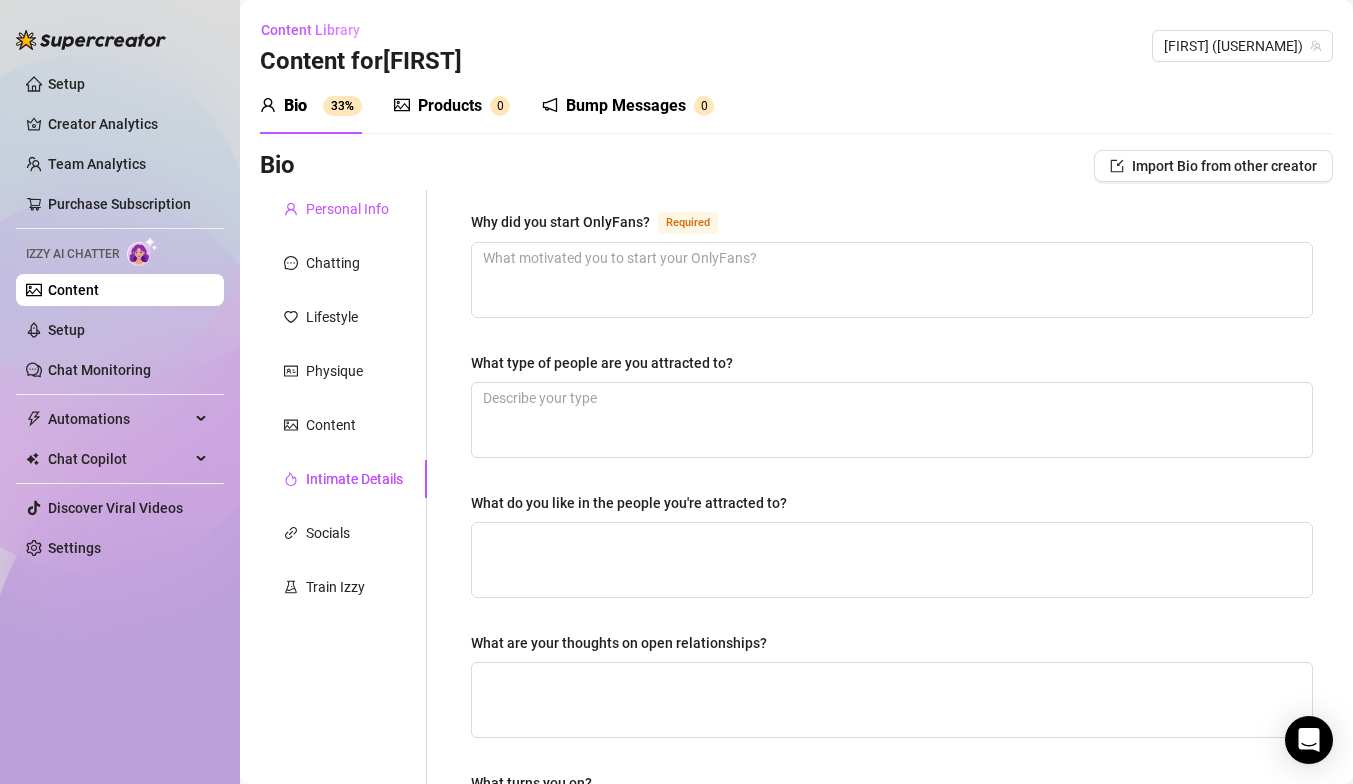 click on "Personal Info" at bounding box center [347, 209] 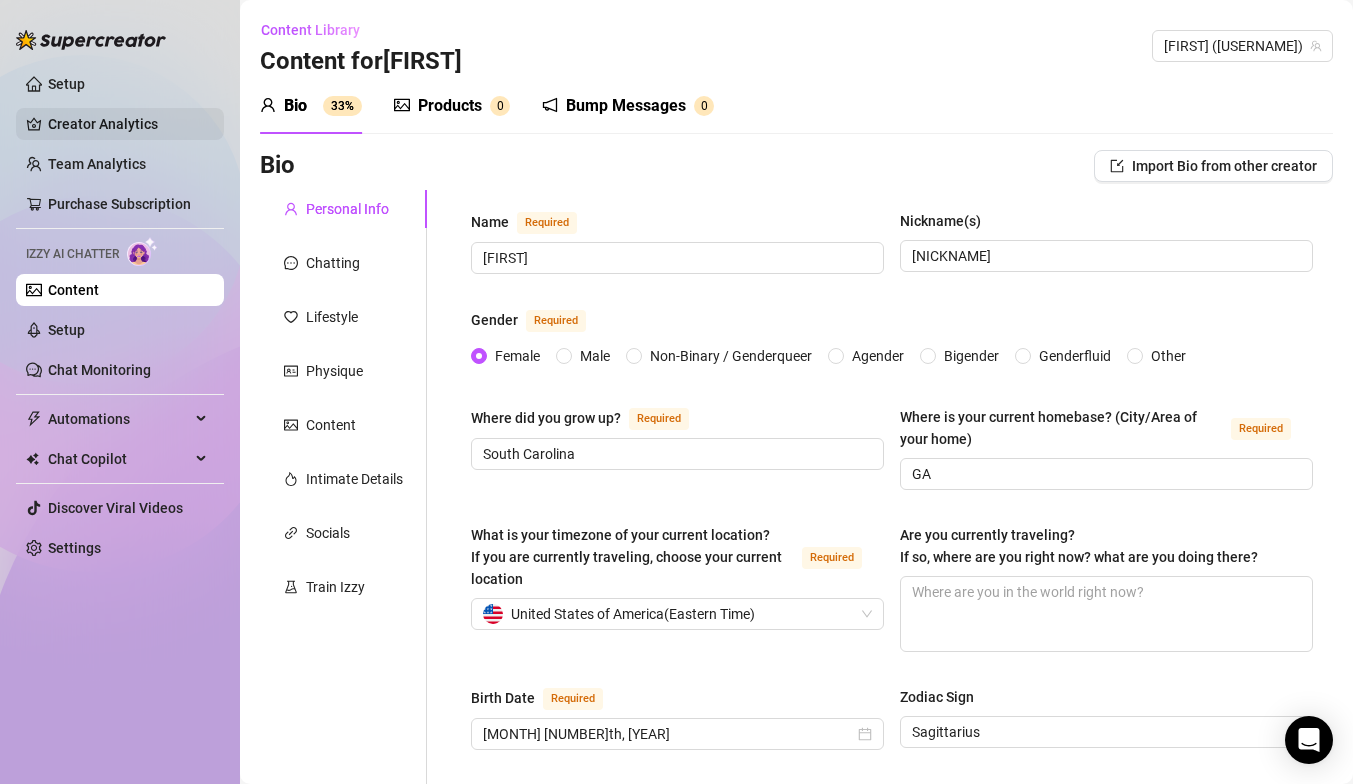 click on "Creator Analytics" at bounding box center (128, 124) 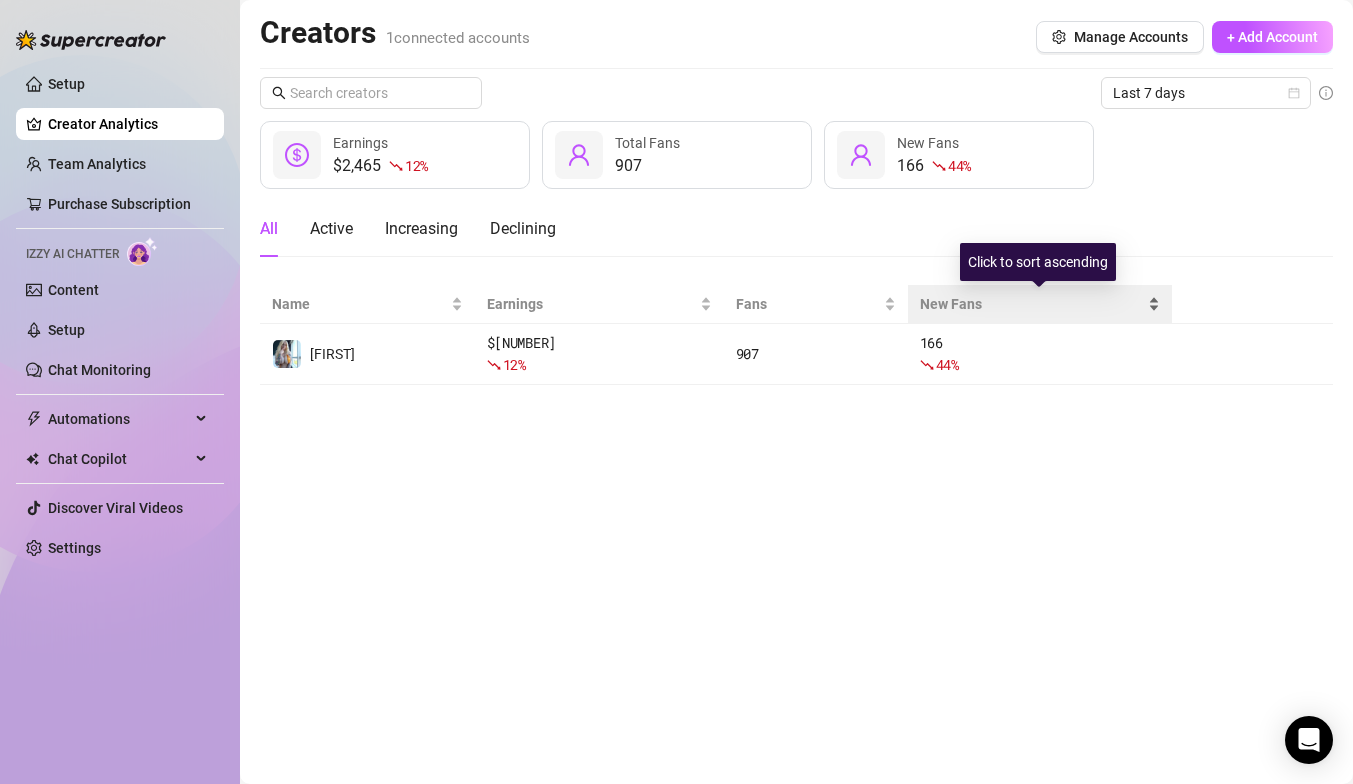 click on "New Fans" at bounding box center (1040, 304) 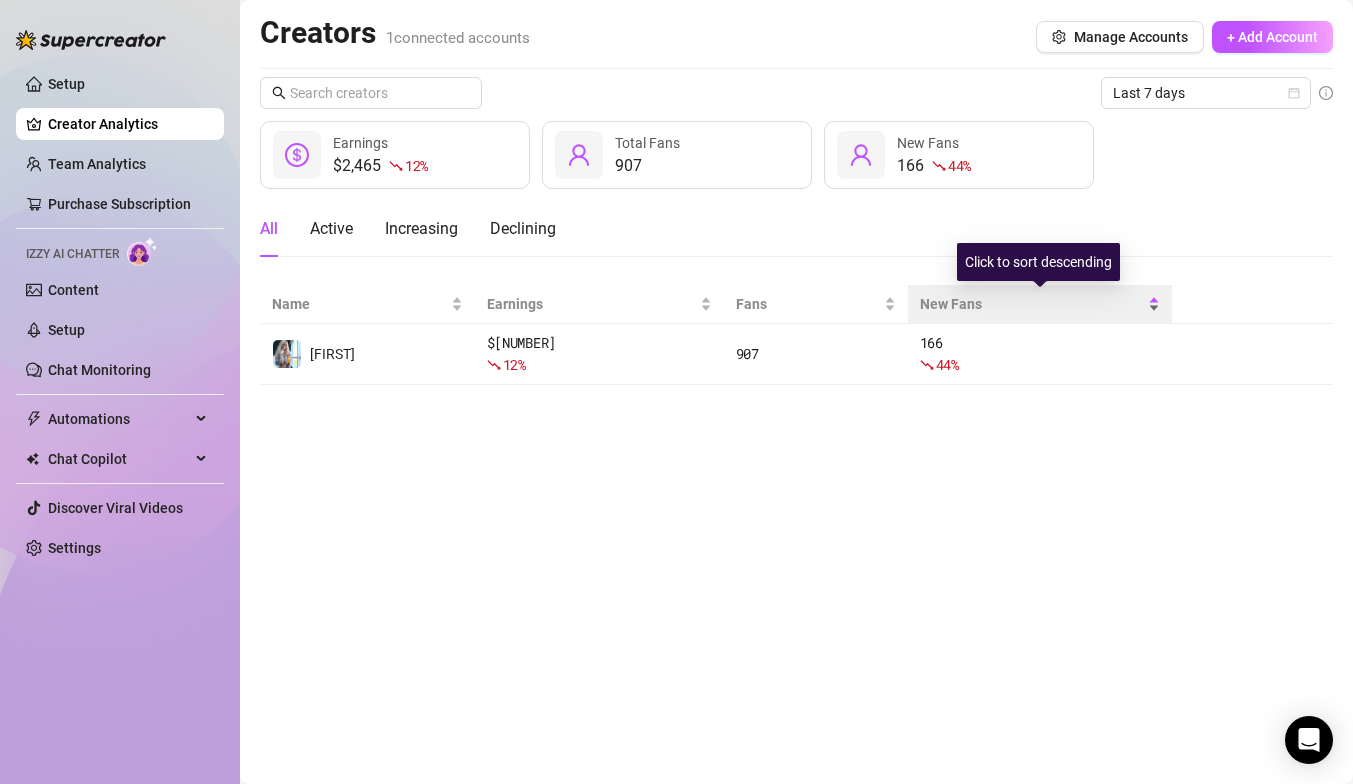 click on "New Fans" at bounding box center (1040, 304) 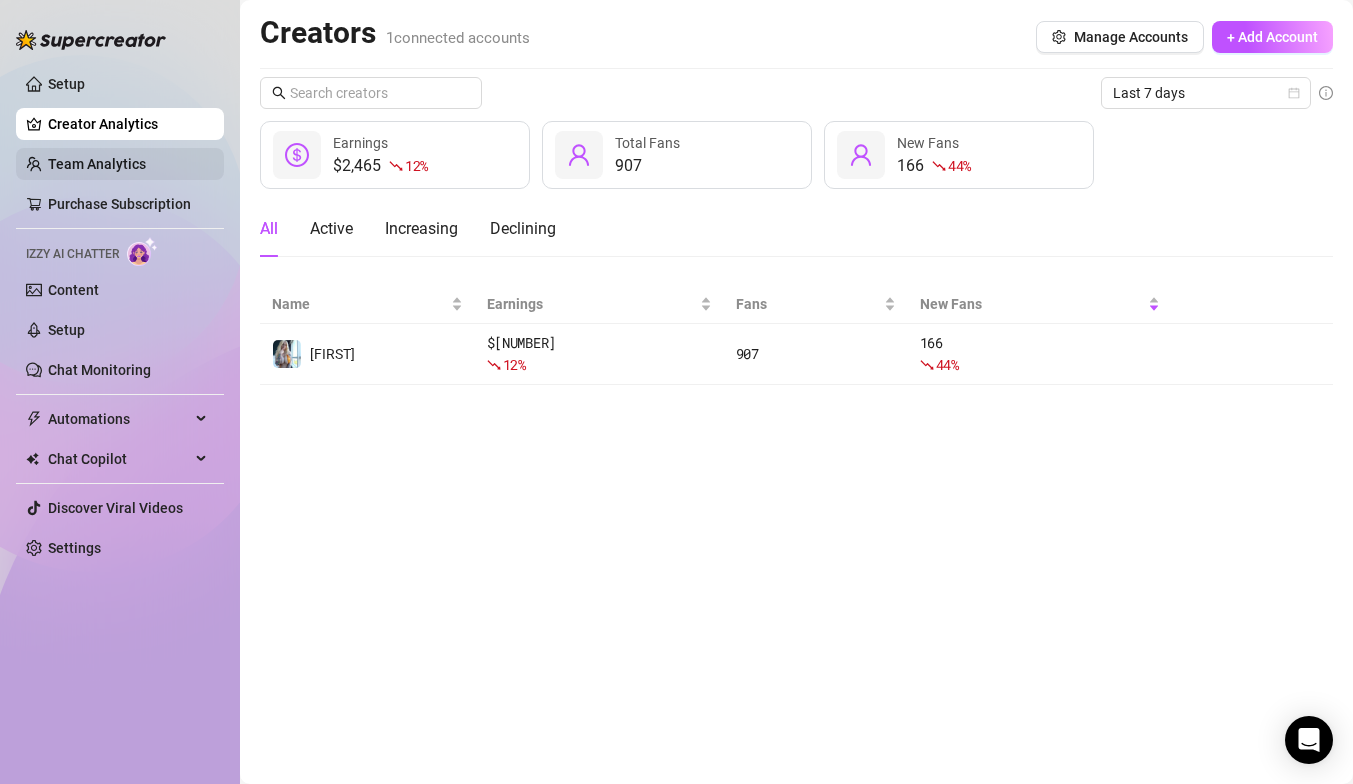 click on "Team Analytics" at bounding box center [97, 164] 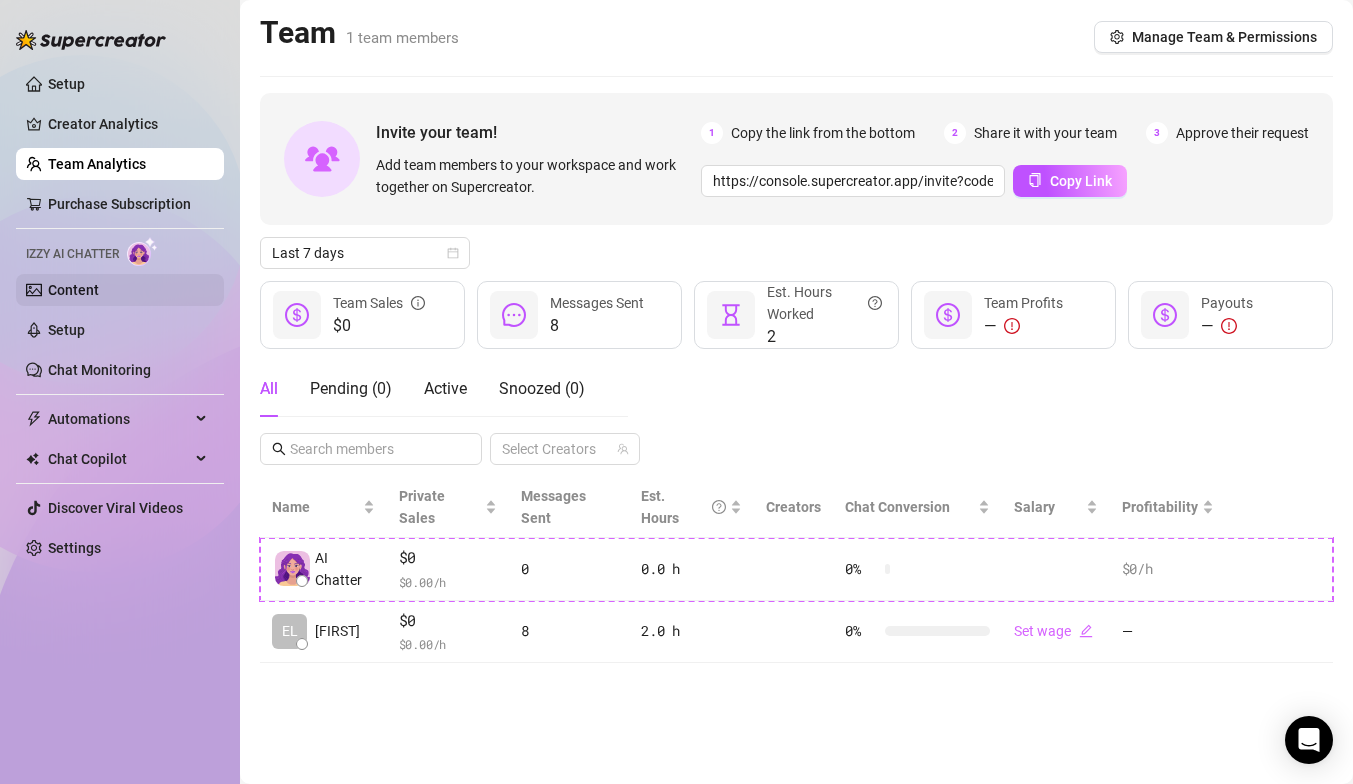 click on "Content" at bounding box center (73, 290) 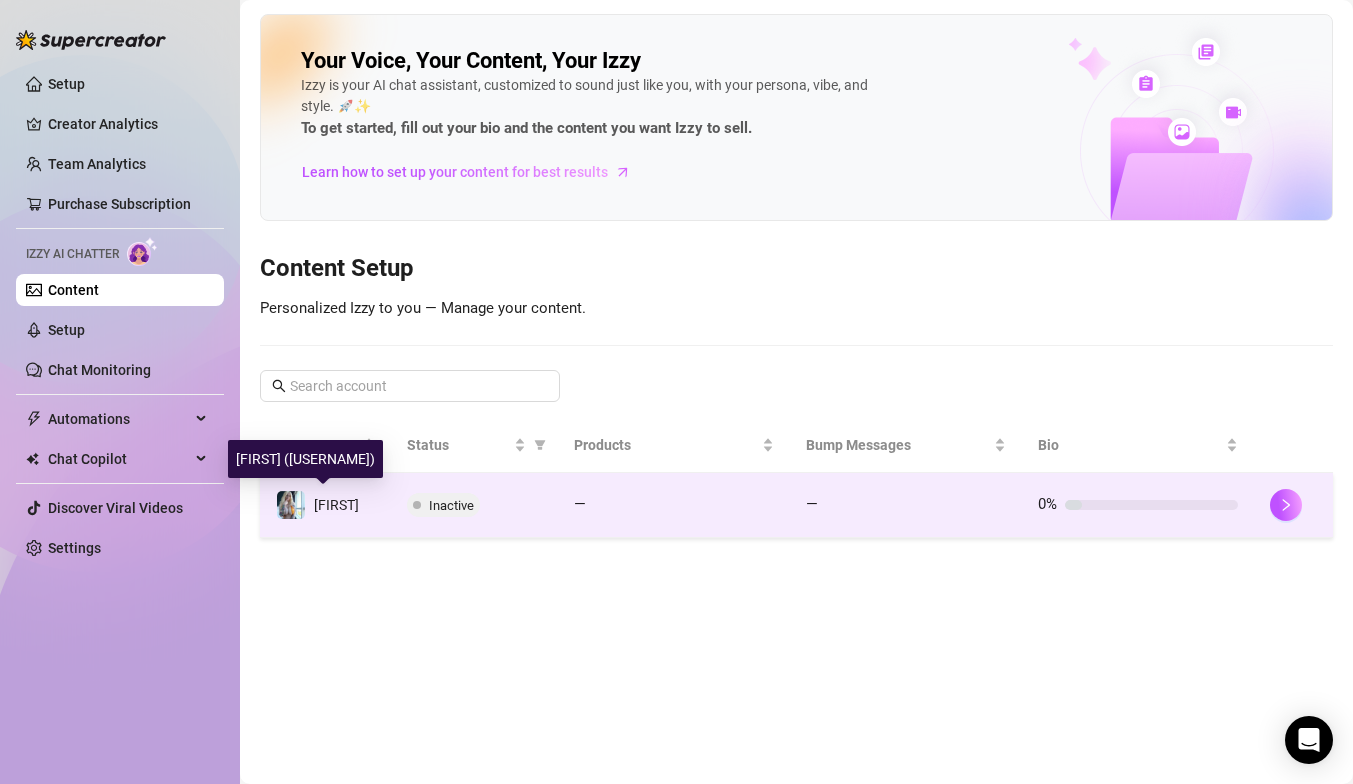 click on "[FIRST]" at bounding box center [336, 505] 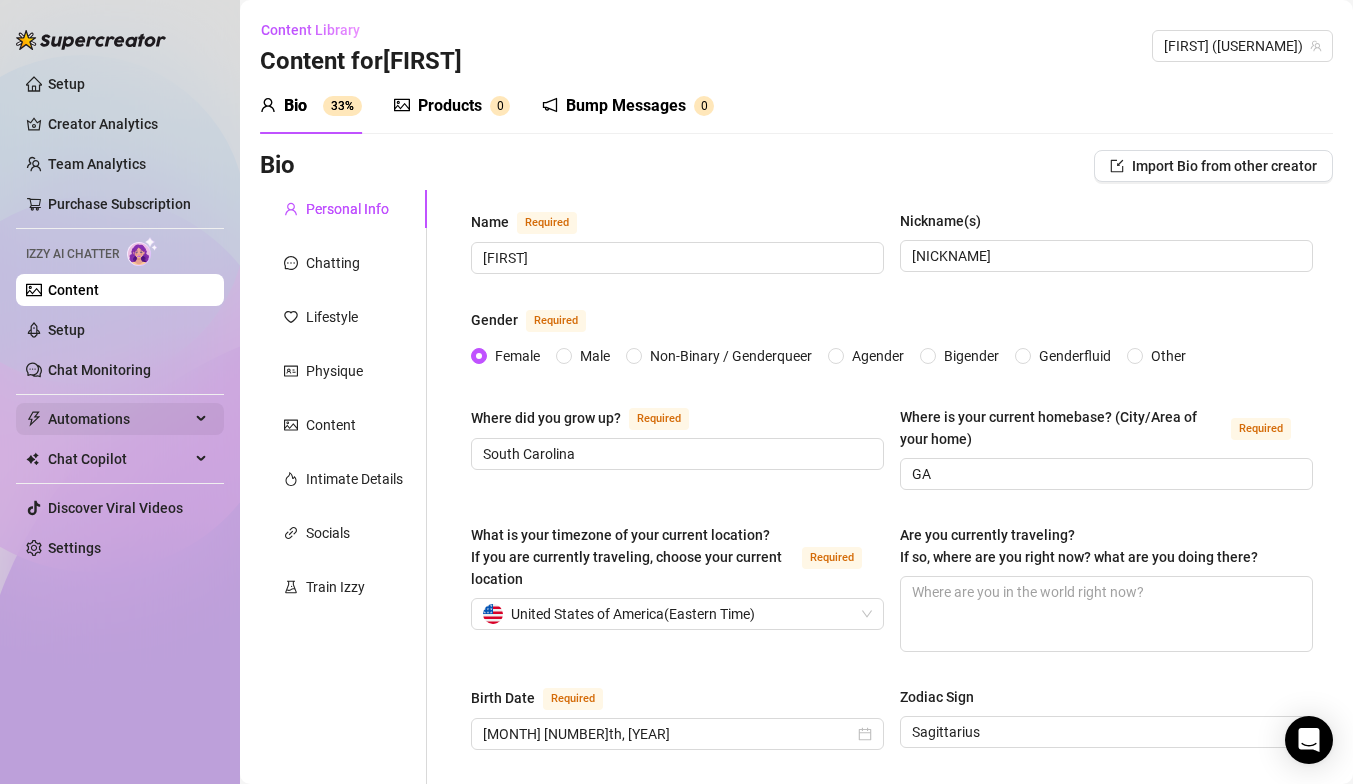 click on "Automations" at bounding box center [119, 419] 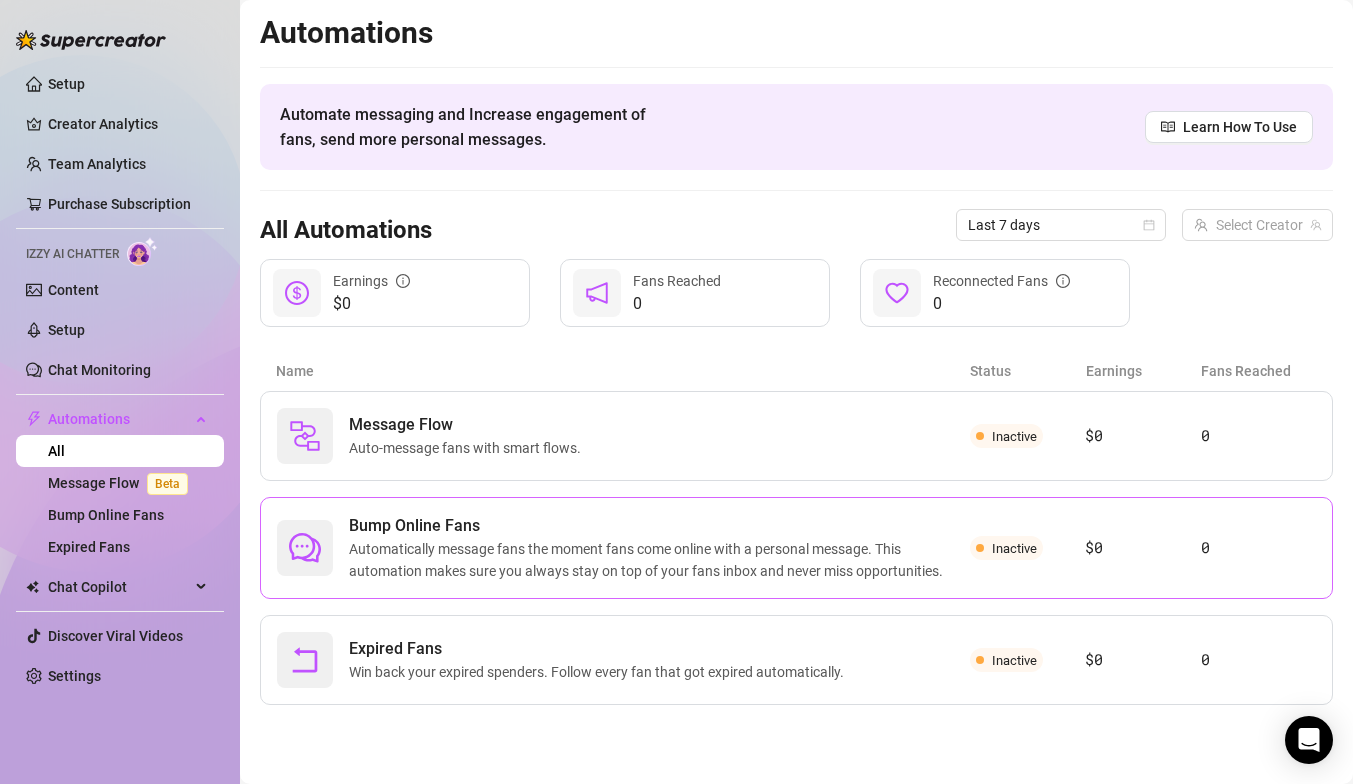 click on "Automatically message fans the moment fans come online with a personal message. This automation makes sure you always stay on top of your fans inbox and never miss opportunities." at bounding box center [659, 560] 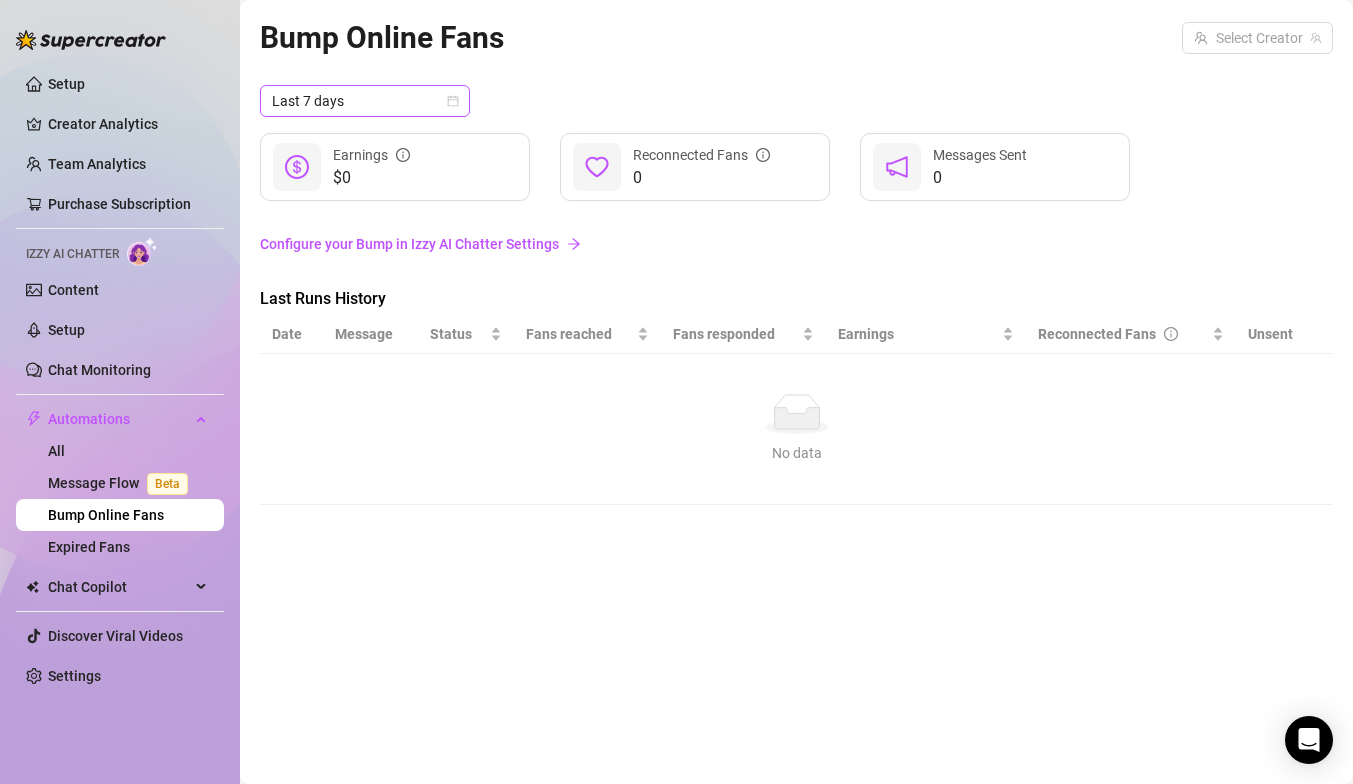 click on "Last 7 days" at bounding box center (365, 101) 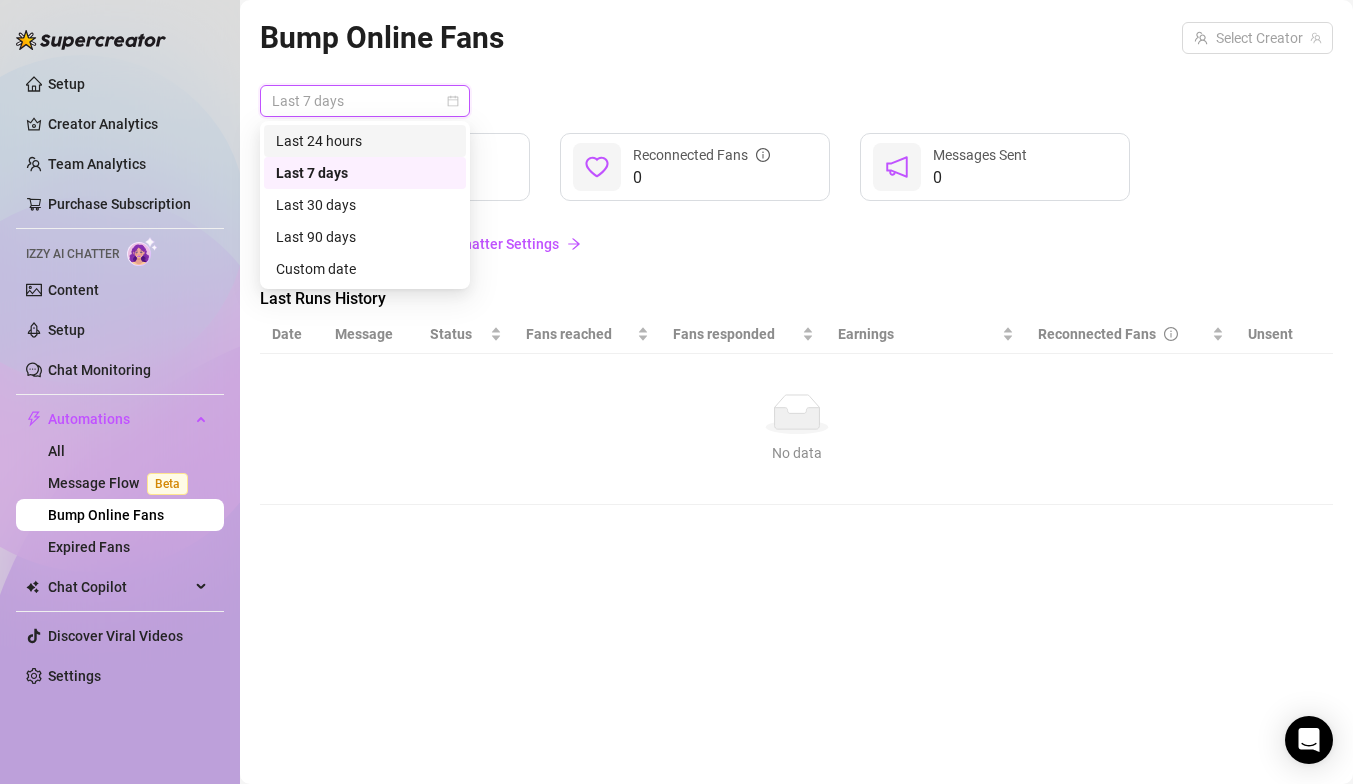 click on "Last 24 hours" at bounding box center [365, 141] 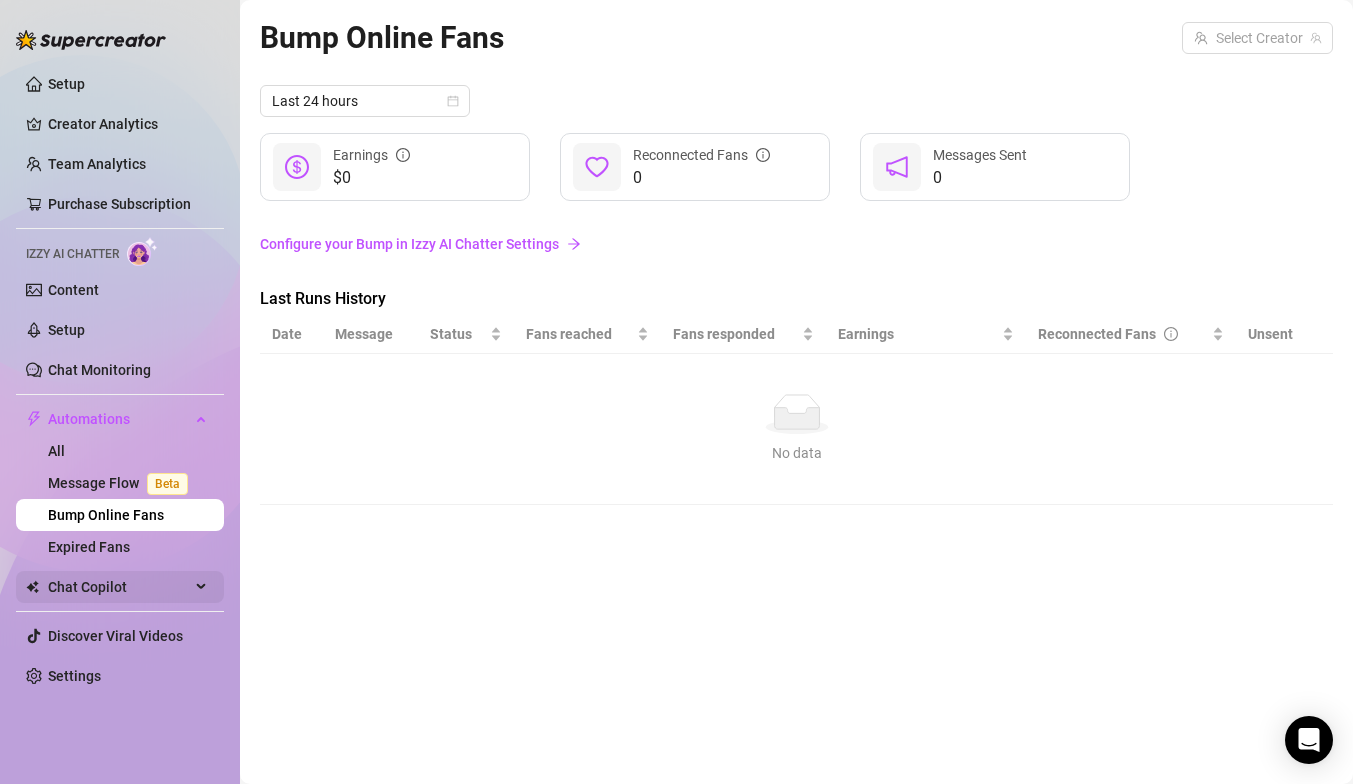 click on "Chat Copilot" at bounding box center (119, 587) 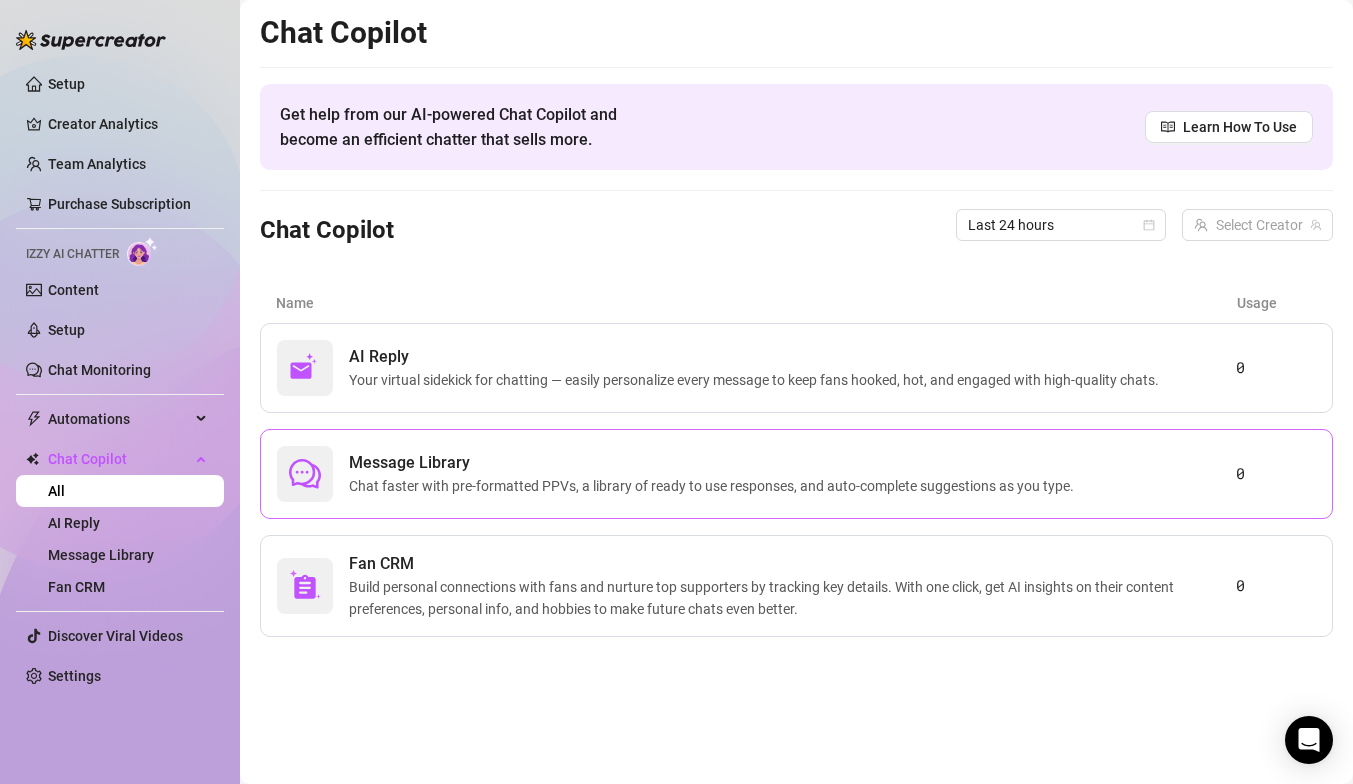 click on "Chat faster with pre-formatted PPVs, a library of ready to use responses, and auto-complete suggestions as you type." at bounding box center (715, 486) 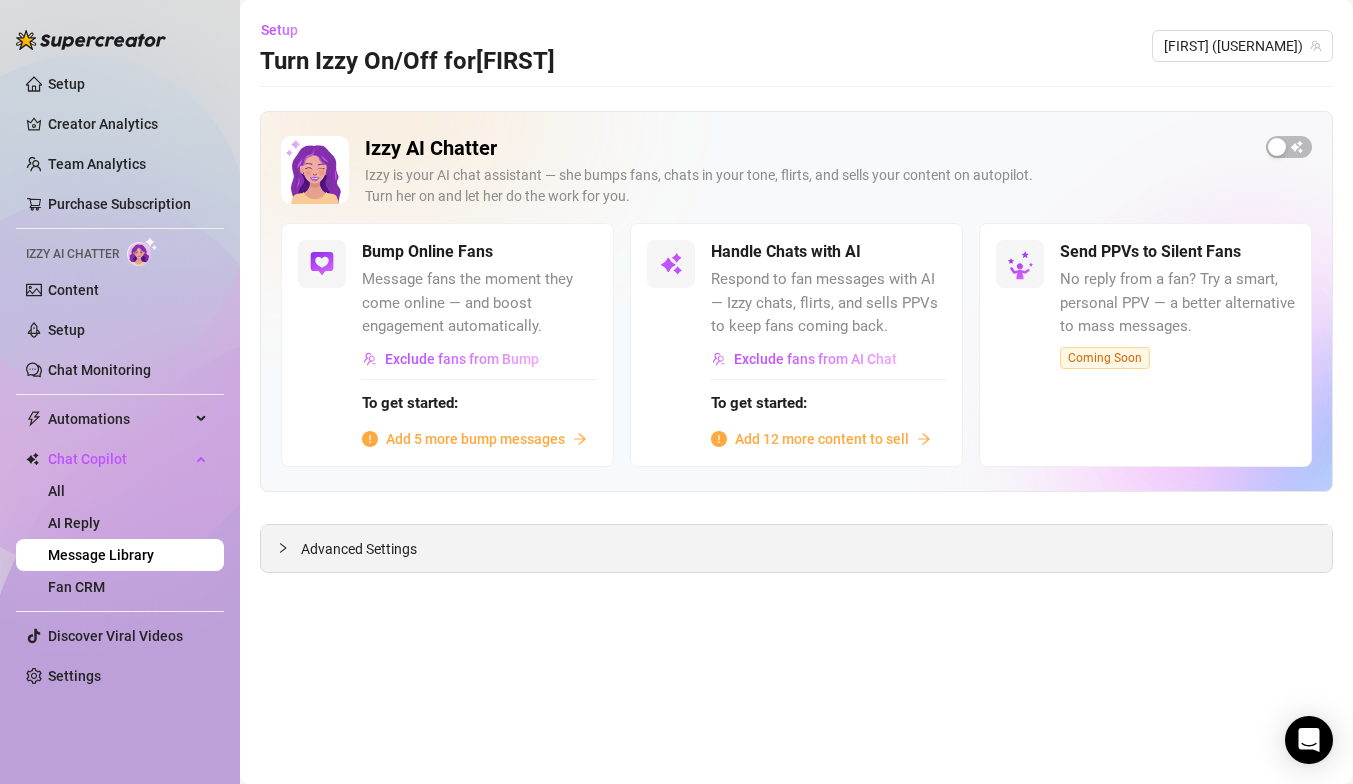 click on "Advanced Settings" at bounding box center (359, 549) 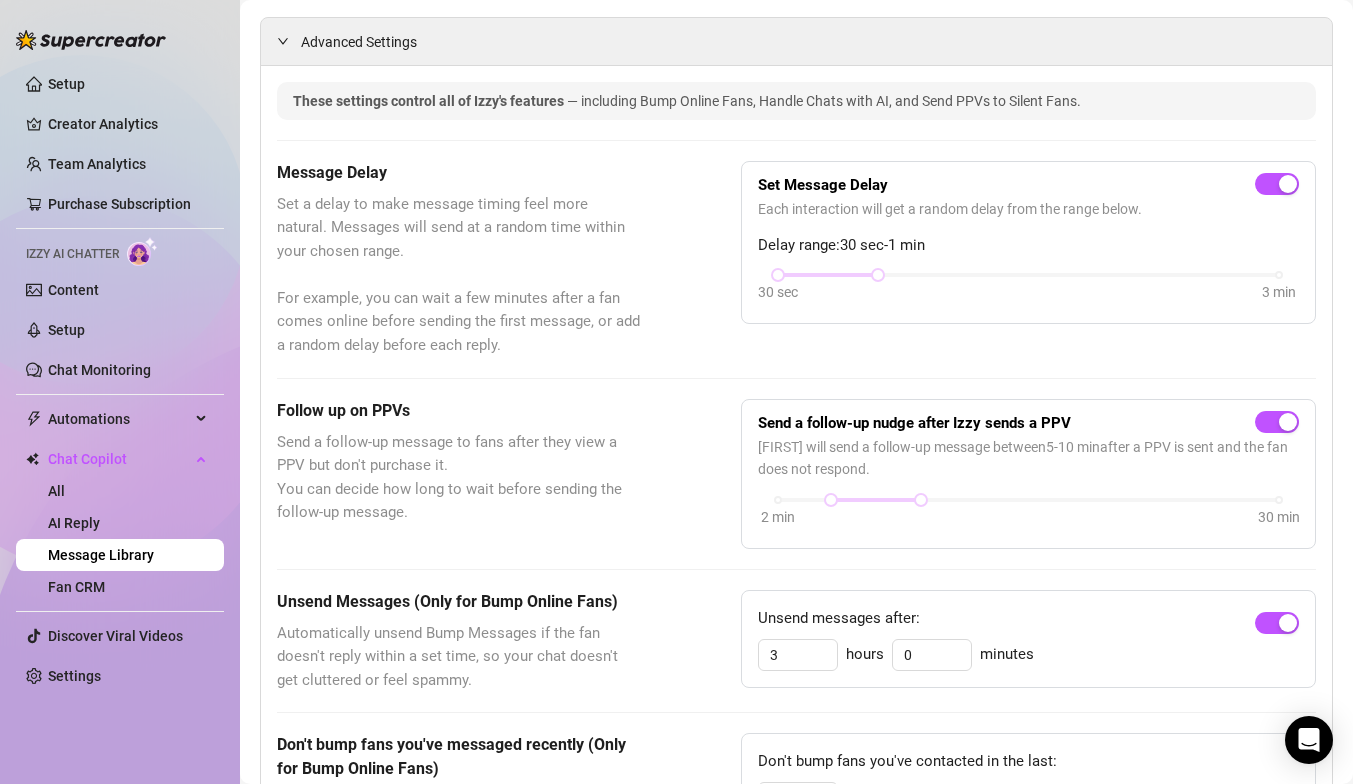 scroll, scrollTop: 0, scrollLeft: 0, axis: both 